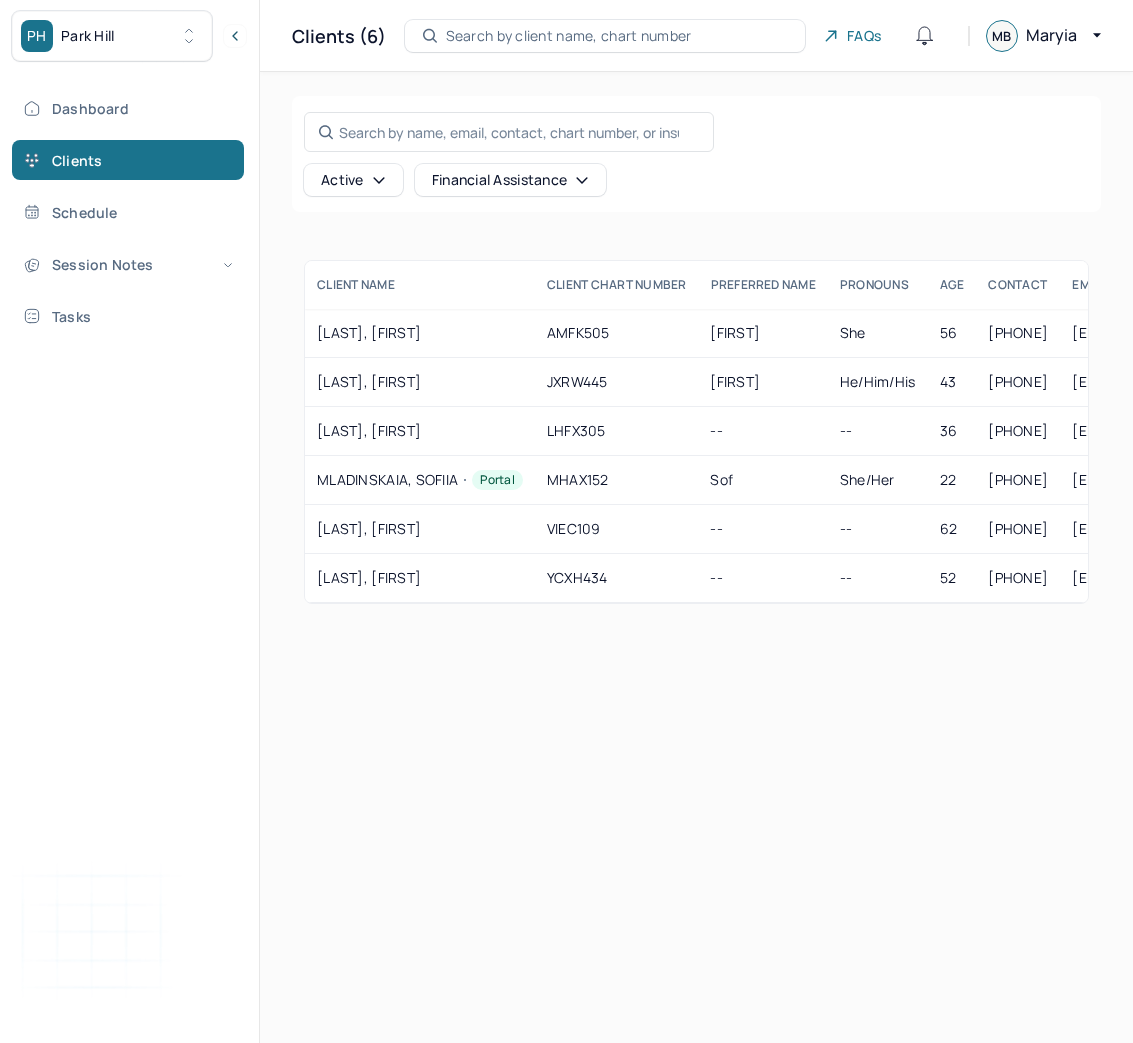 scroll, scrollTop: 0, scrollLeft: 0, axis: both 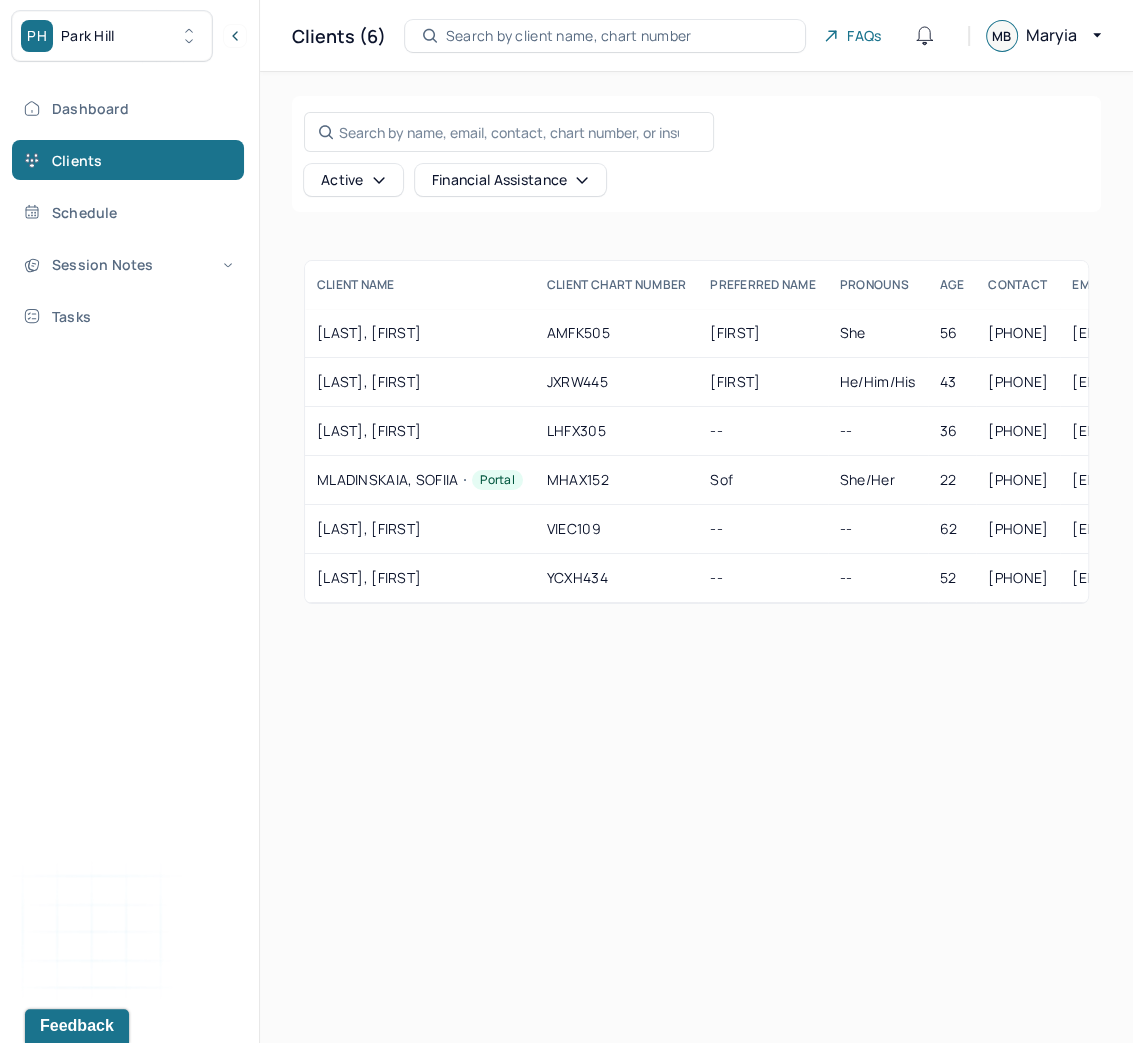 click on "PH Park Hill" at bounding box center [112, 36] 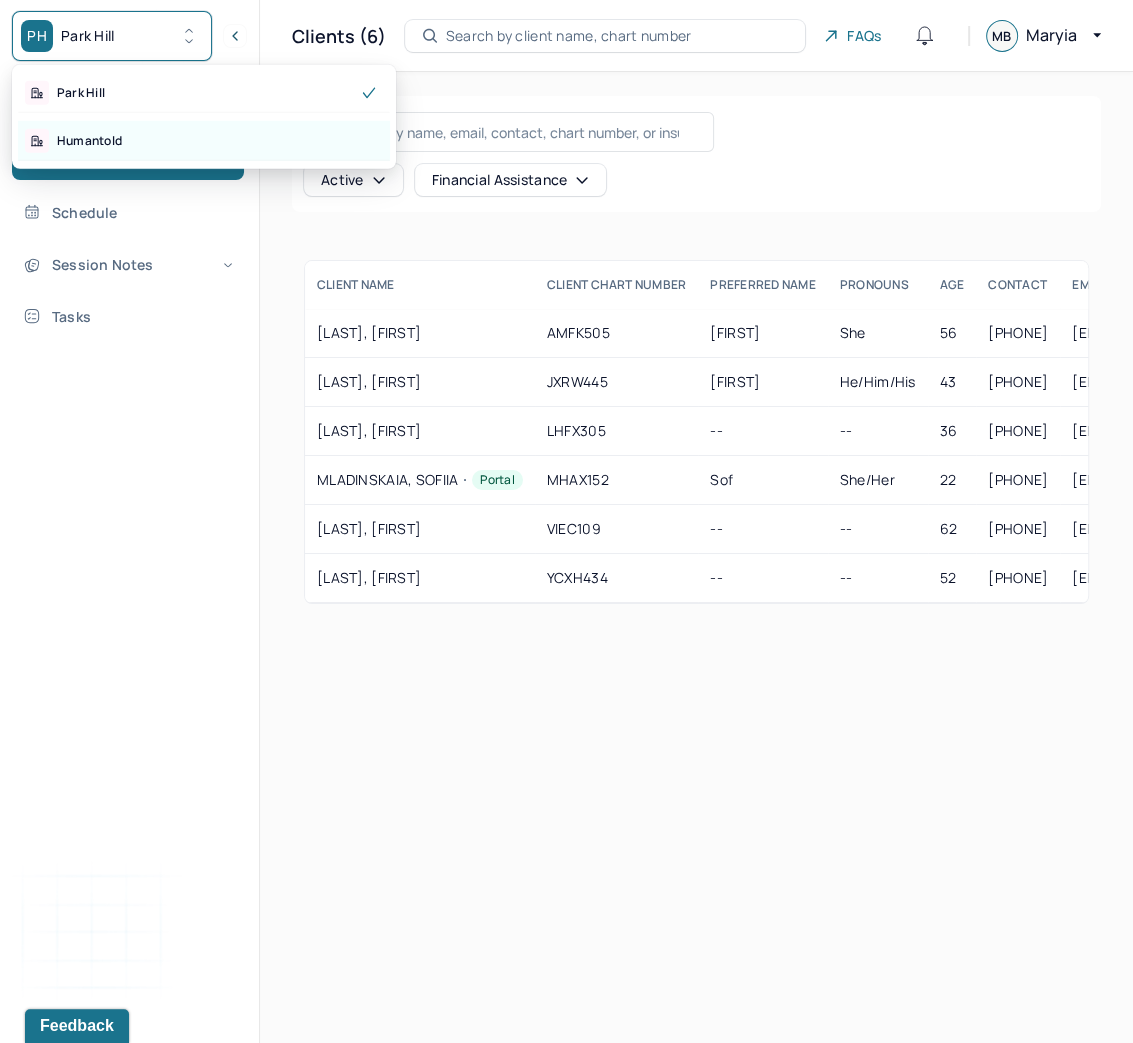 click on "Humantold" at bounding box center (89, 141) 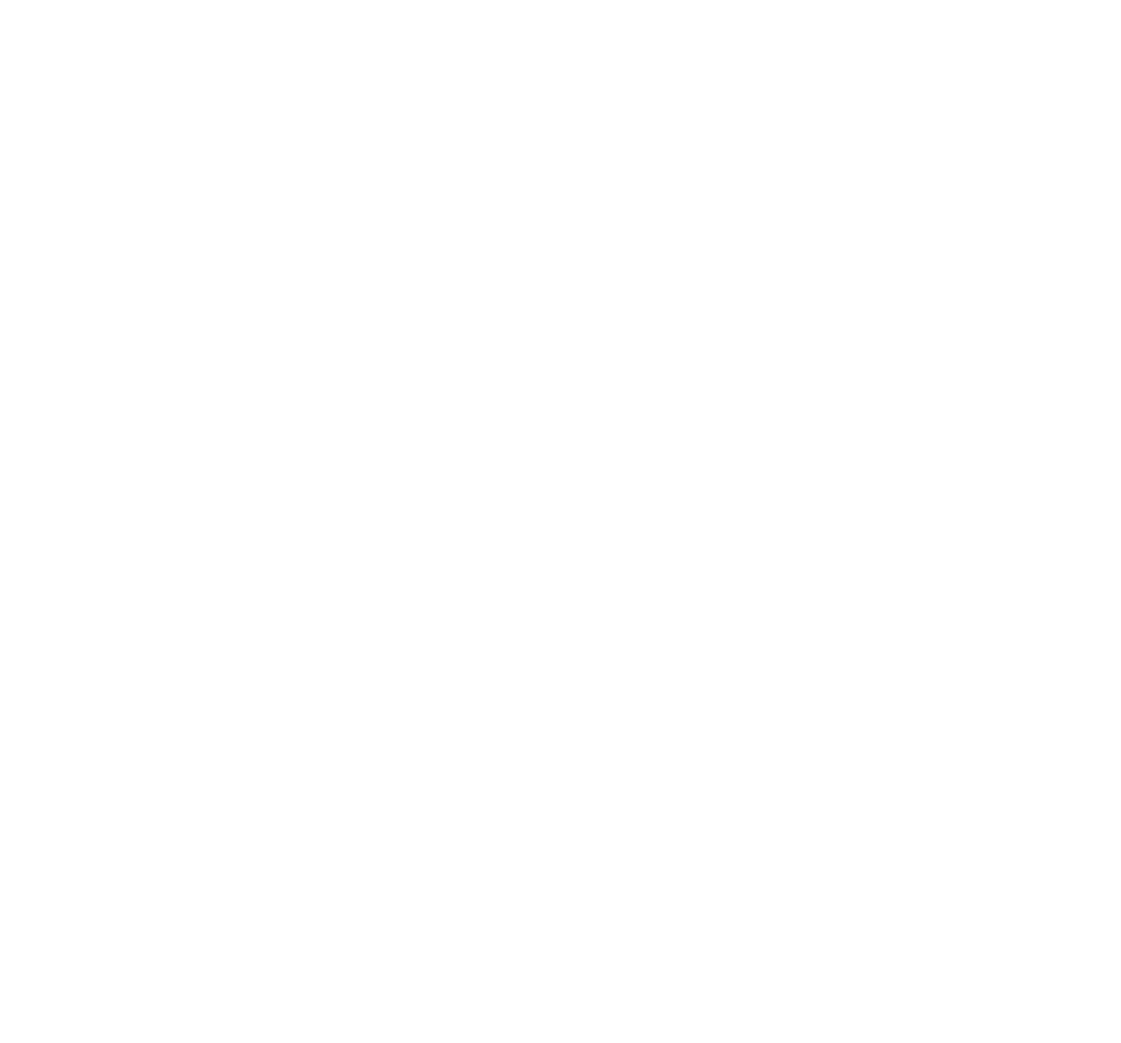 scroll, scrollTop: 0, scrollLeft: 0, axis: both 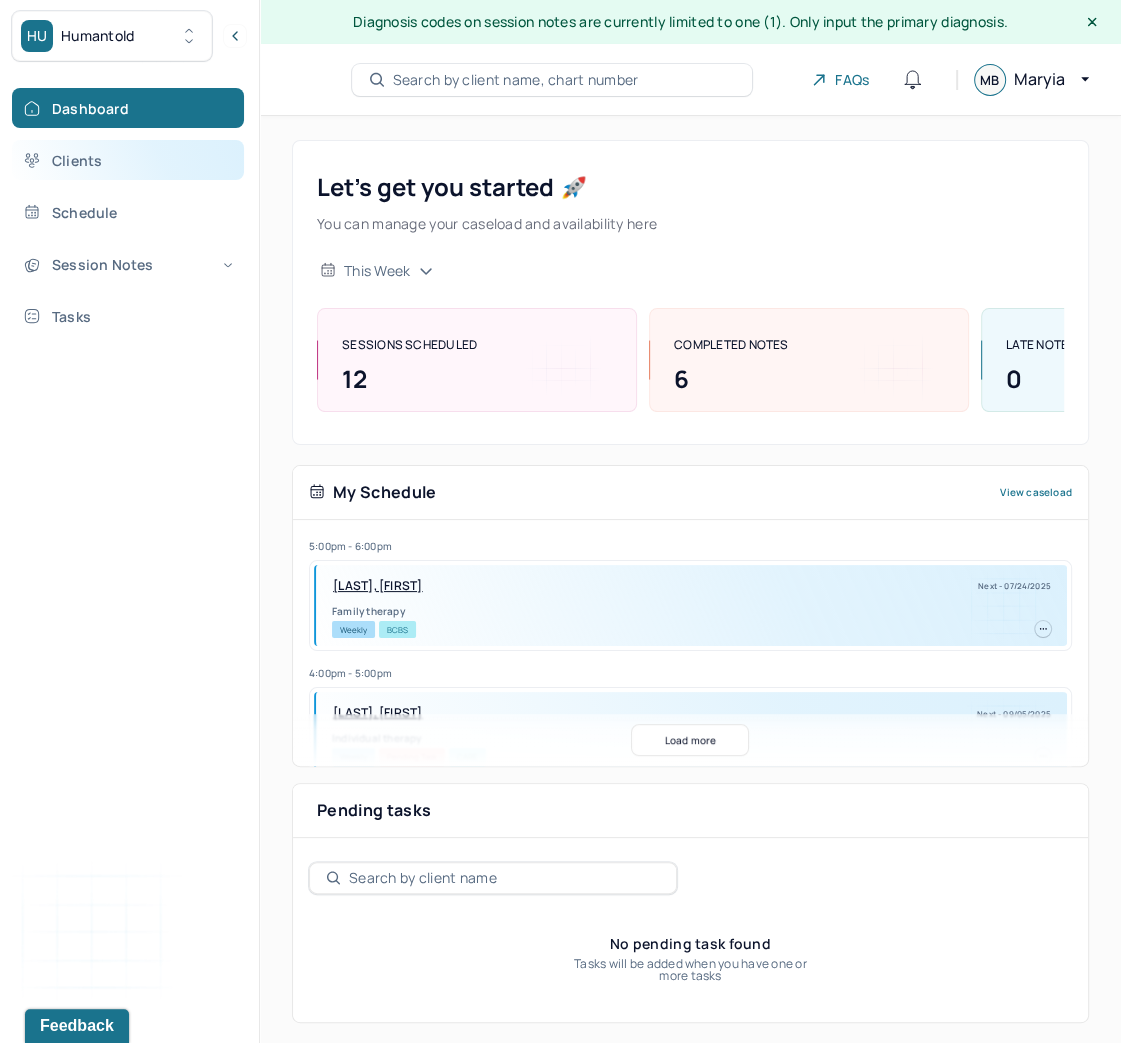 click on "Clients" at bounding box center [128, 160] 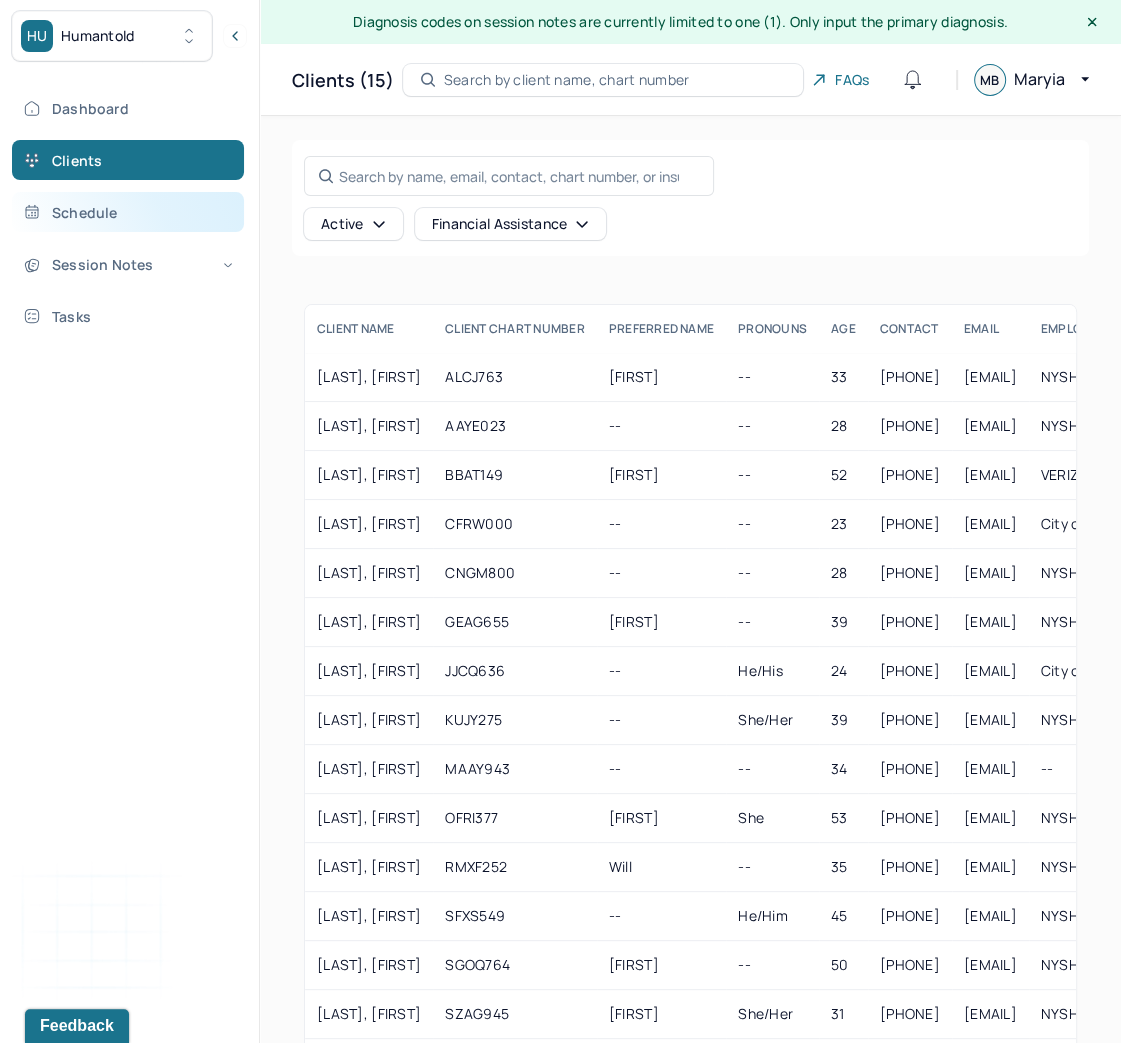click on "Schedule" at bounding box center [128, 212] 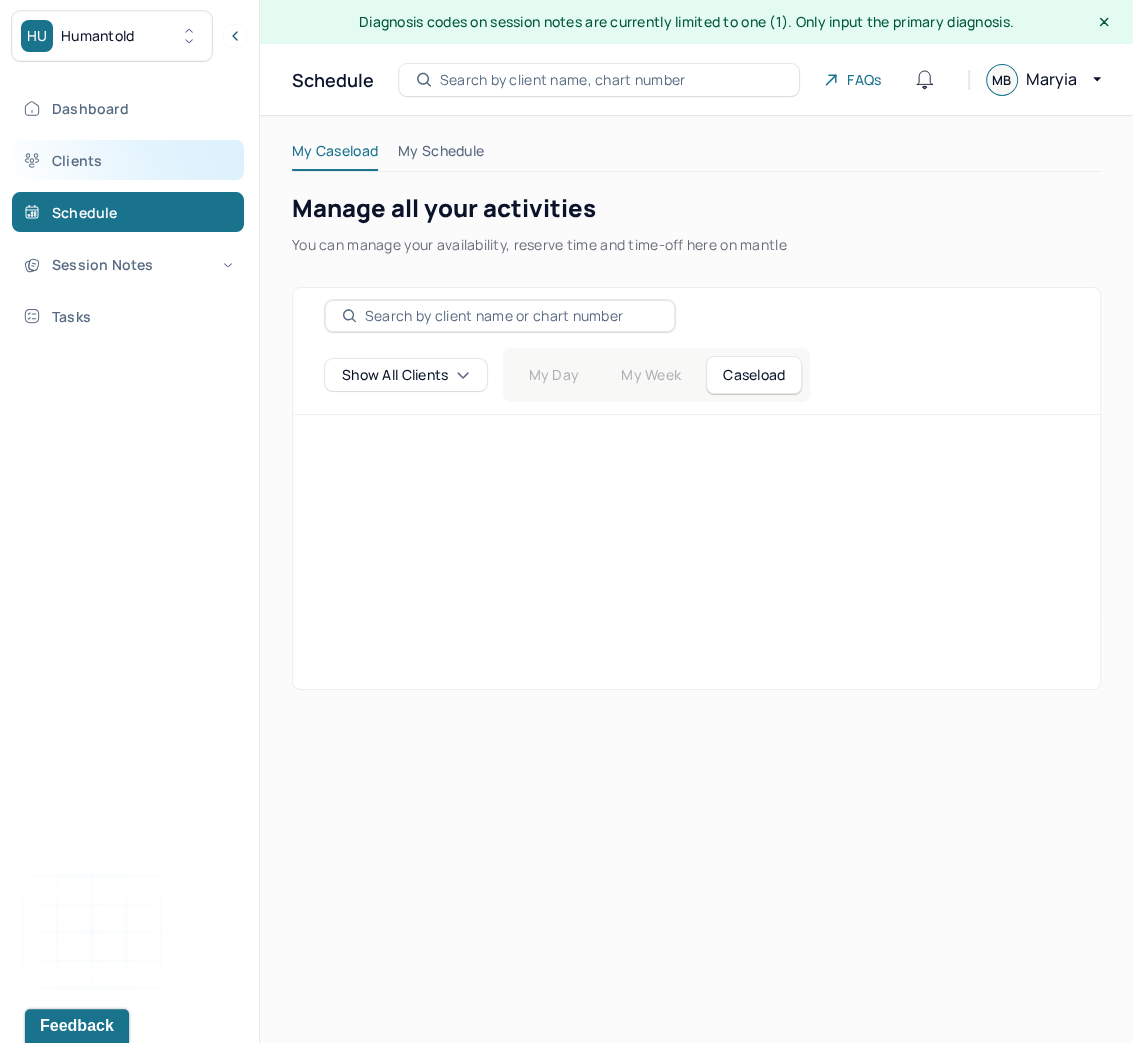 click on "Clients" at bounding box center (128, 160) 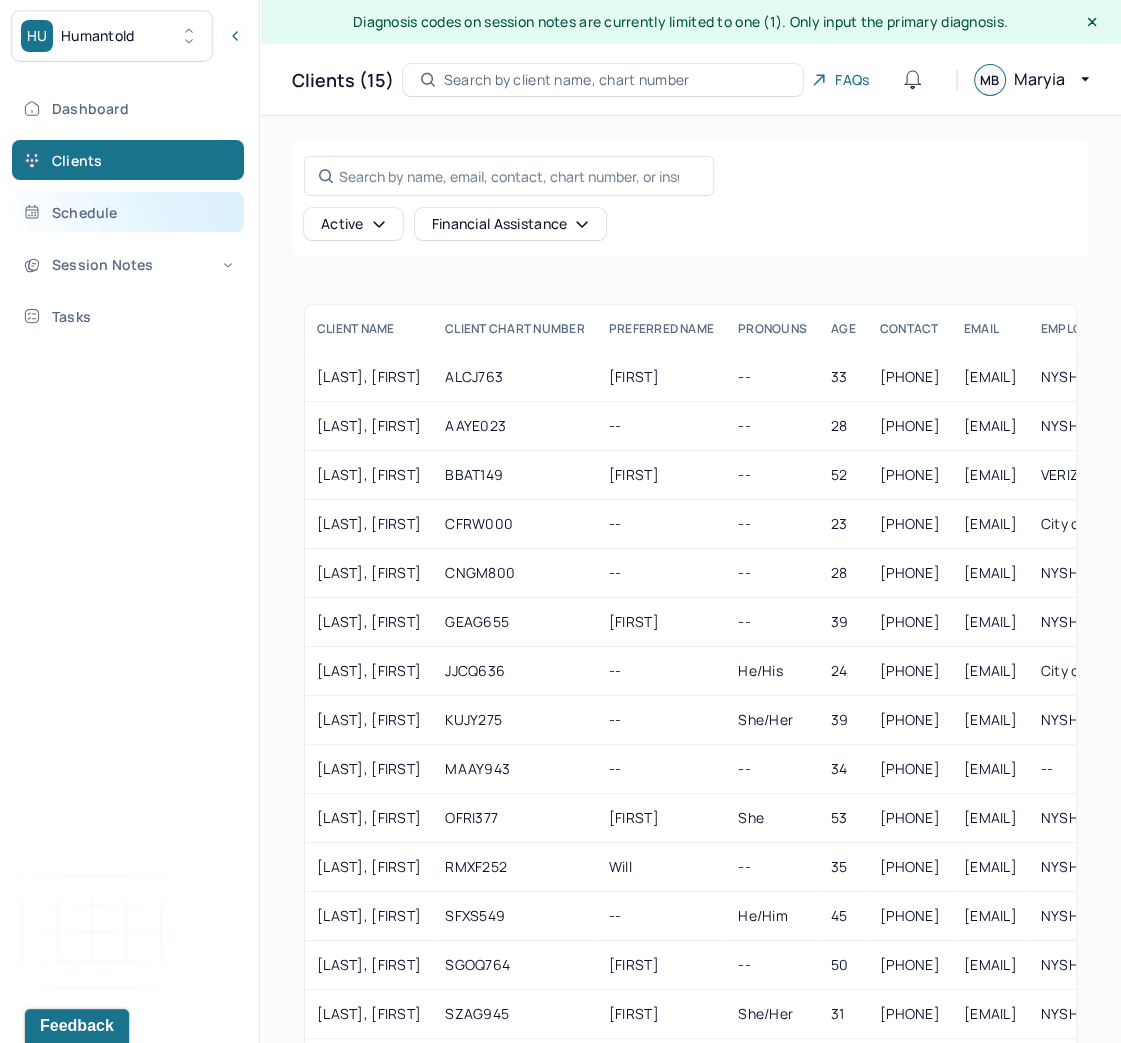 click on "Schedule" at bounding box center [128, 212] 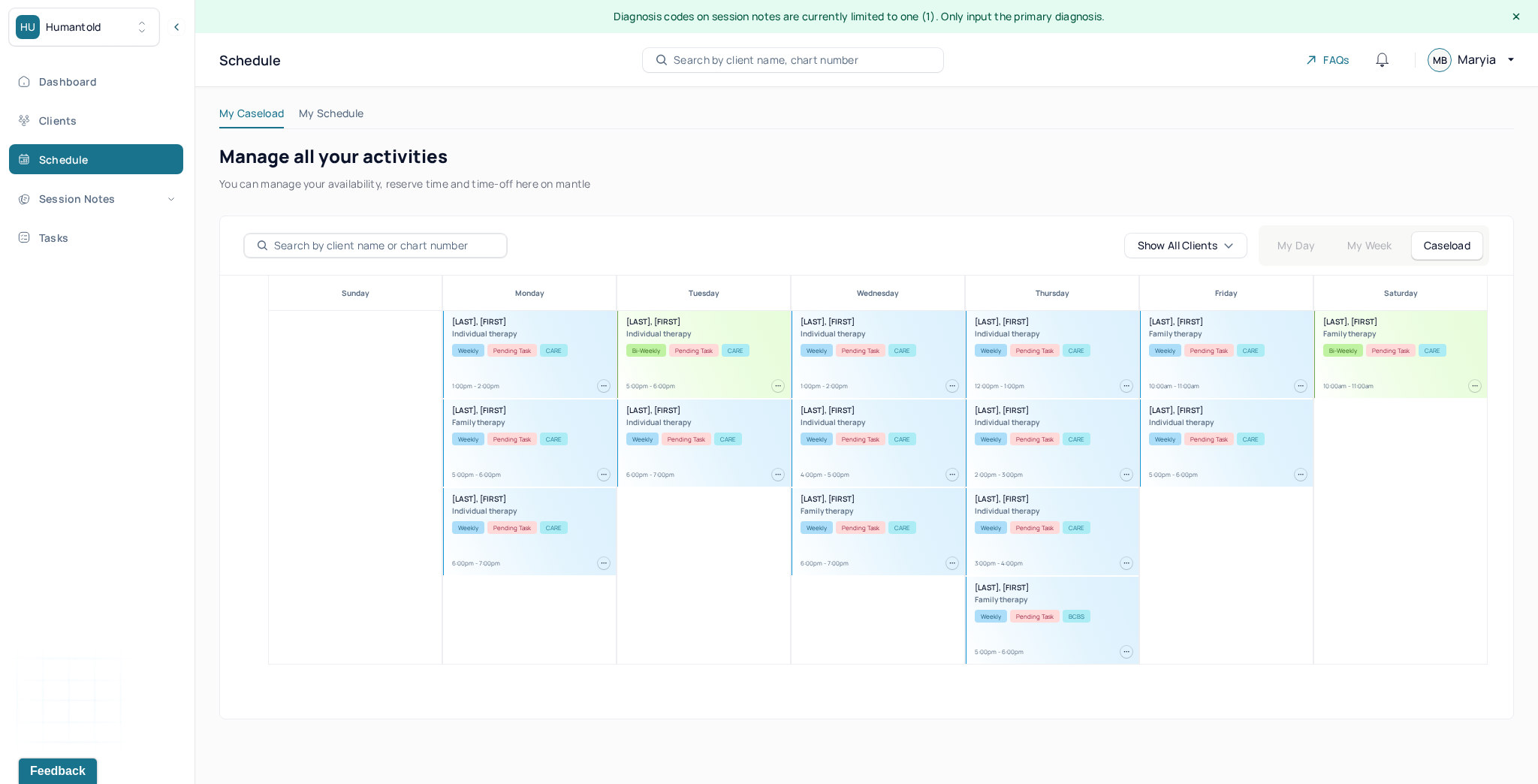 click on "Humantold" at bounding box center (74, 27) 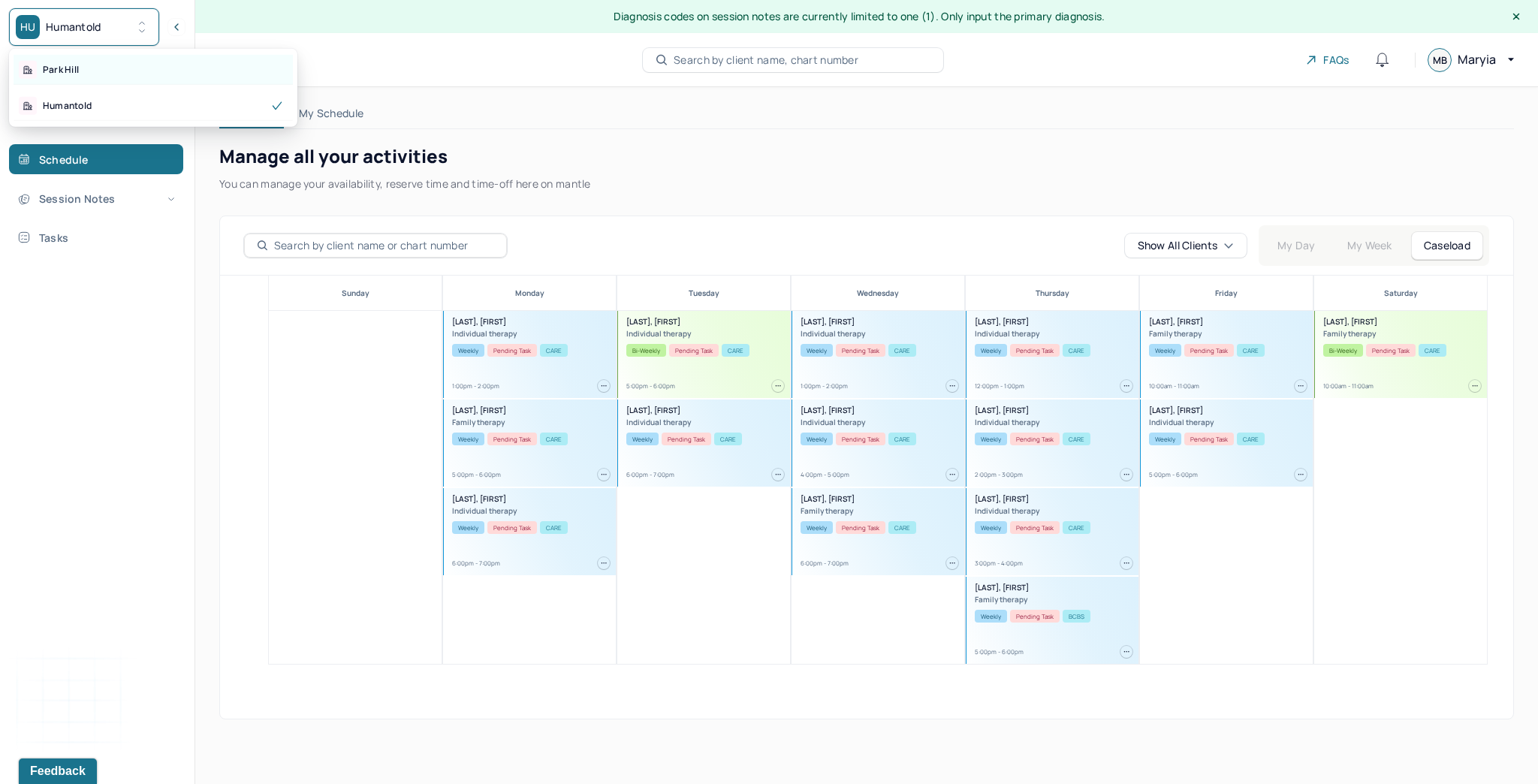 click on "Park Hill" at bounding box center [153, 70] 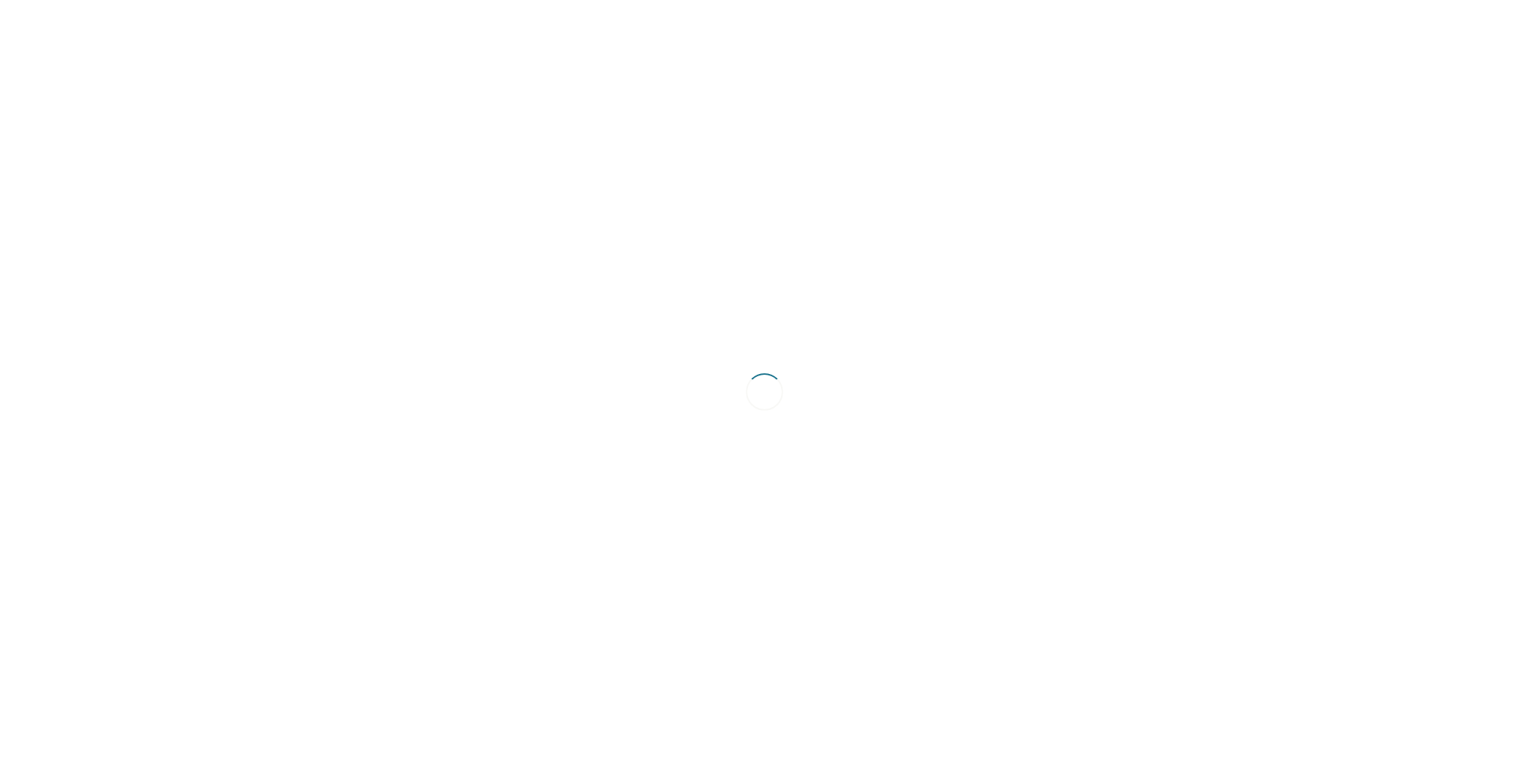 scroll, scrollTop: 0, scrollLeft: 0, axis: both 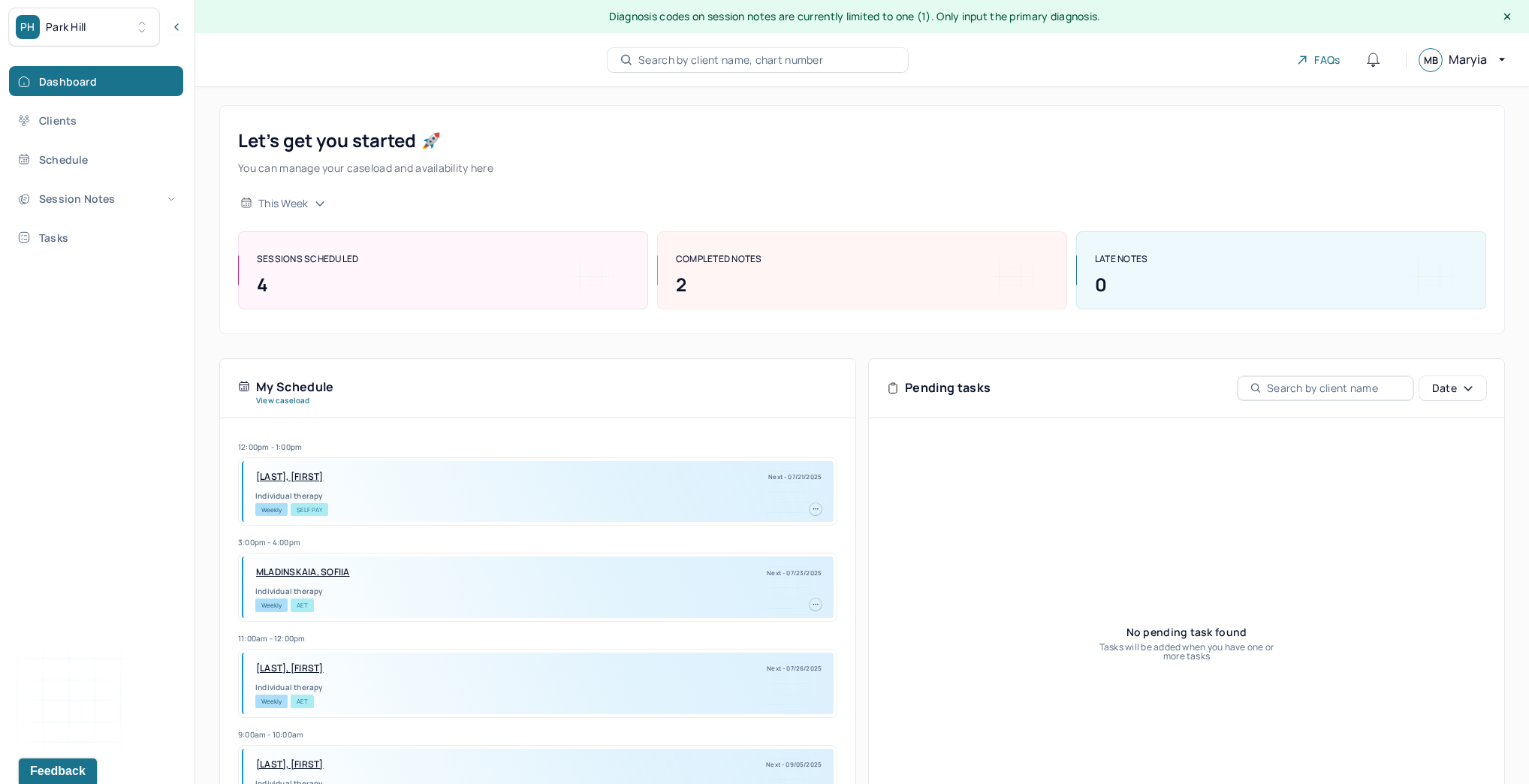 click on "PH Park Hill" at bounding box center [84, 27] 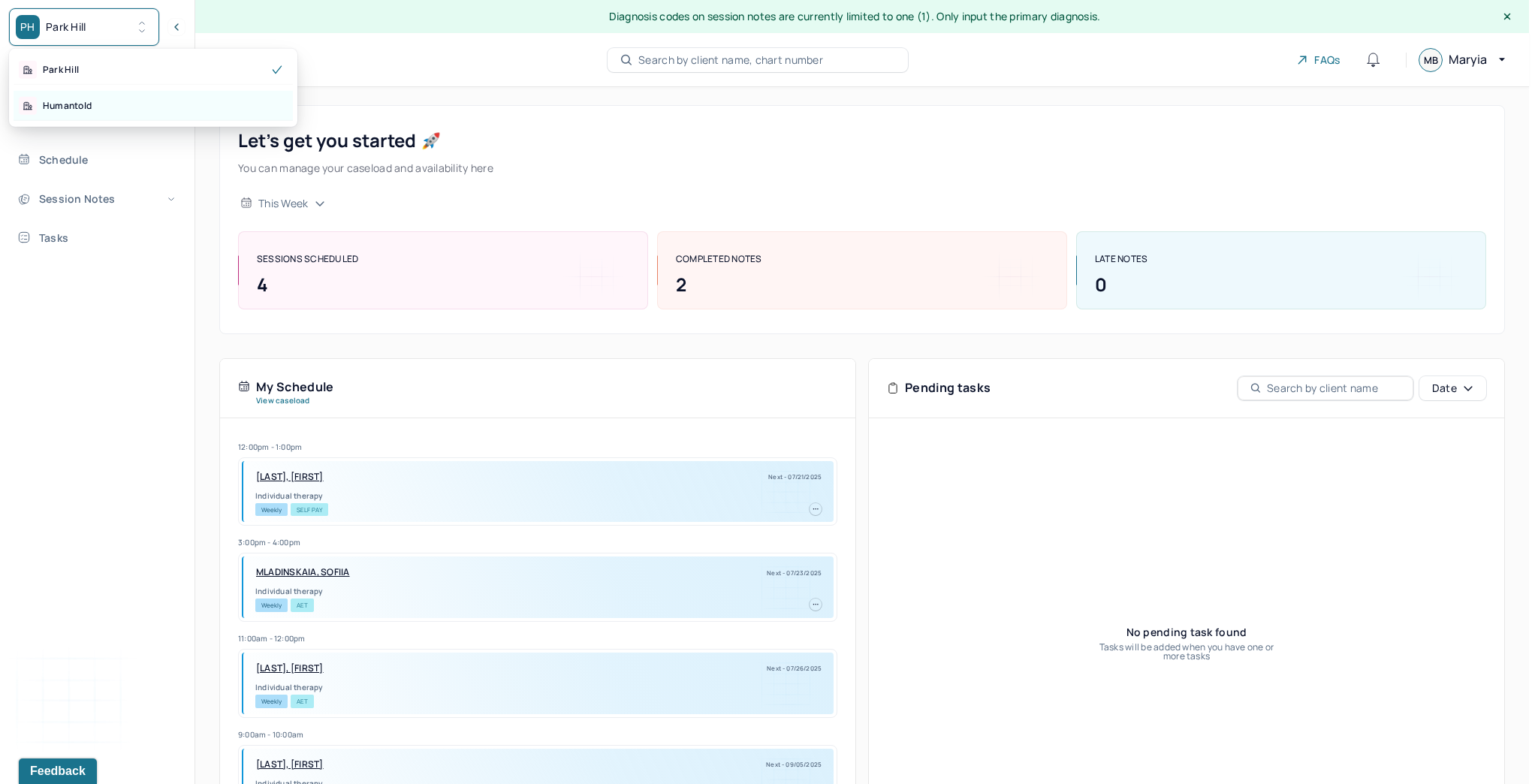 click on "Humantold" at bounding box center (153, 106) 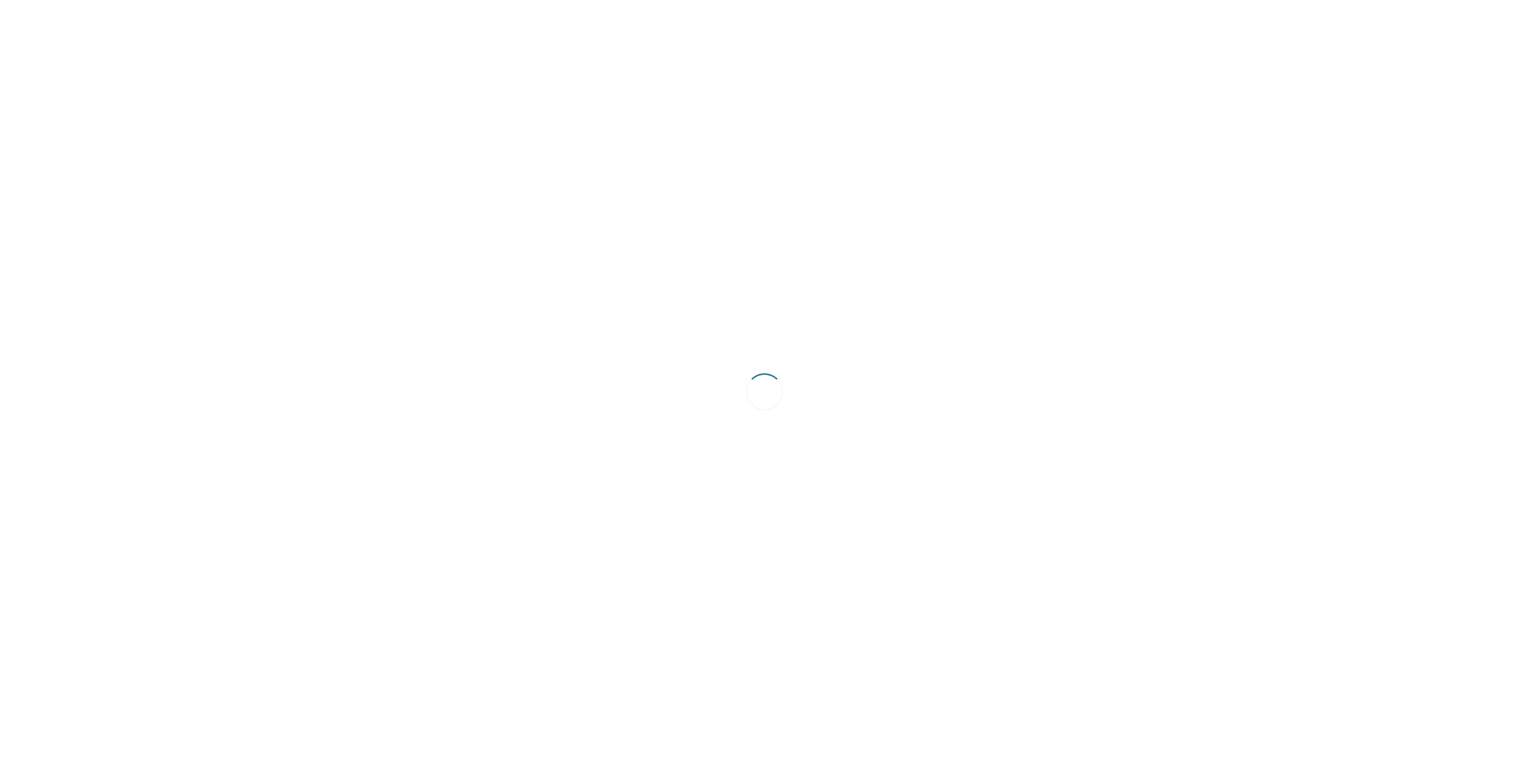 scroll, scrollTop: 0, scrollLeft: 0, axis: both 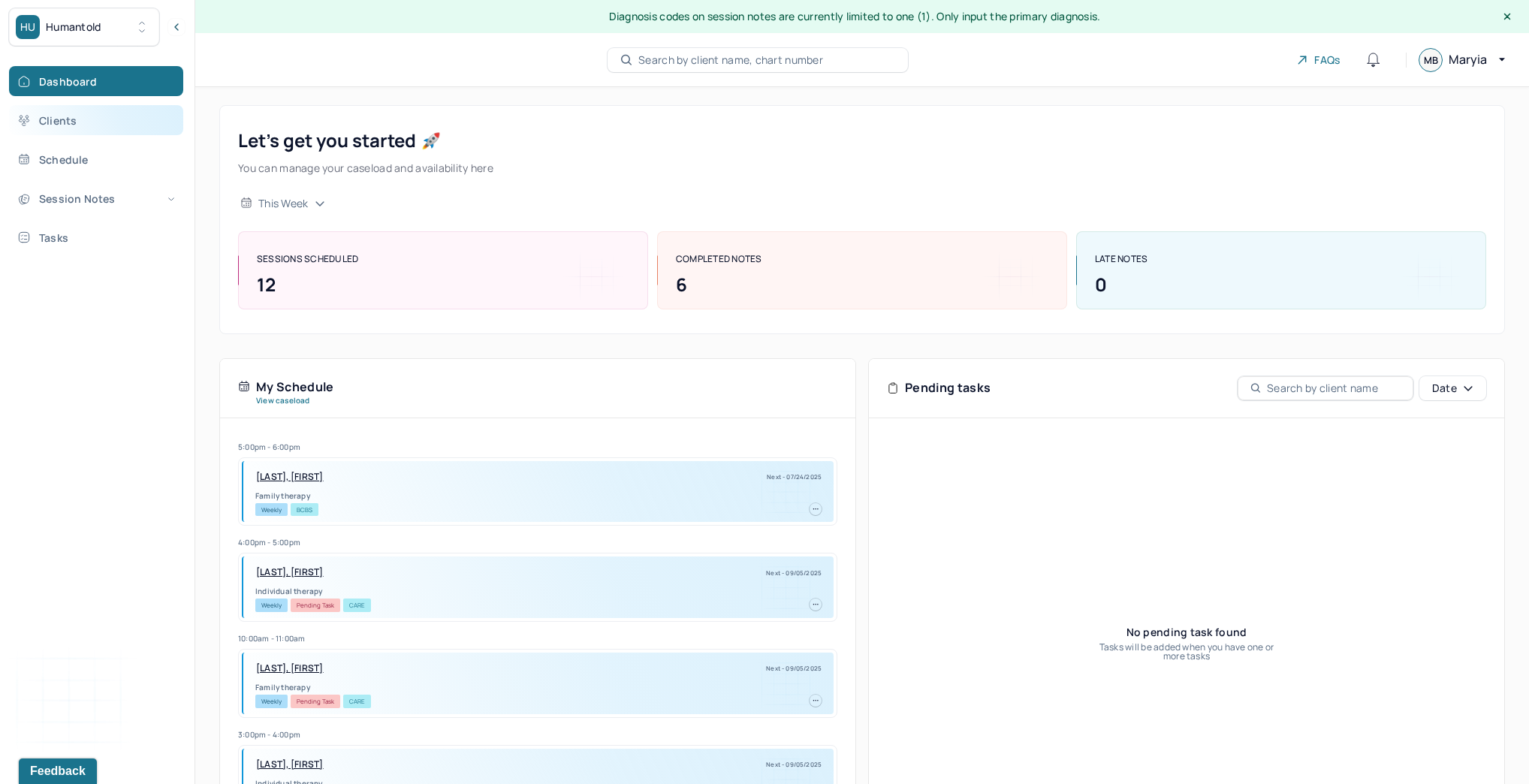 click on "Clients" at bounding box center [96, 120] 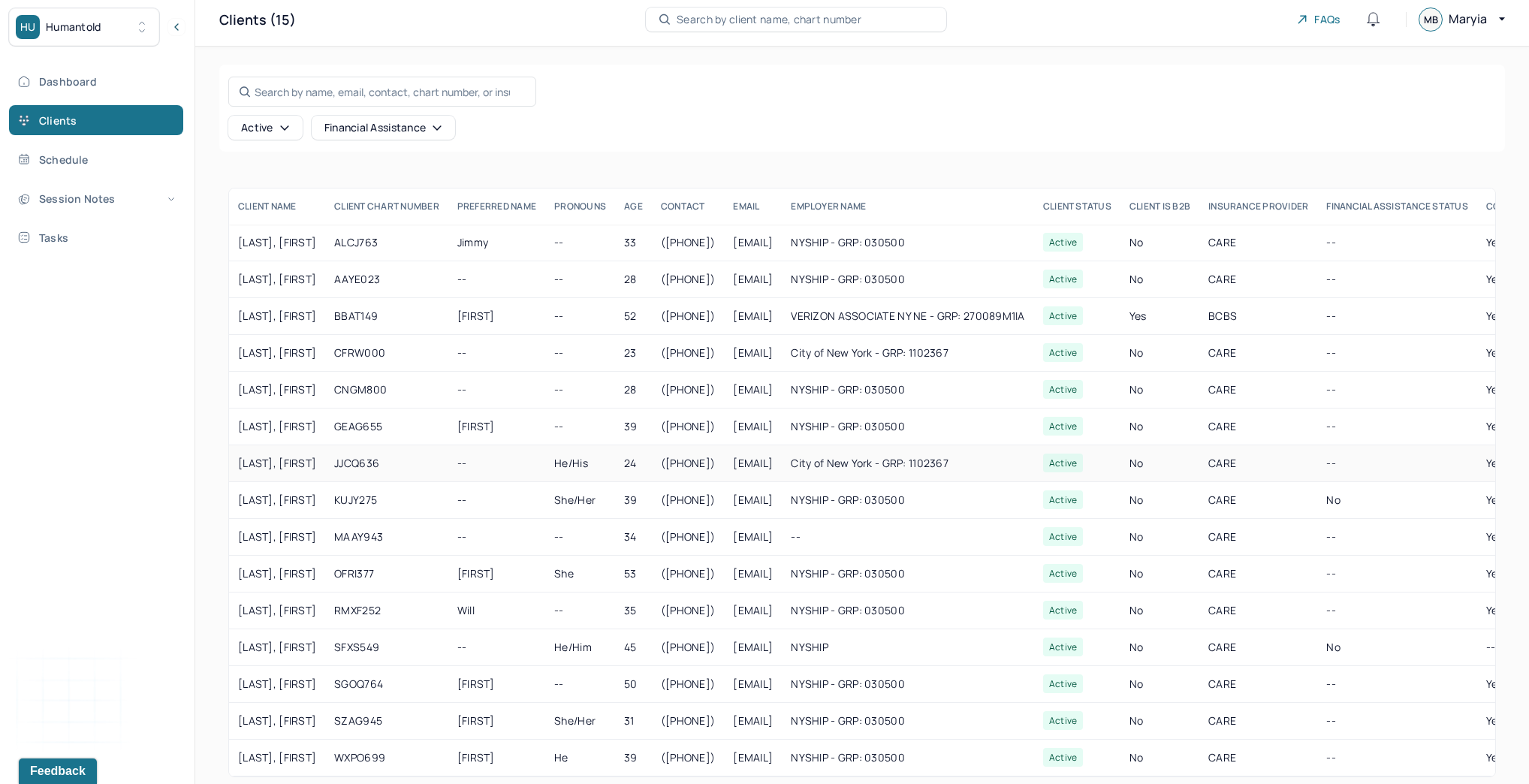 scroll, scrollTop: 60, scrollLeft: 0, axis: vertical 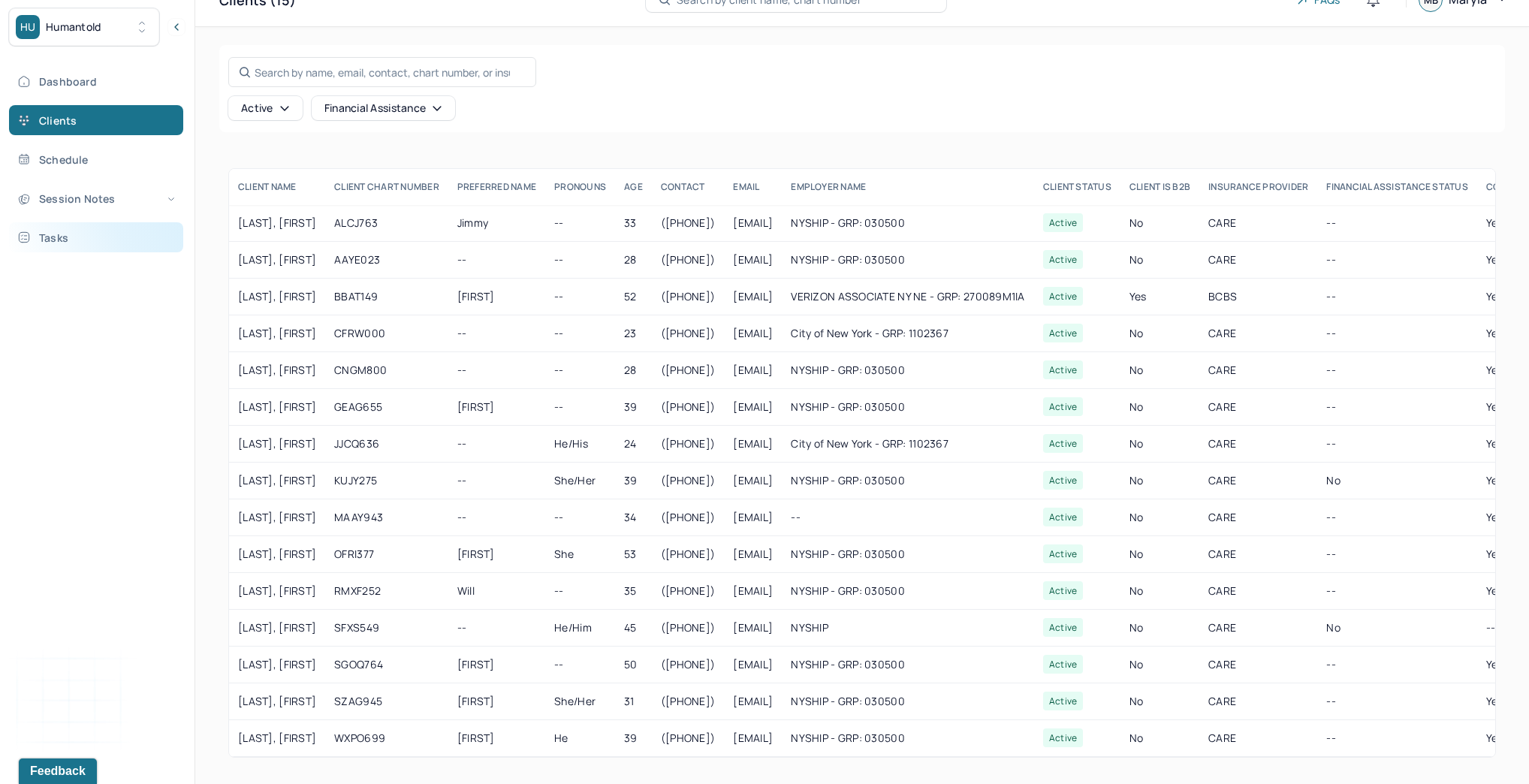 click on "Tasks" at bounding box center [96, 237] 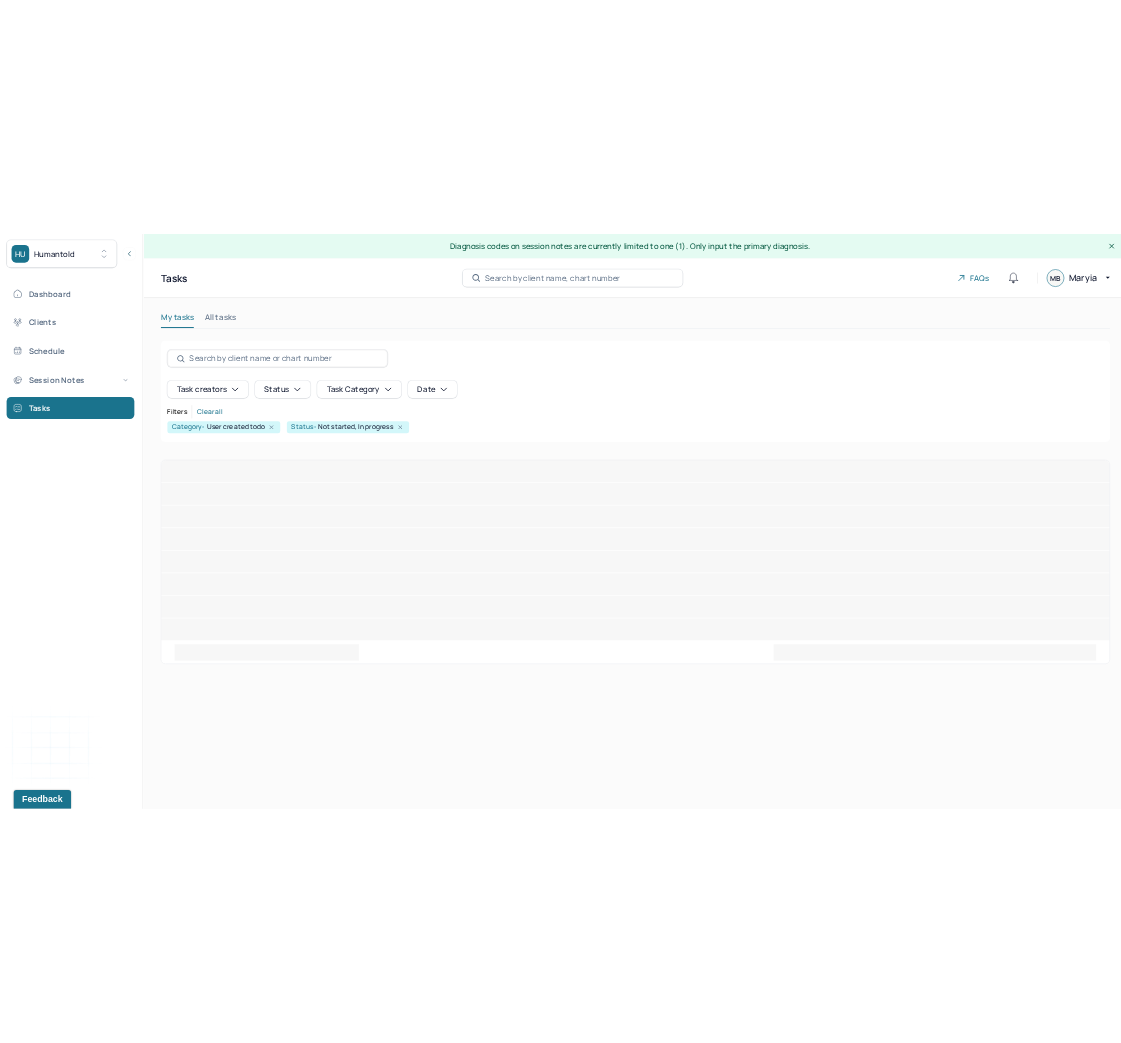 scroll, scrollTop: 0, scrollLeft: 0, axis: both 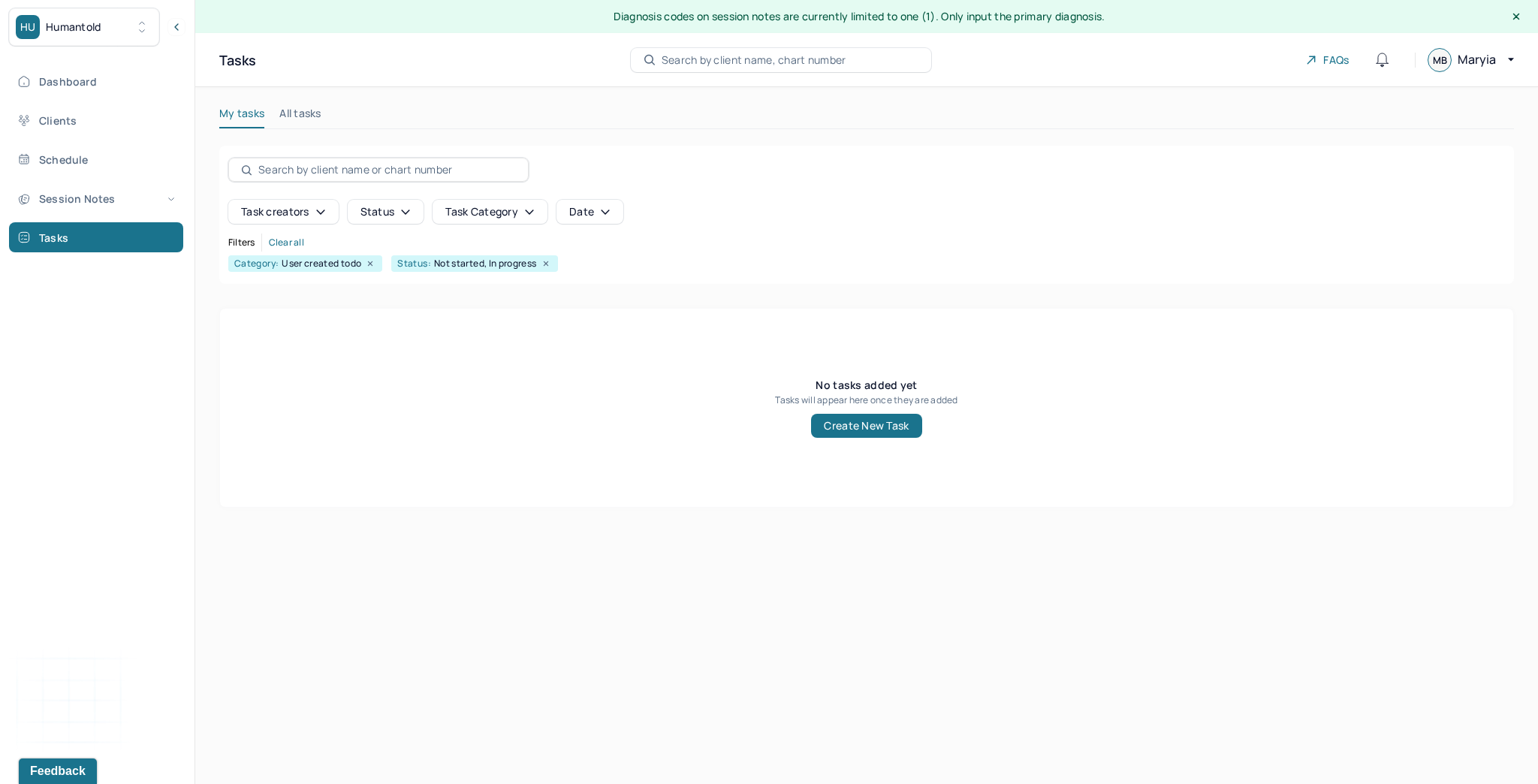 click on "Task category" at bounding box center [490, 212] 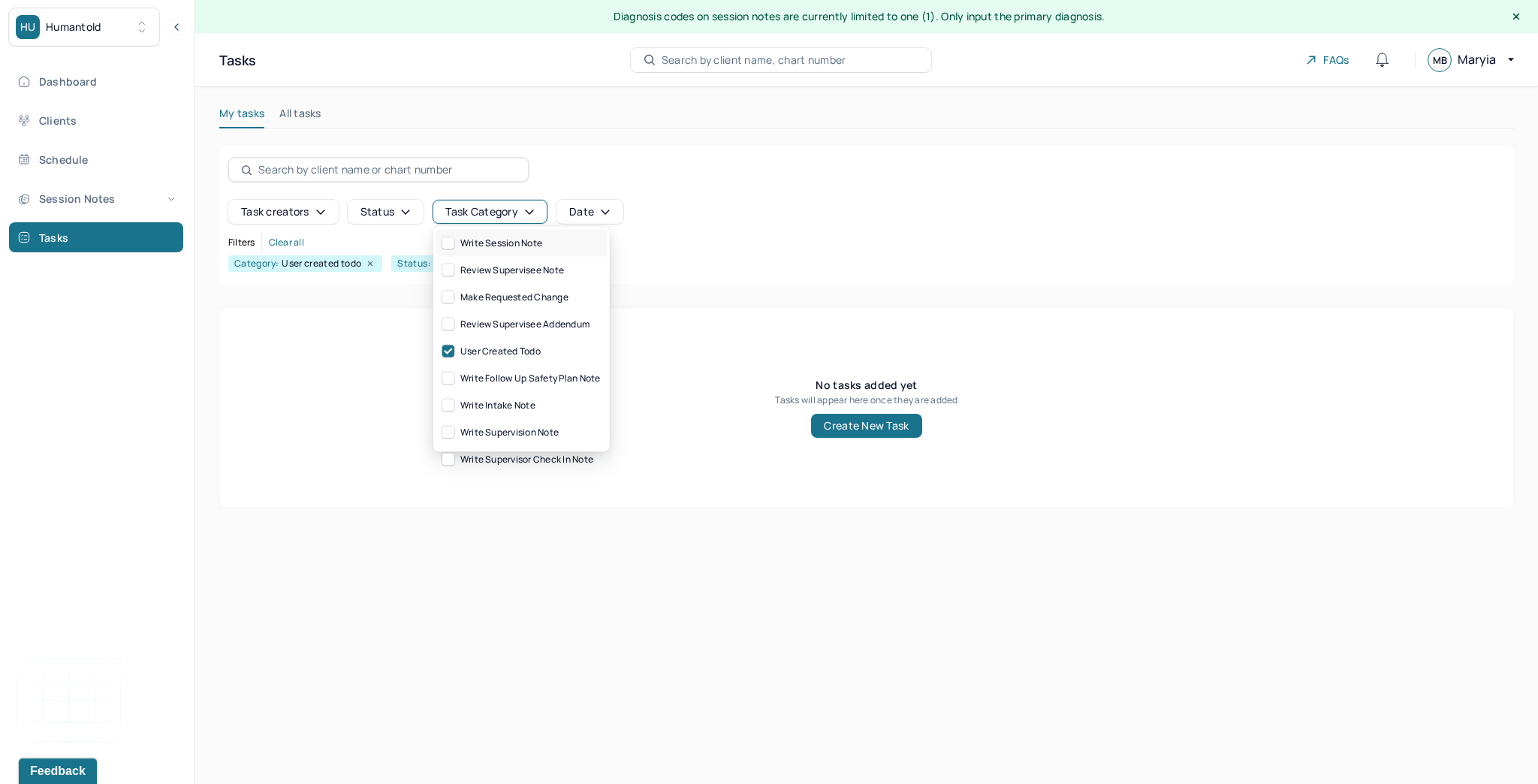 click on "write session note" at bounding box center [492, 243] 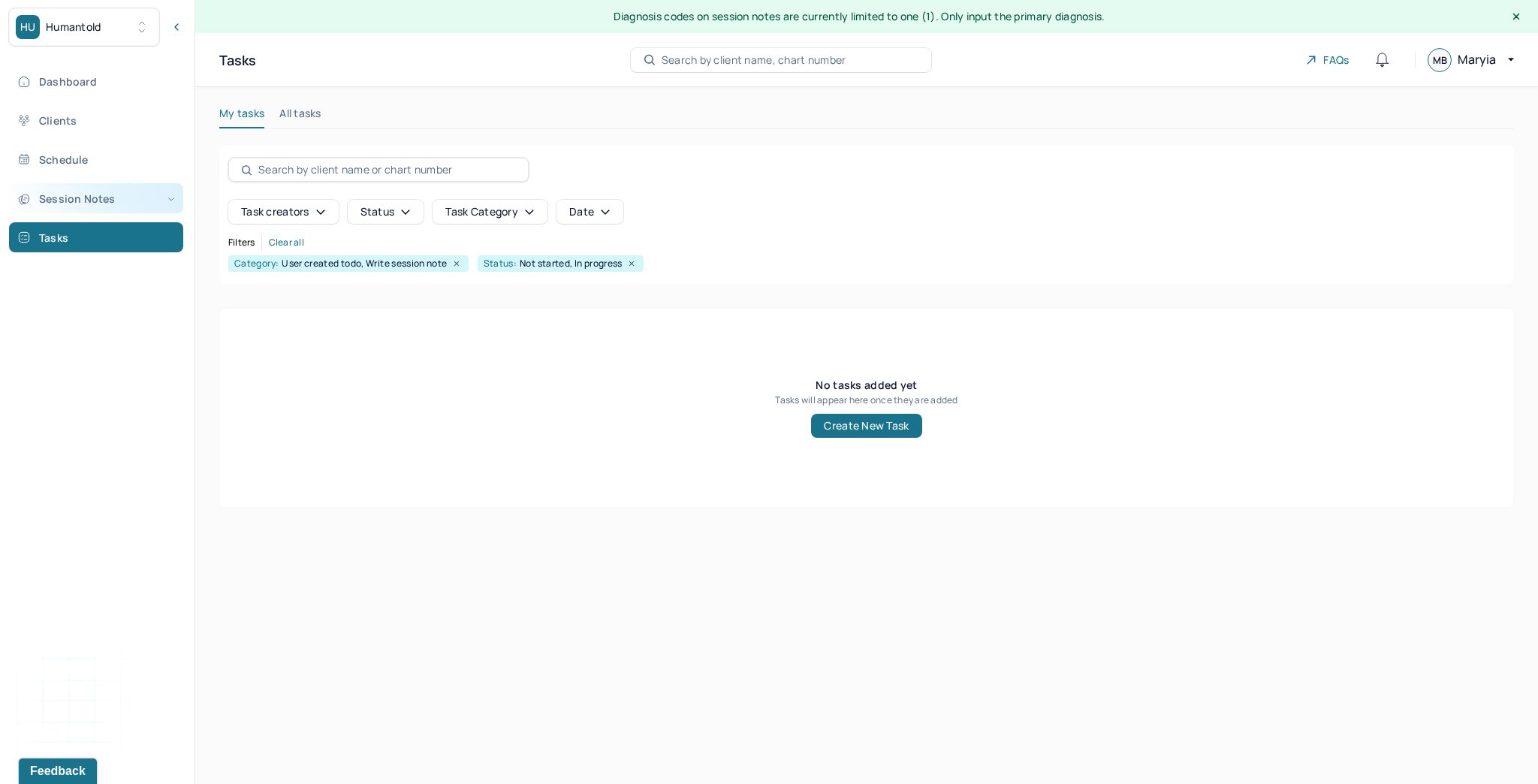 click on "Session Notes" at bounding box center (96, 198) 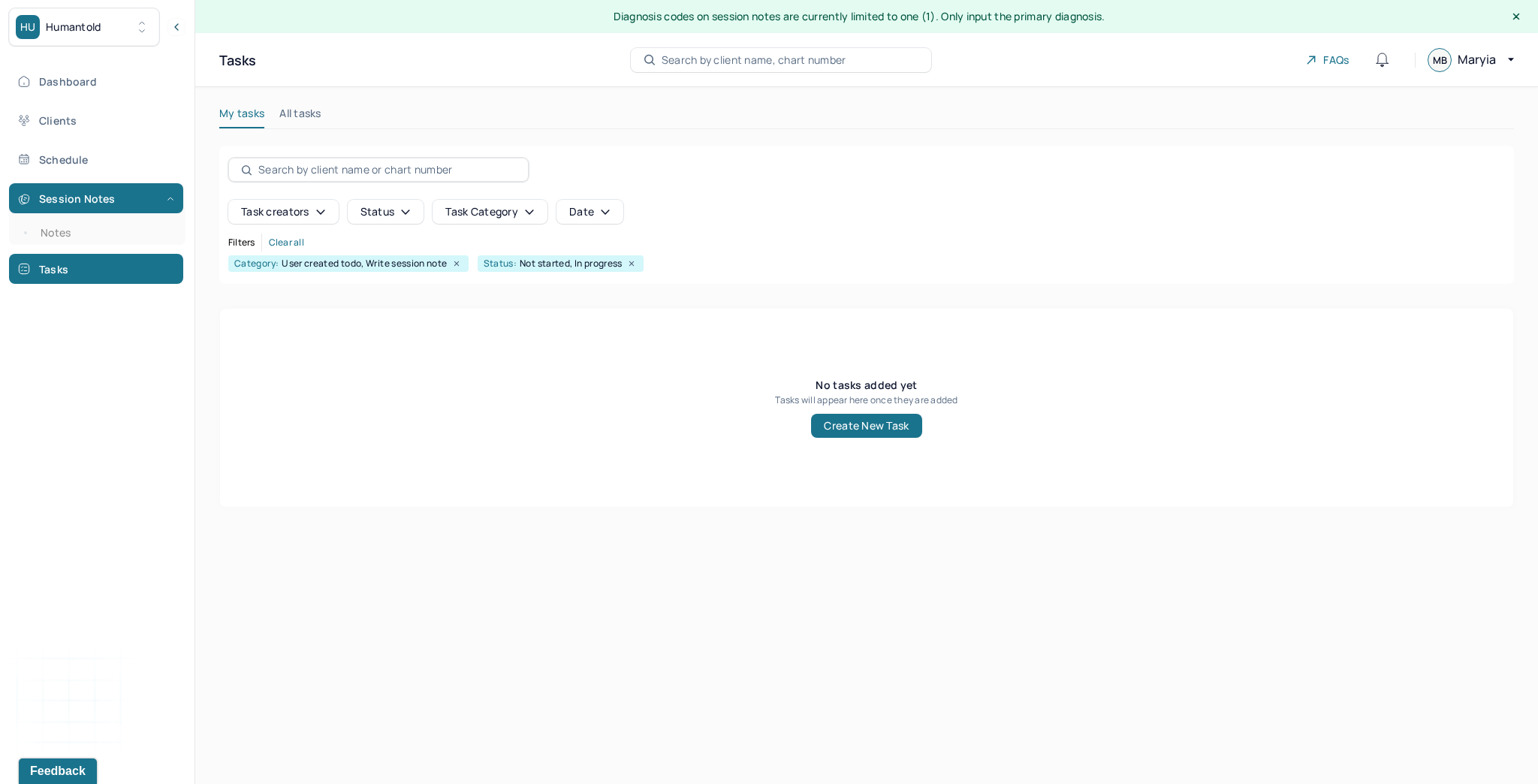 drag, startPoint x: 83, startPoint y: 231, endPoint x: 114, endPoint y: 246, distance: 34.438351 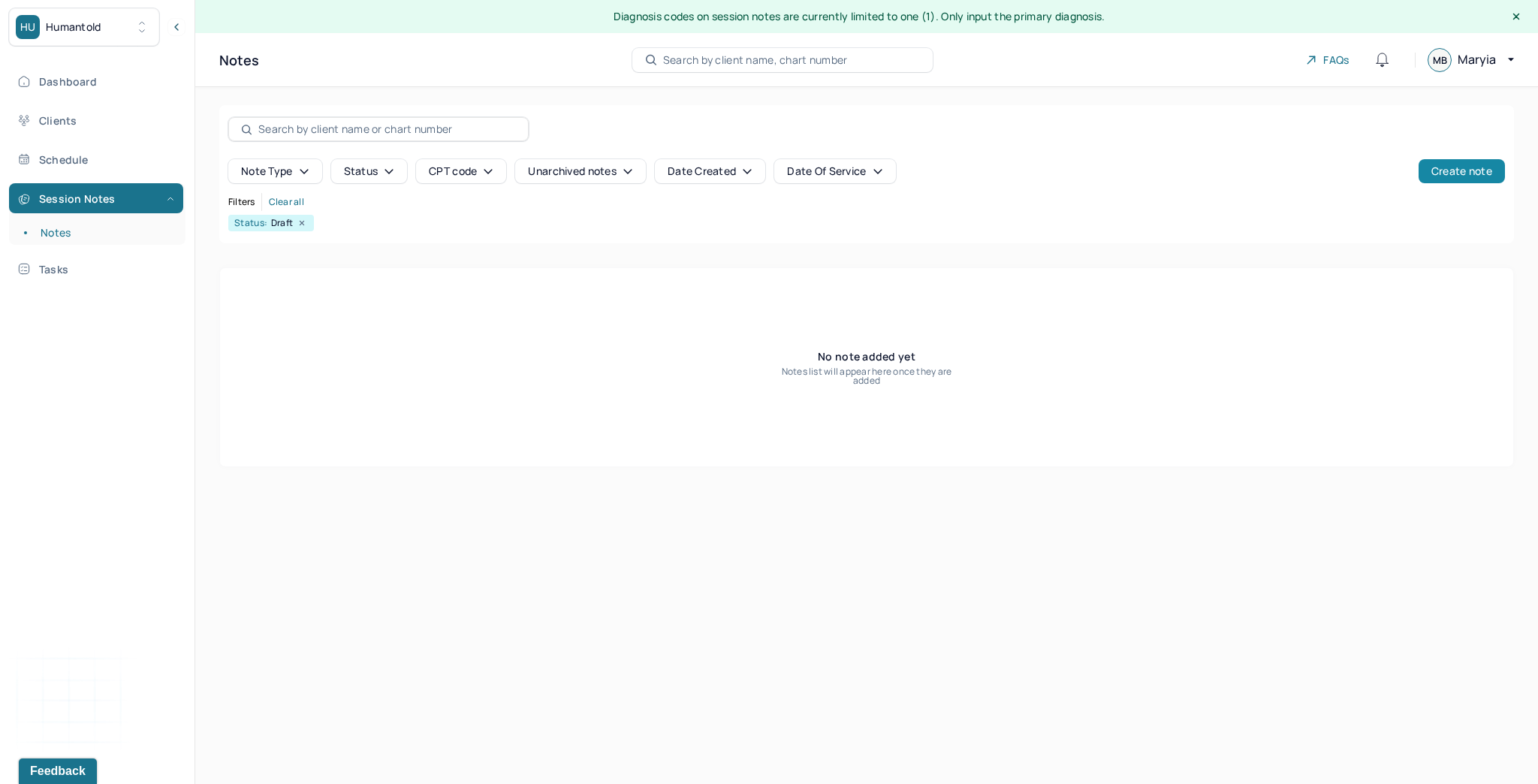 click on "Create note" at bounding box center [1461, 171] 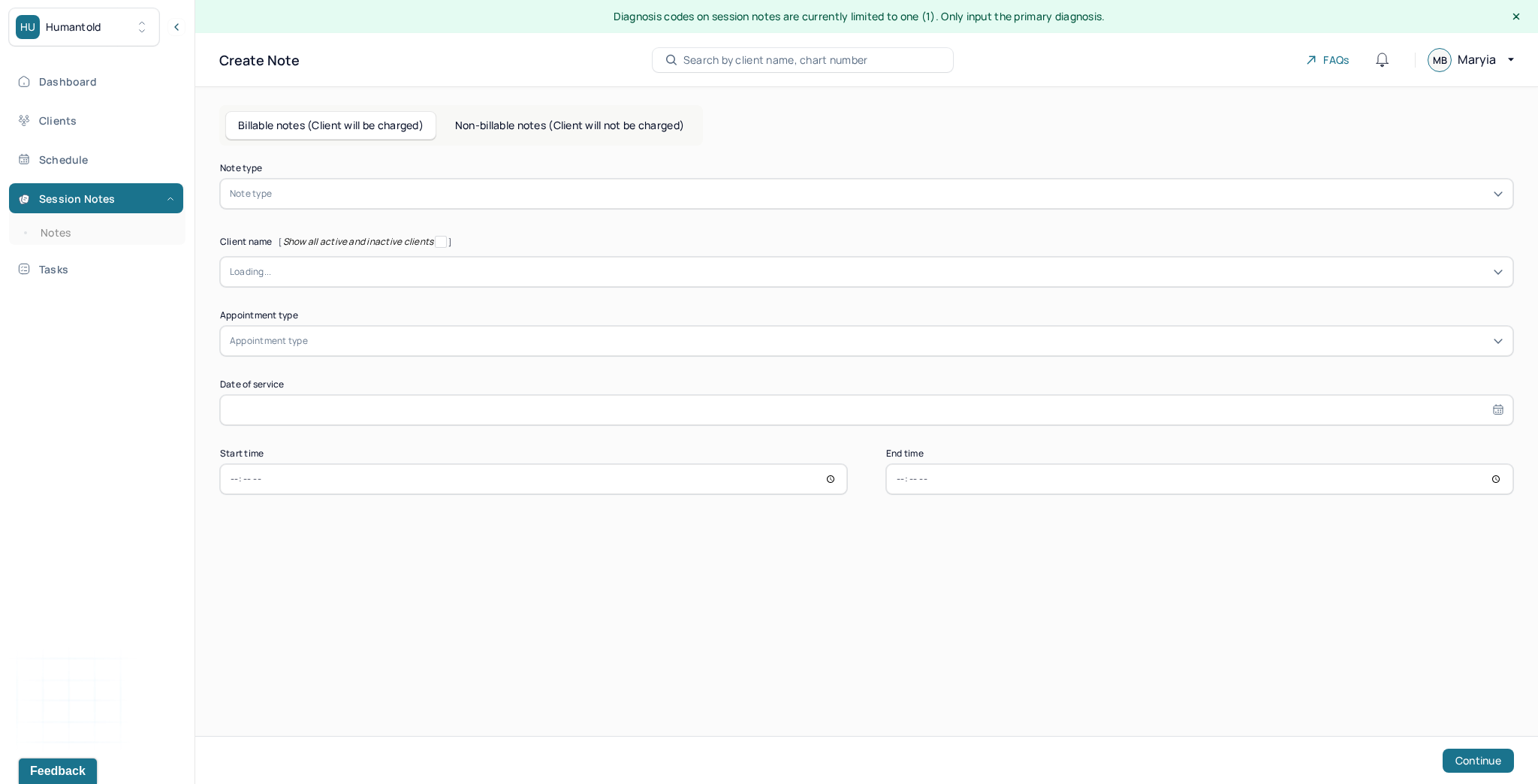 click on "Note type" at bounding box center (251, 194) 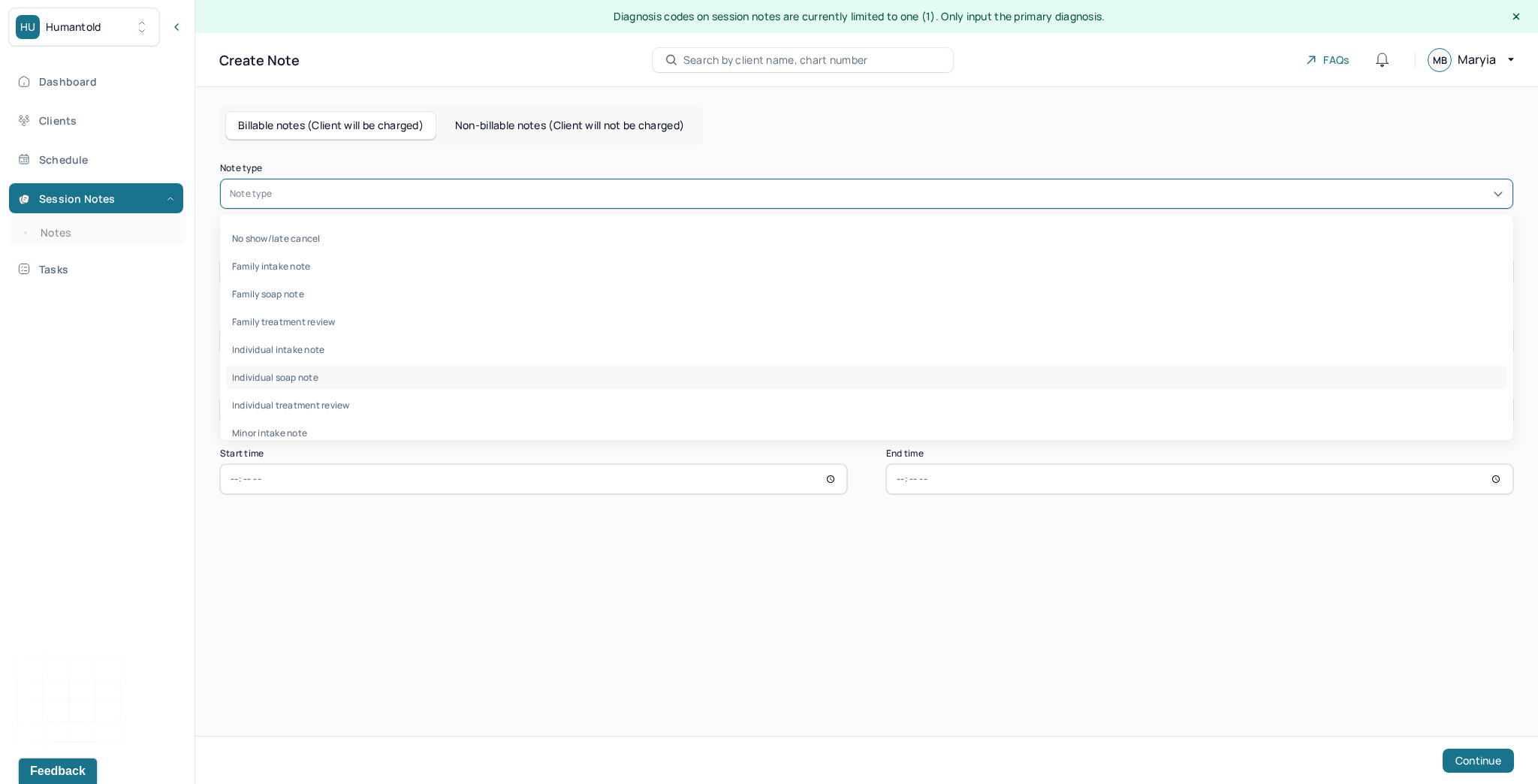 click on "Individual soap note" at bounding box center (867, 377) 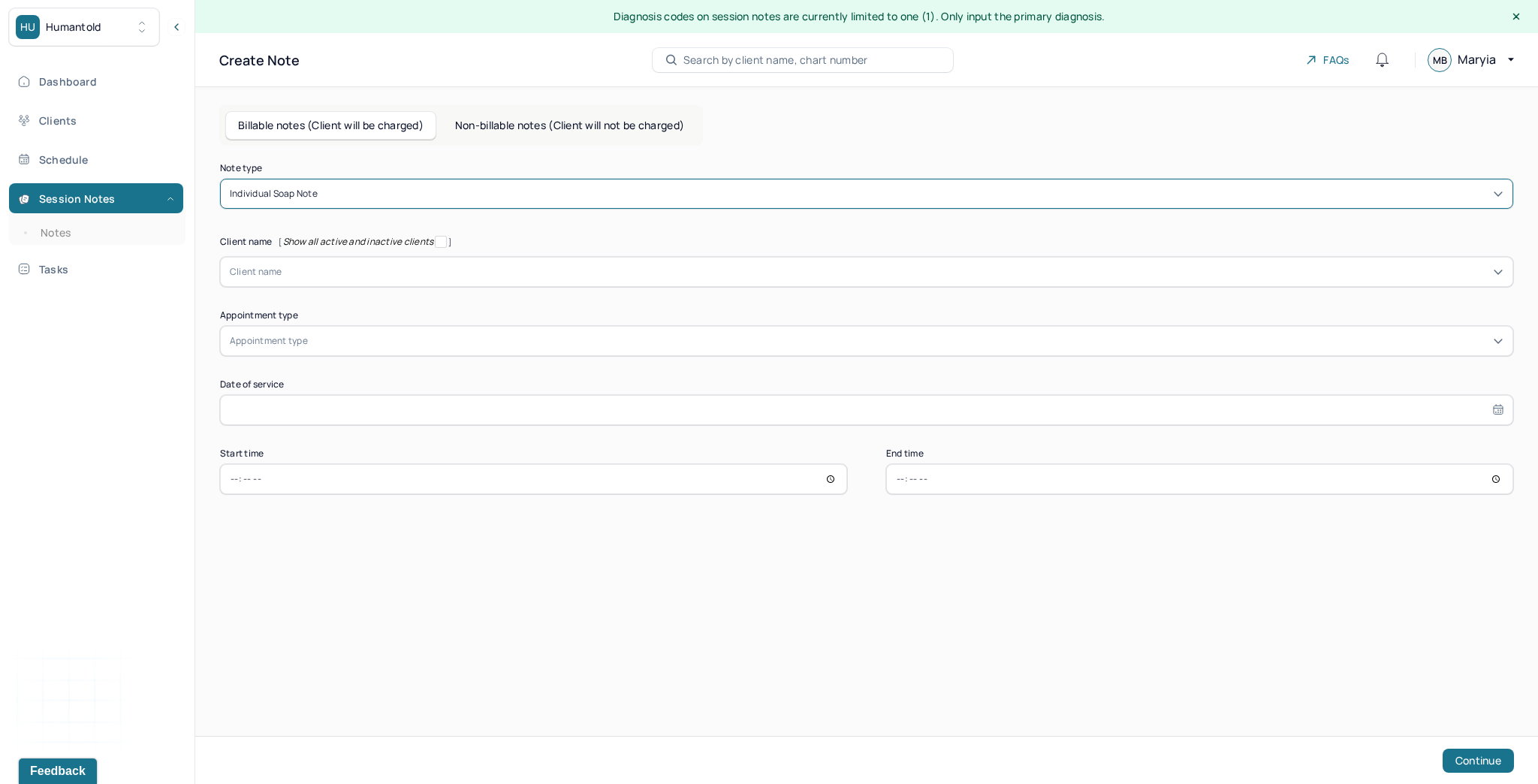 click on "Client name" at bounding box center [256, 272] 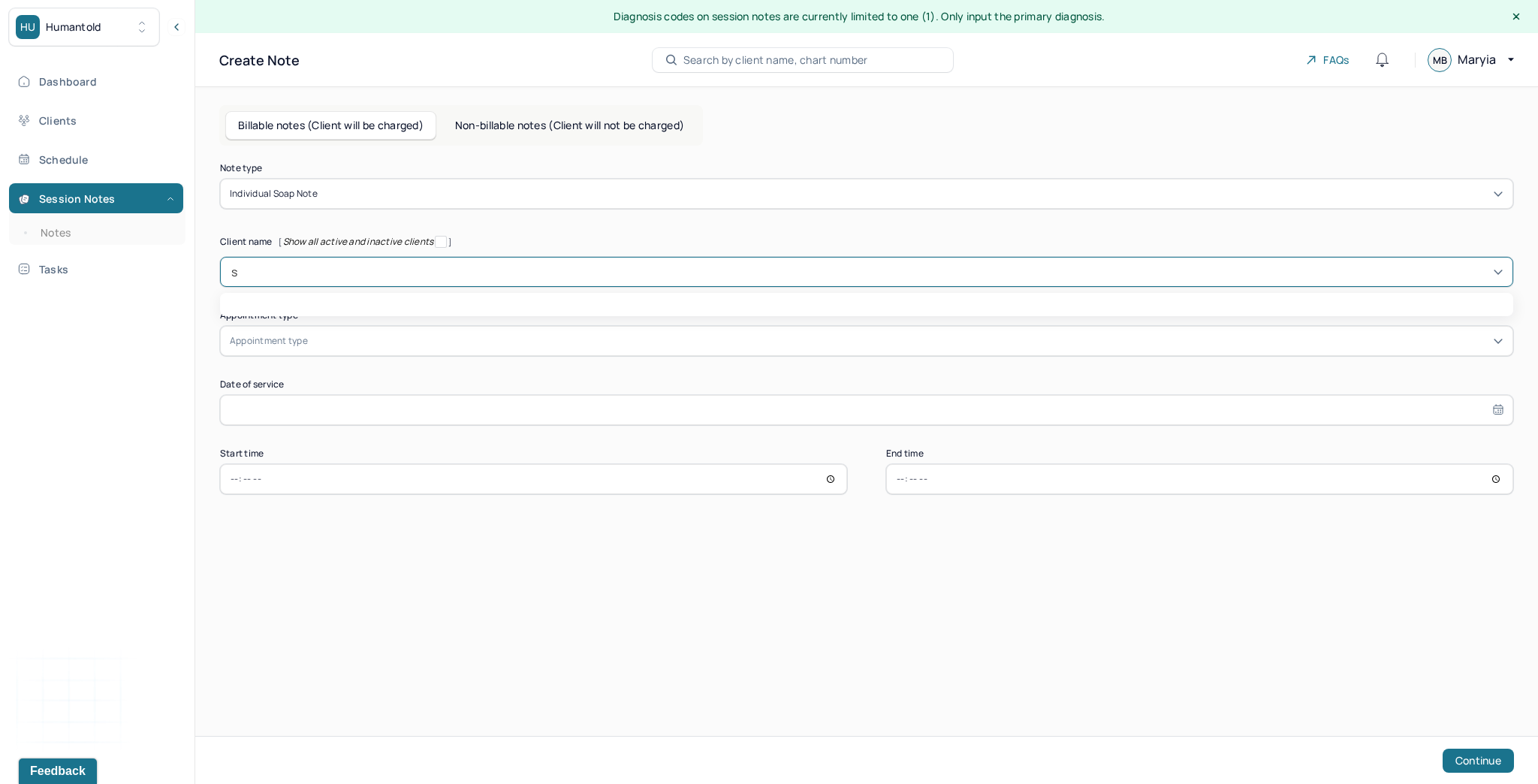 type on "sc" 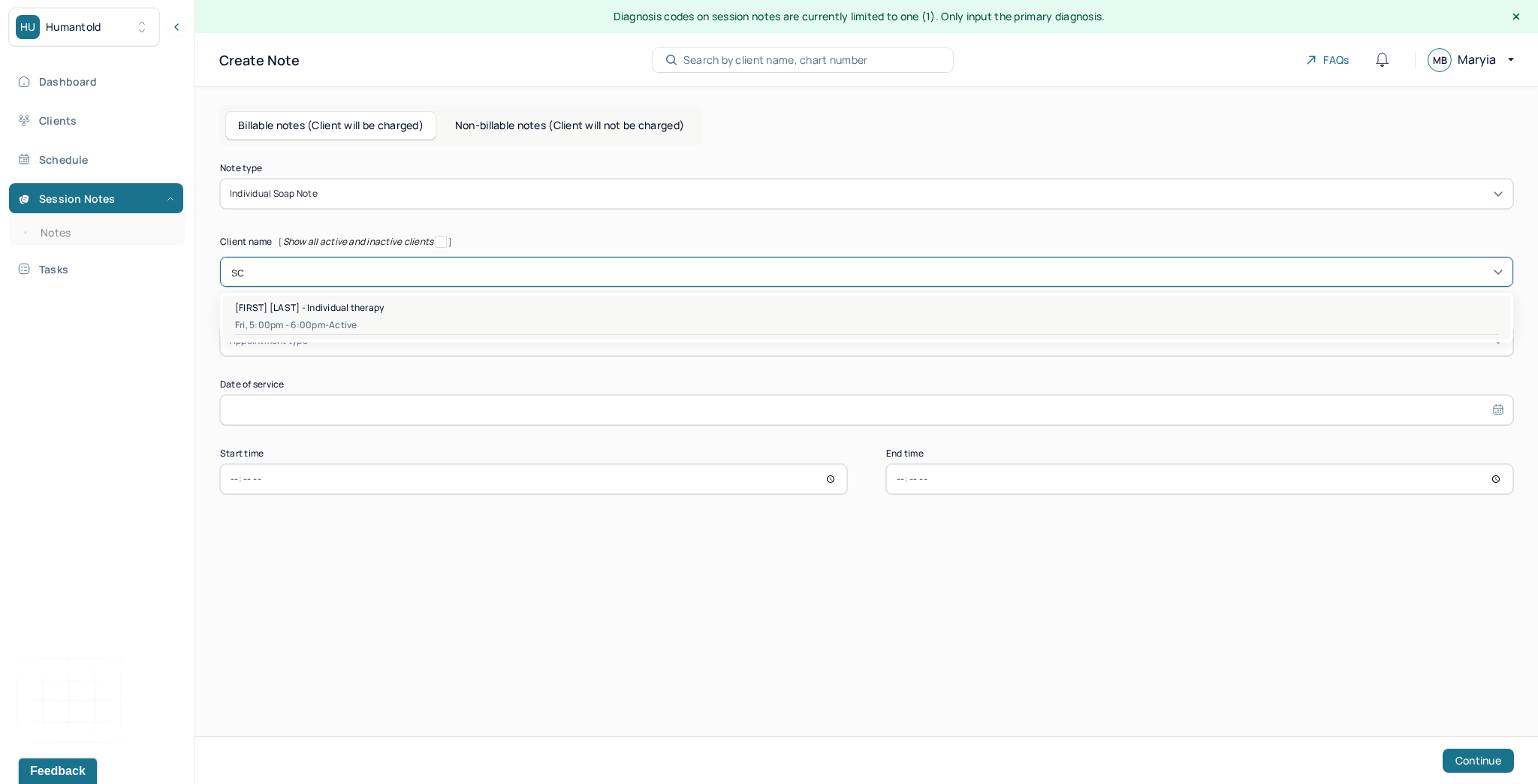 click on "Scott Samoyedny - Individual therapy" at bounding box center (309, 307) 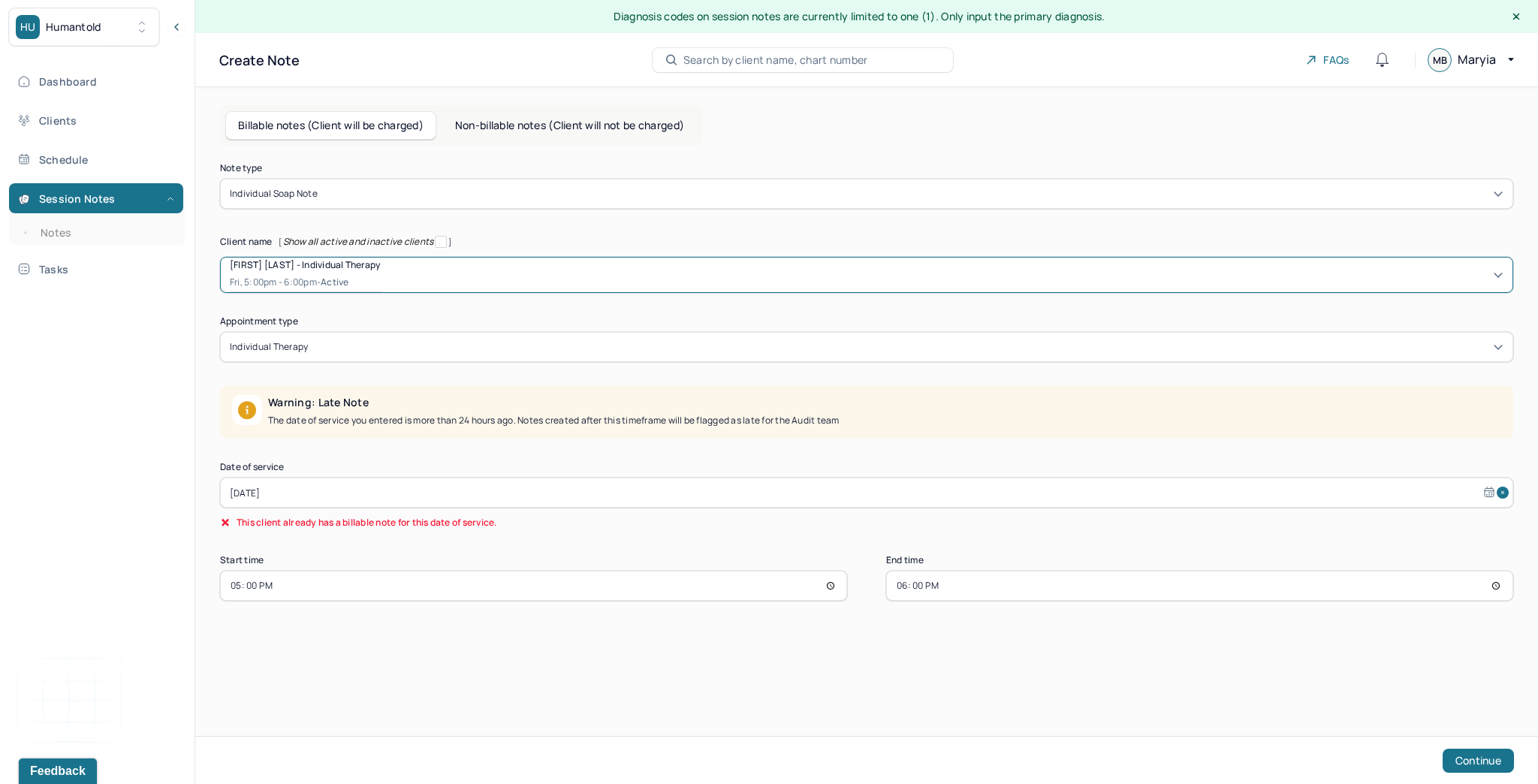 click at bounding box center (907, 347) 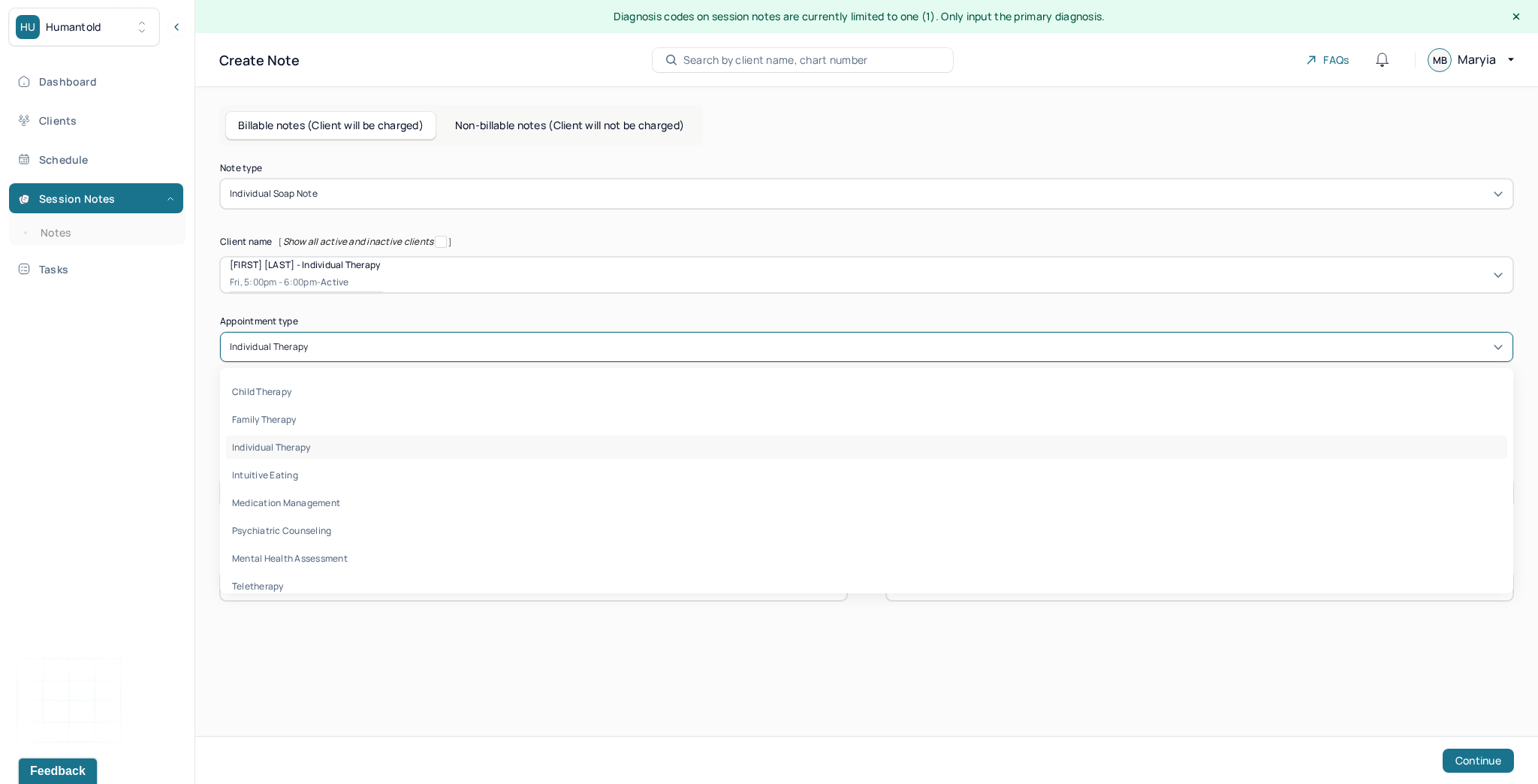 click on "Diagnosis codes on session notes are currently limited to one (1). Only input the primary diagnosis.     Create Note   Search by client name, chart number     FAQs     MB Maryia   Billable notes (Client will be charged)     Non-billable notes (Client will not be charged)   Note type Individual soap note Client name [ Show all active and inactive clients ] Scott Samoyedny - Individual therapy Fri, 5:00pm - 6:00pm  -  active Supervisee name Maryia Bokhan Appointment type 8 results available. Use Up and Down to choose options, press Enter to select the currently focused option, press Escape to exit the menu, press Tab to select the option and exit the menu. individual therapy child therapy family therapy individual therapy intuitive eating medication management psychiatric counseling mental health assessment teletherapy Warning: Late Note The date of service you entered is more than 24 hours ago. Notes created after this timeframe will be flagged as late for the Audit team Date of service Jul 11, 2025 17:00" at bounding box center (867, 392) 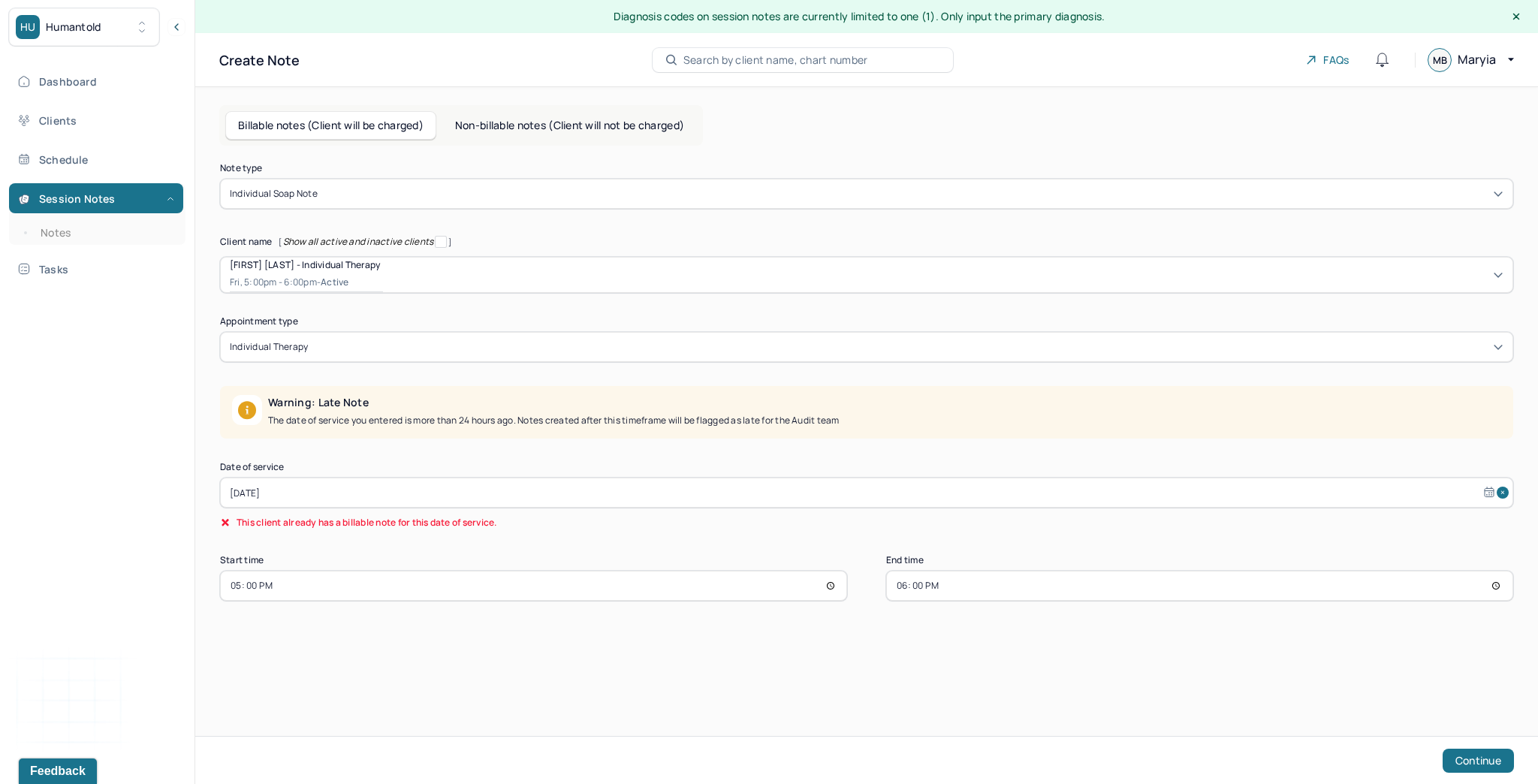 select on "6" 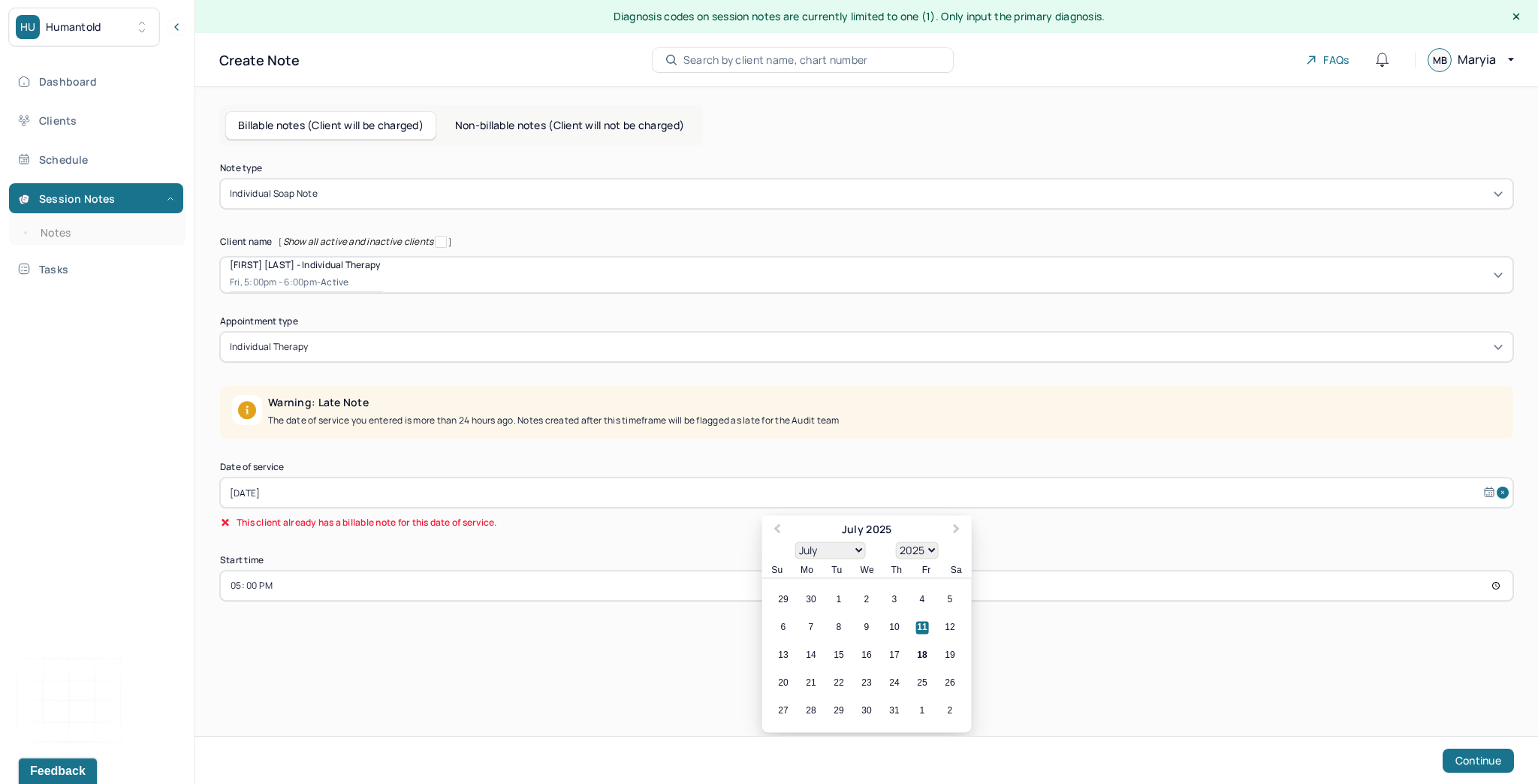 click on "Jul 11, 2025" at bounding box center (867, 493) 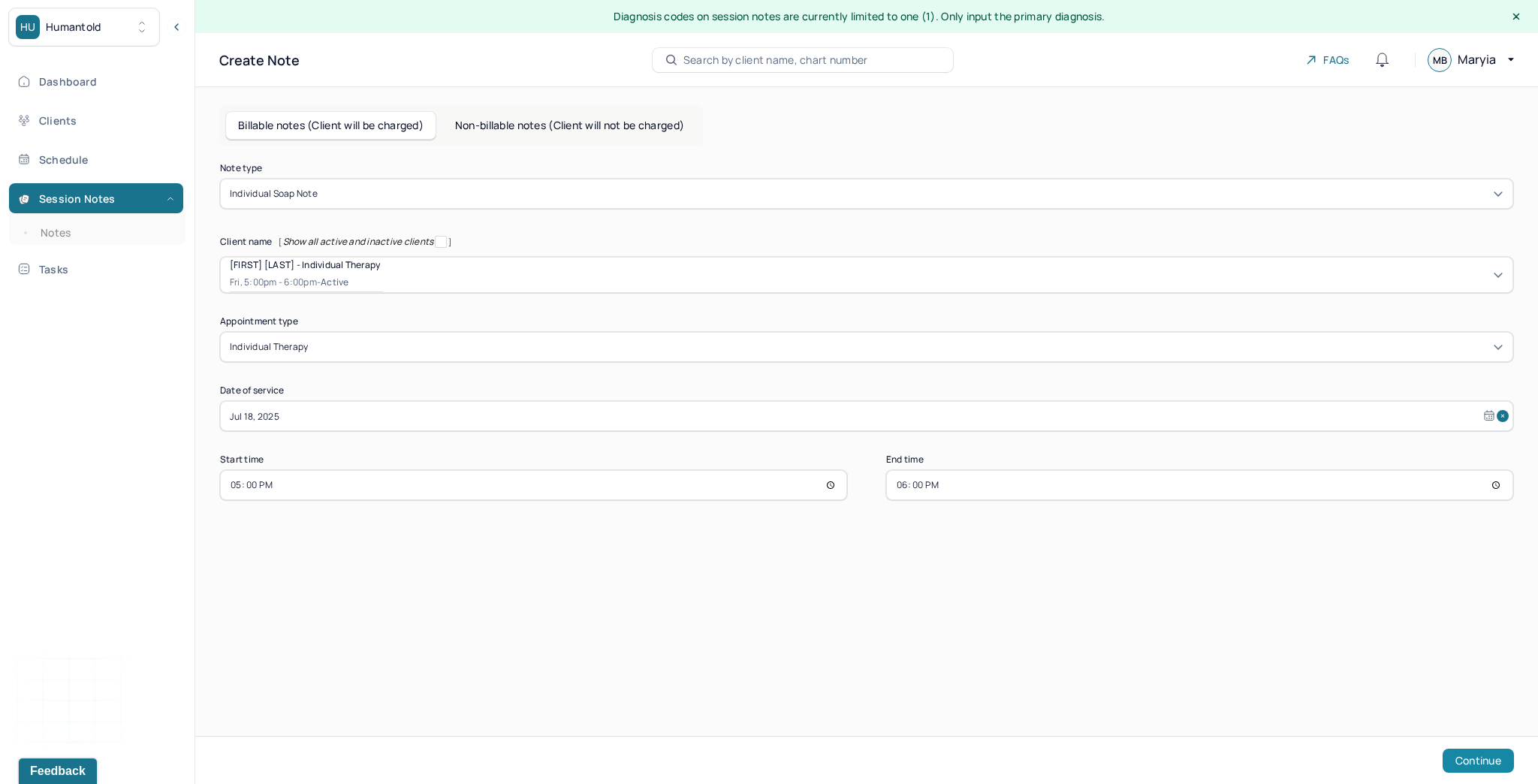 click on "Continue" at bounding box center (1478, 761) 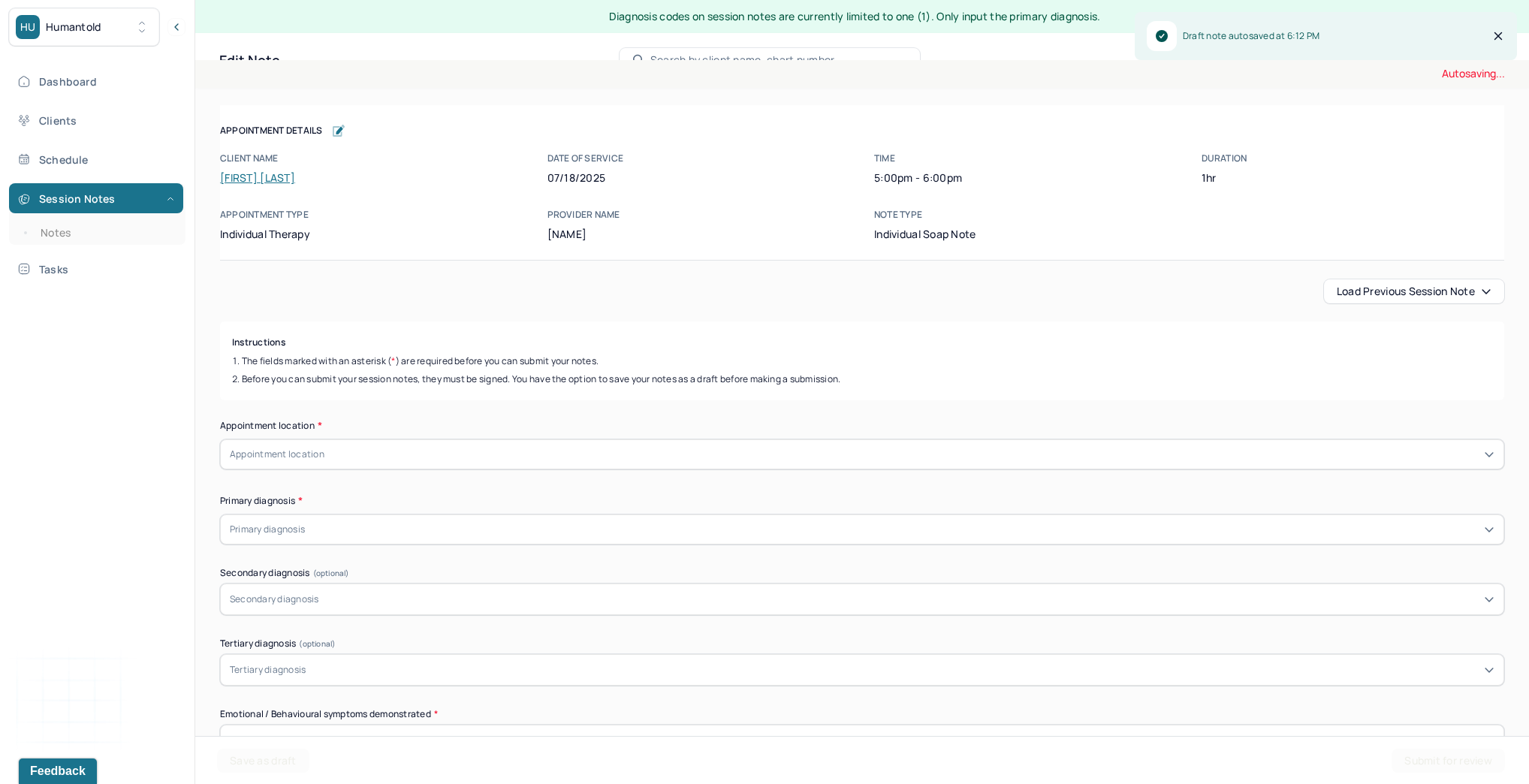 click on "Load previous session note" at bounding box center [1414, 291] 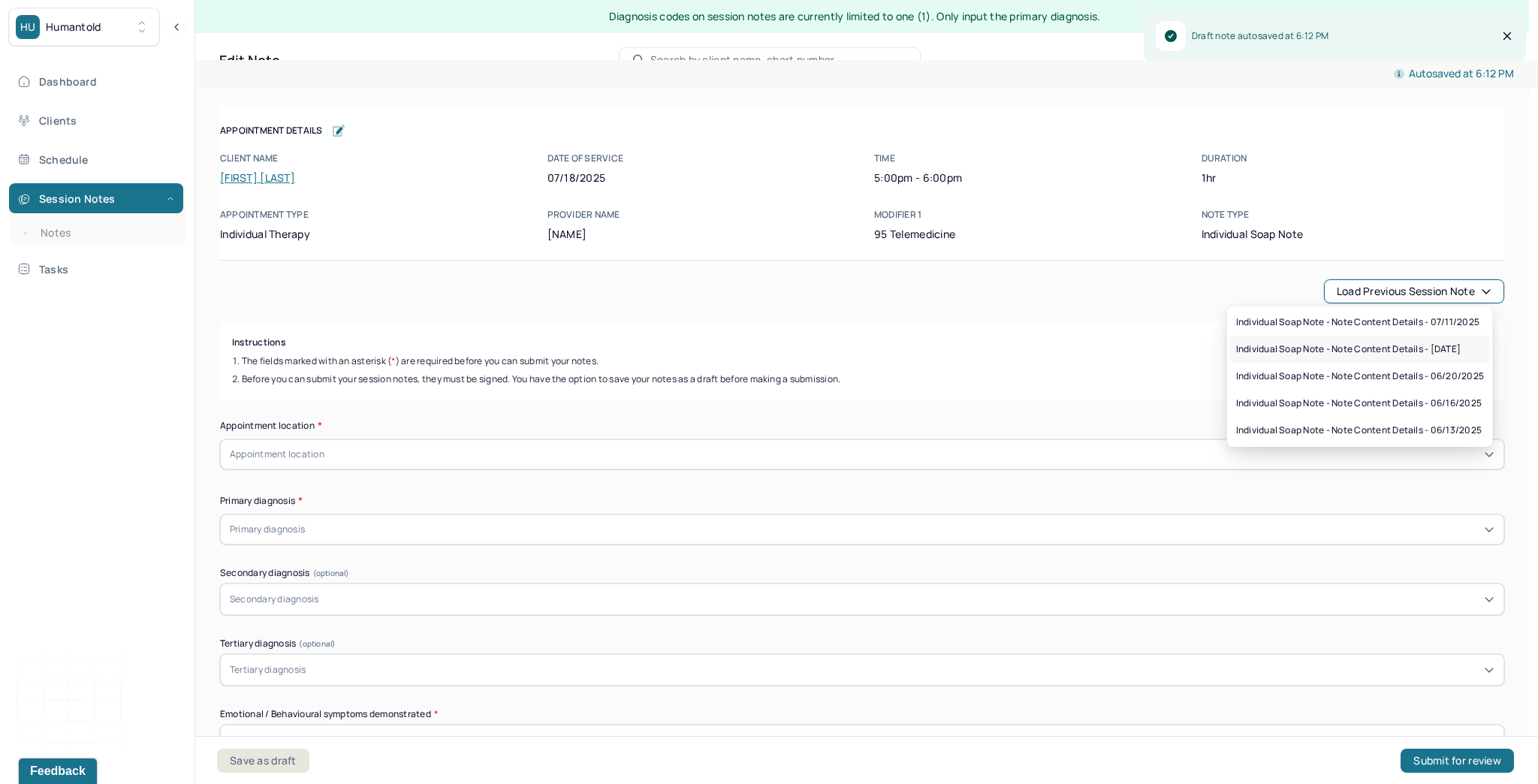 click on "Individual soap note   - Note content Details -   06/28/2025" at bounding box center [1349, 349] 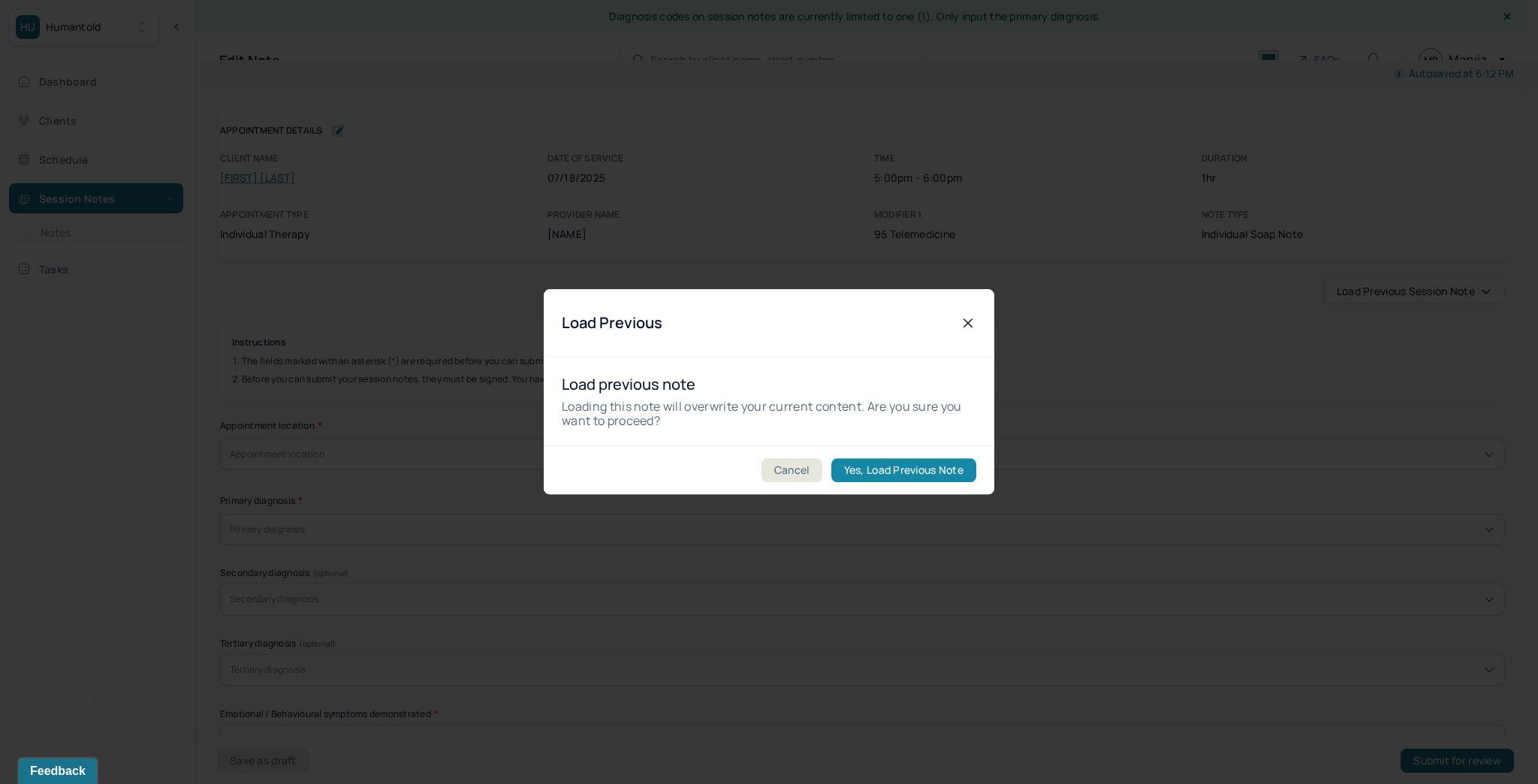 click on "Yes, Load Previous Note" at bounding box center [903, 471] 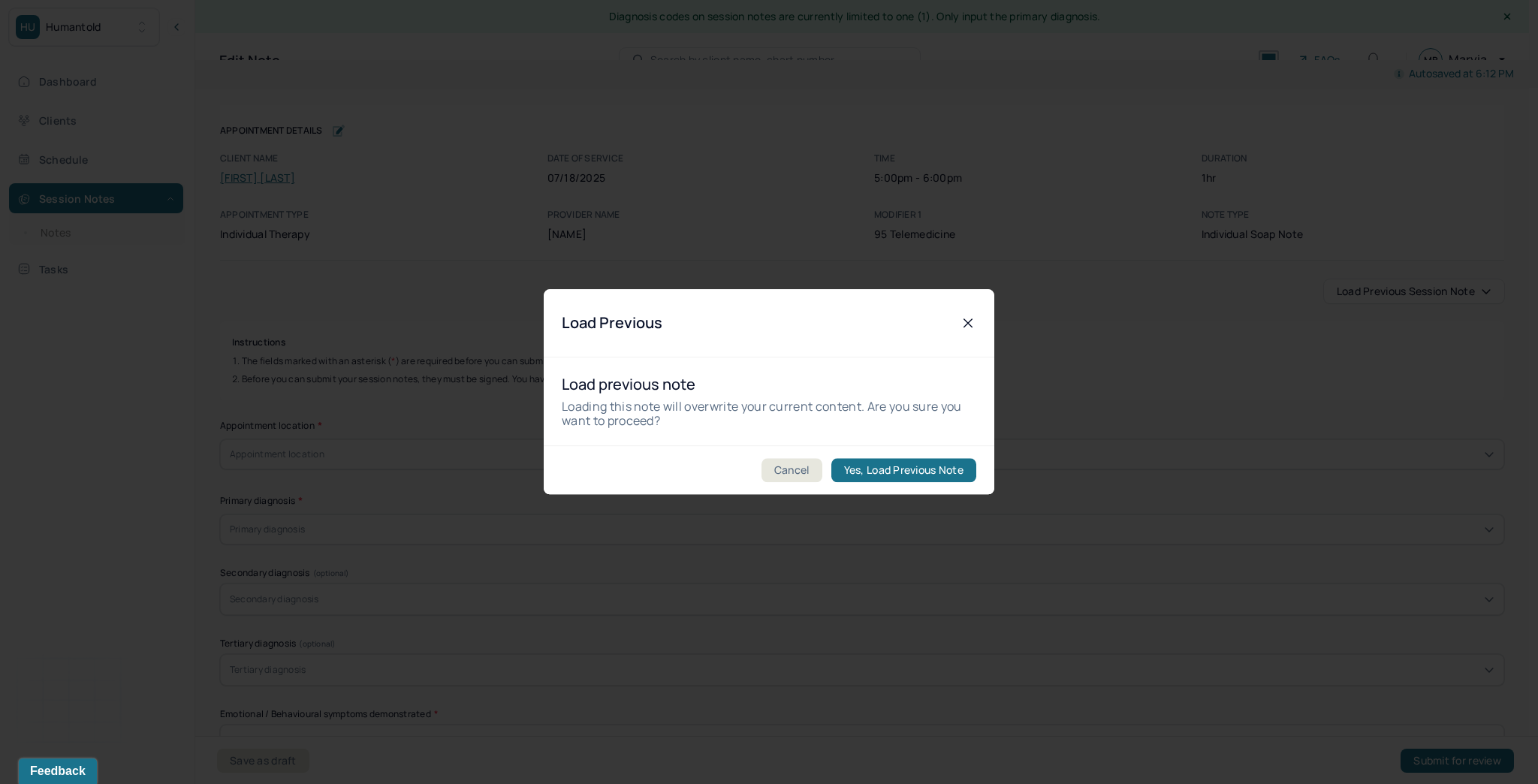 type on "Worry, stressed, preoccupied" 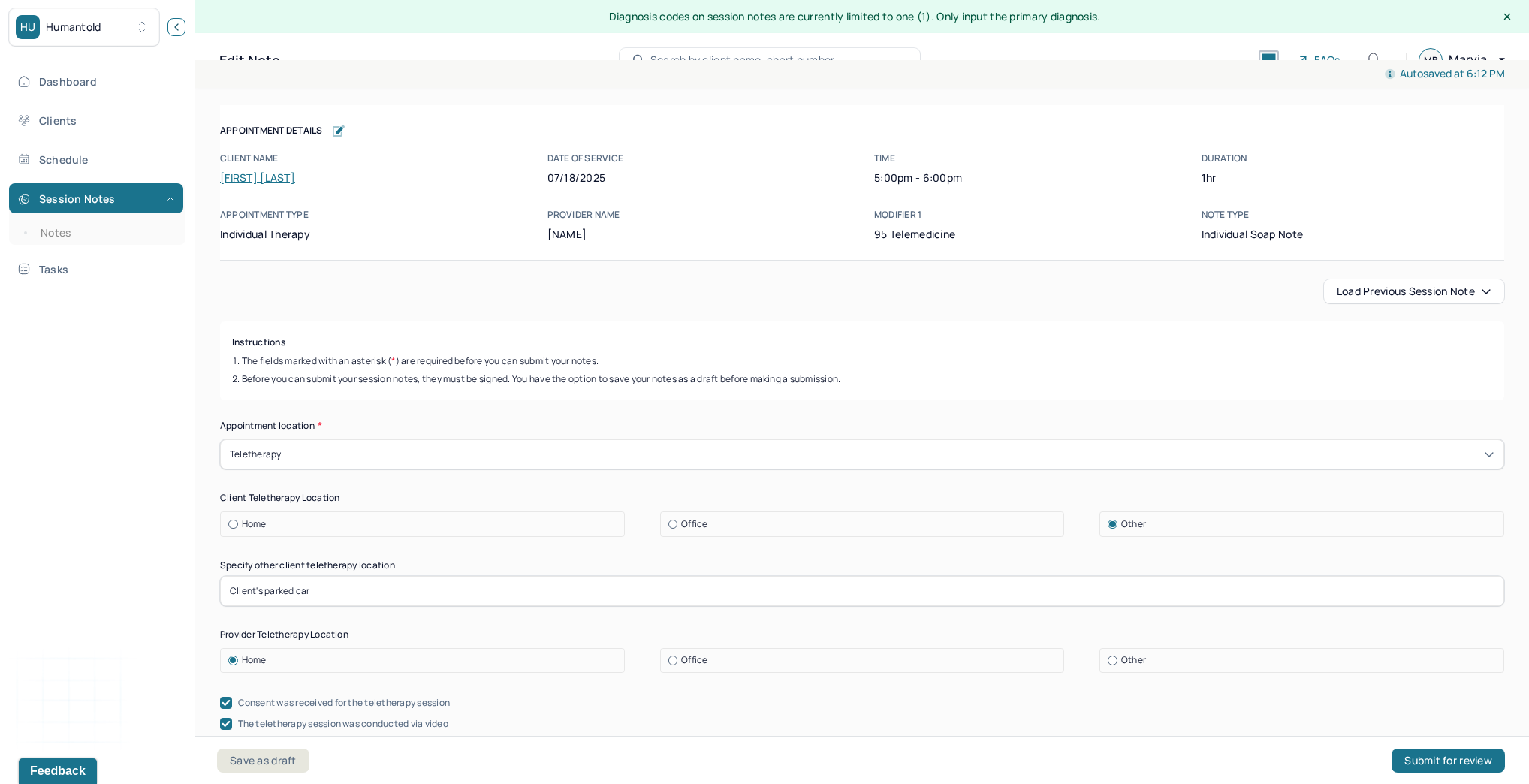 click at bounding box center [176, 27] 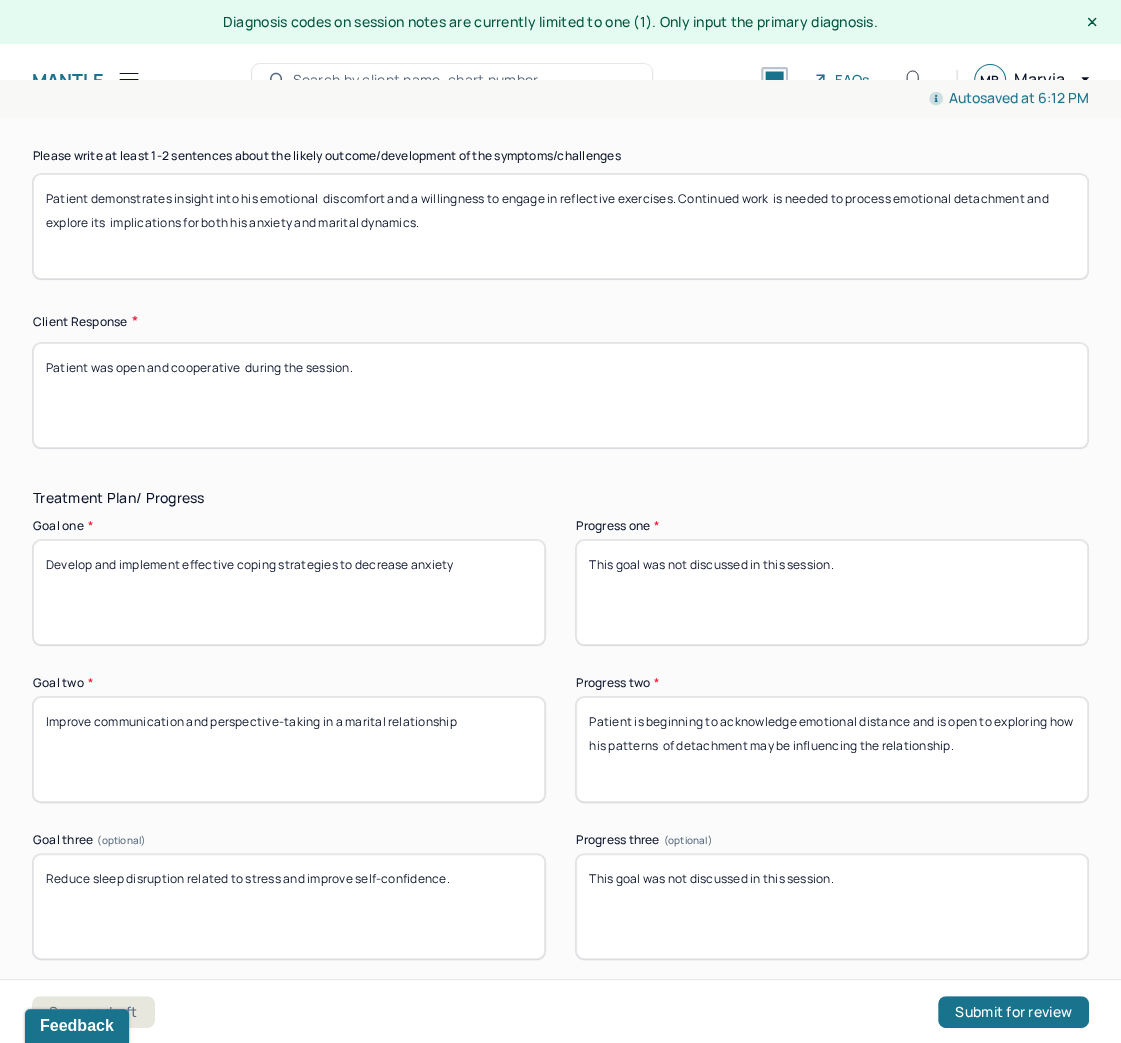 scroll, scrollTop: 3712, scrollLeft: 0, axis: vertical 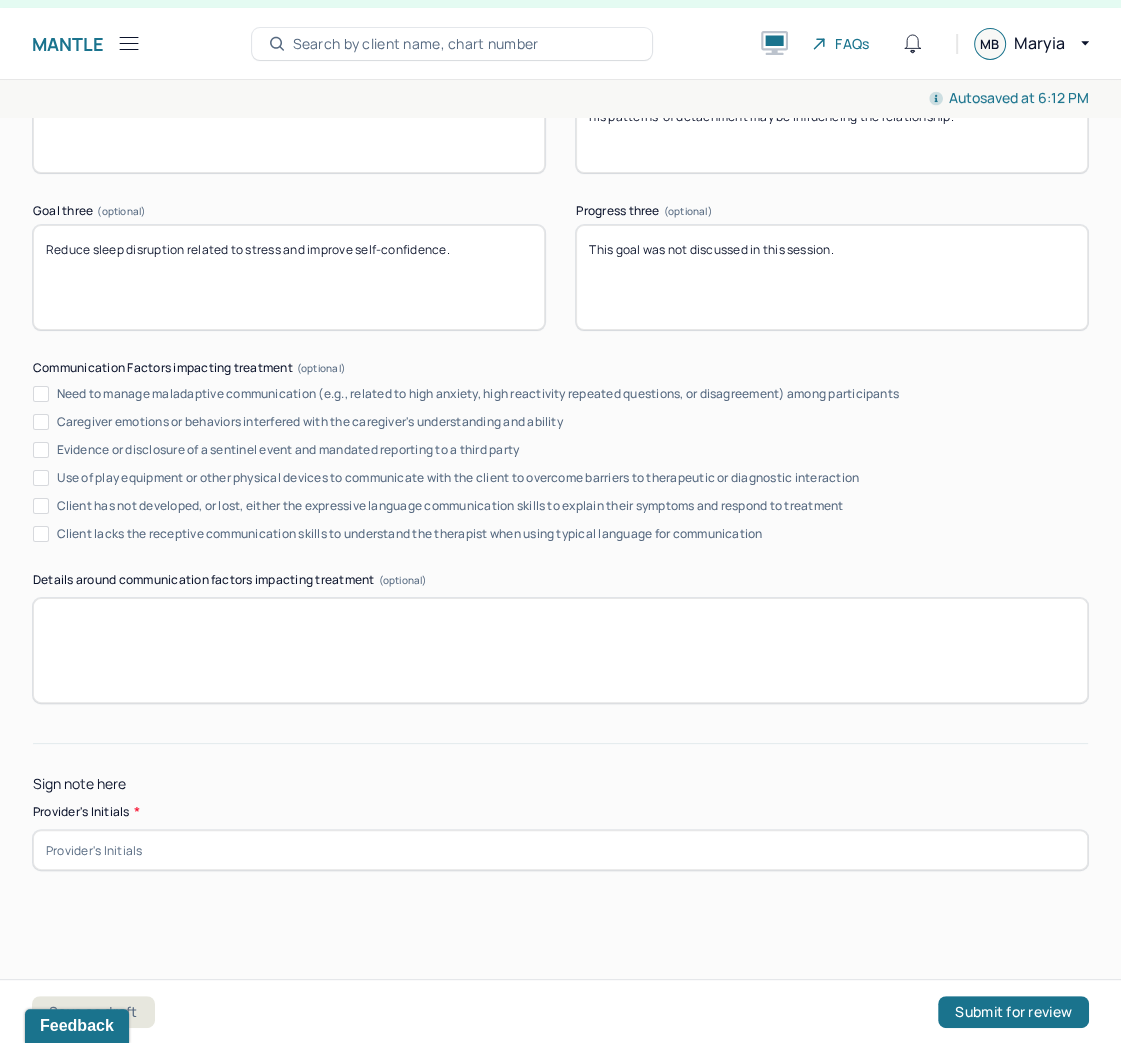 click at bounding box center [560, 850] 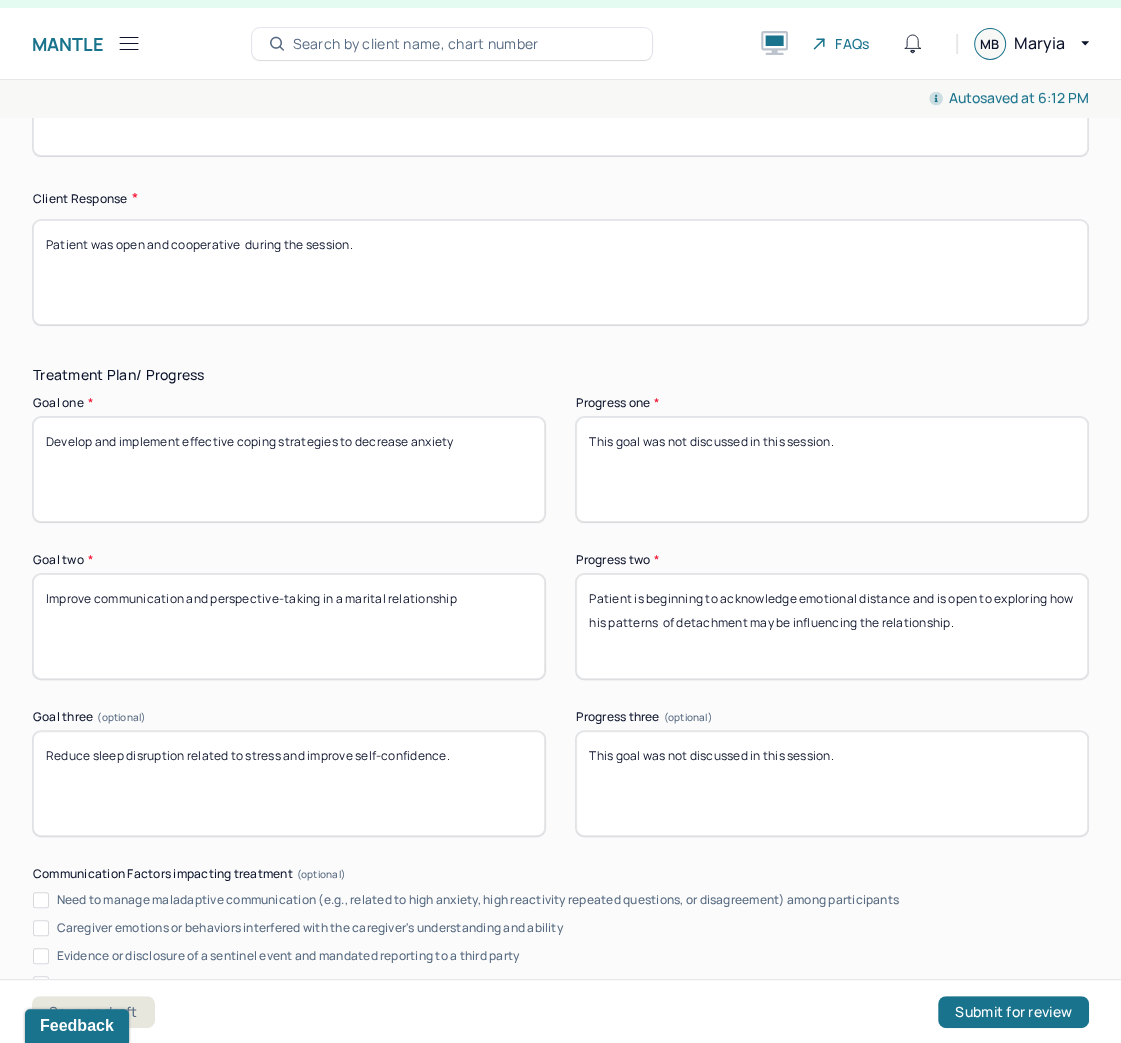 scroll, scrollTop: 3232, scrollLeft: 0, axis: vertical 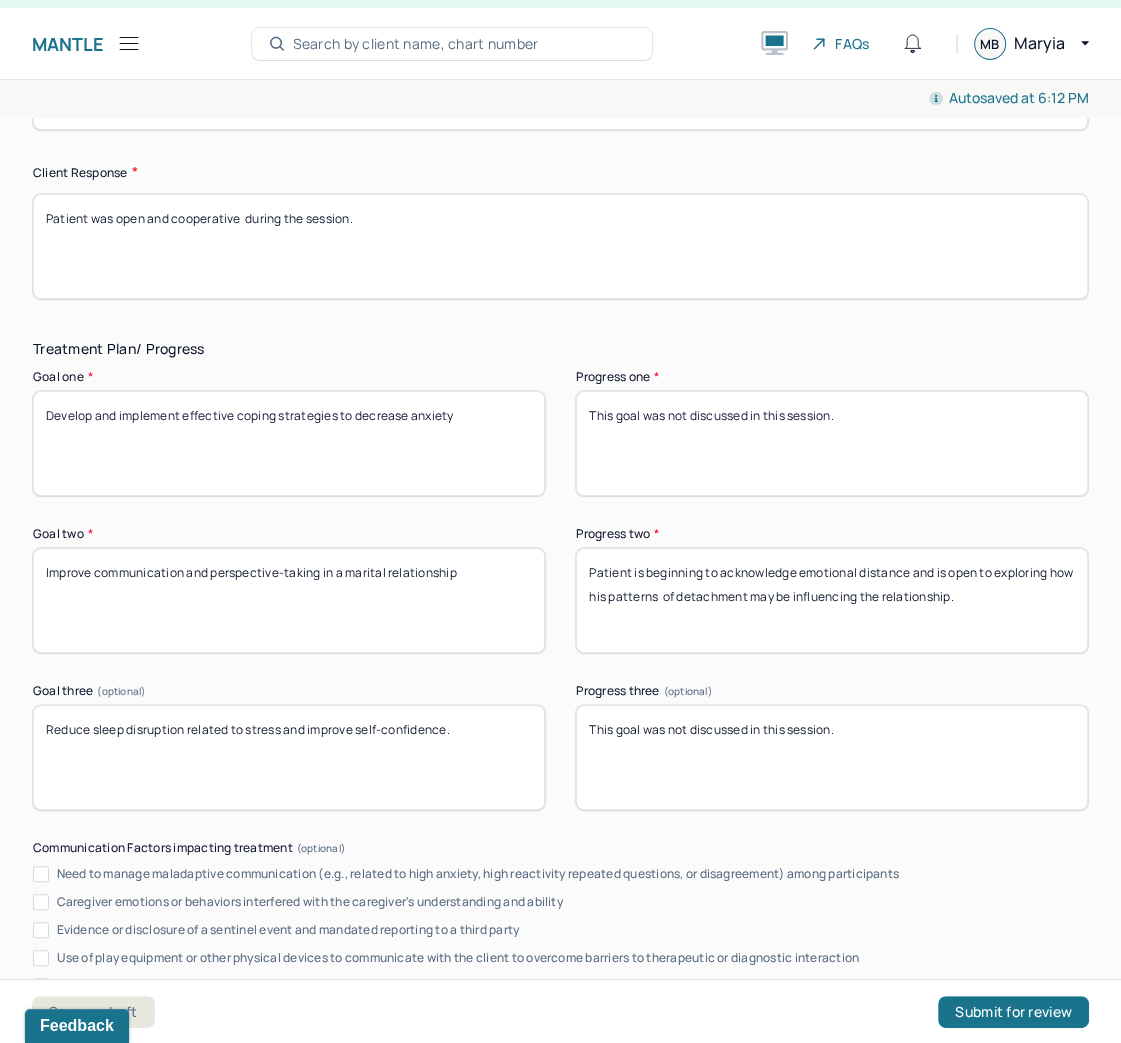type on "MB" 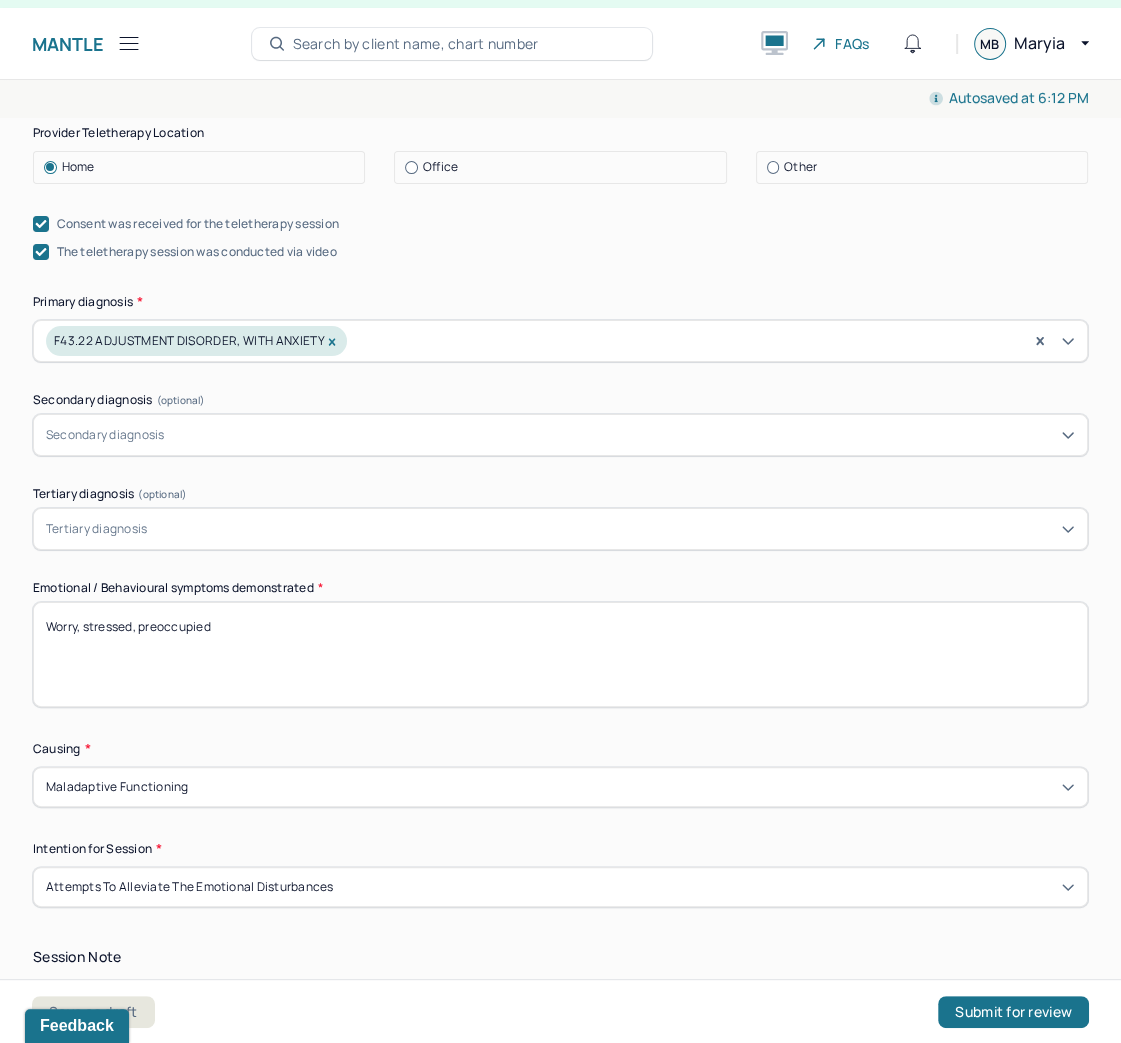 scroll, scrollTop: 880, scrollLeft: 0, axis: vertical 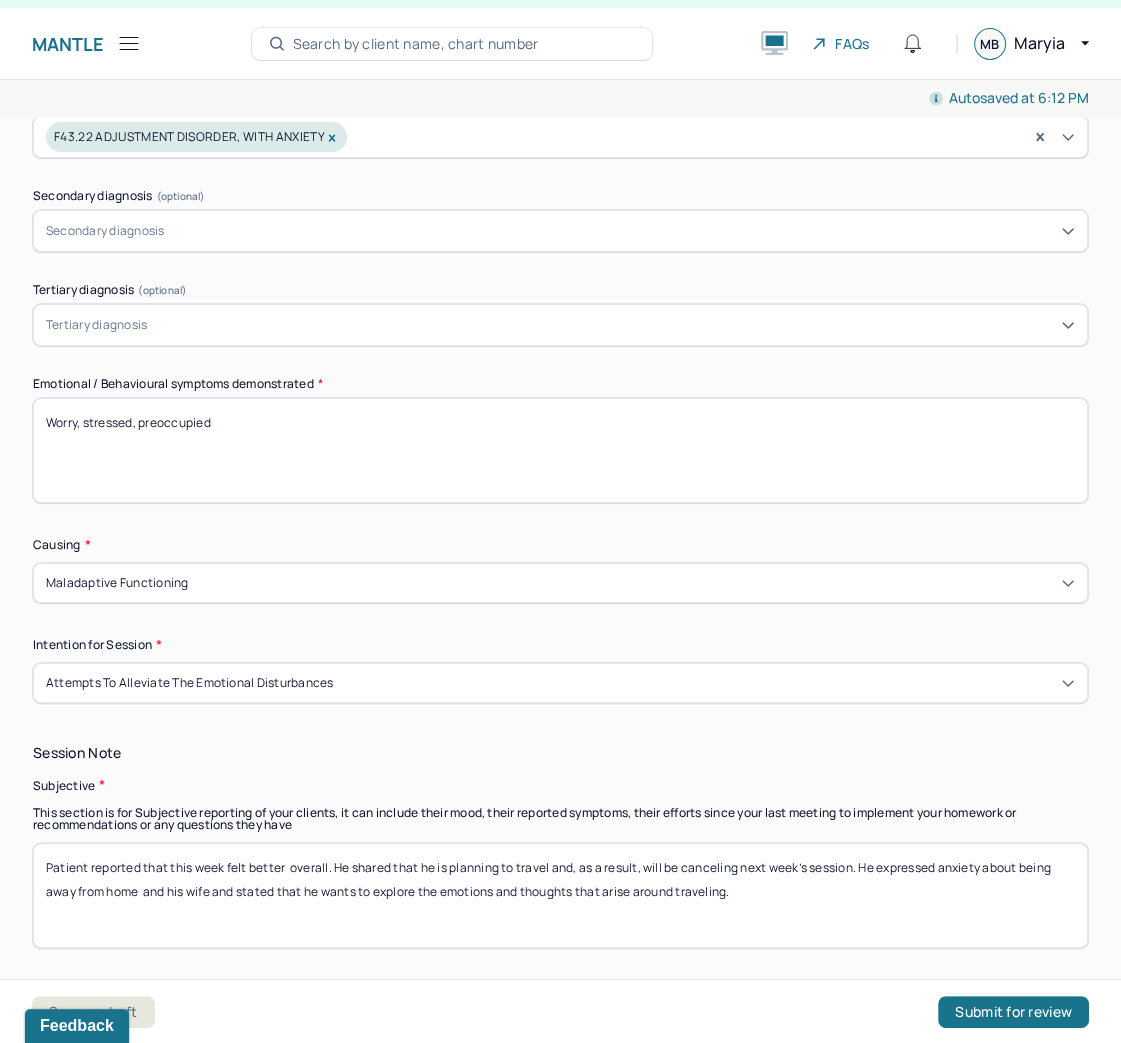 drag, startPoint x: 246, startPoint y: 431, endPoint x: 0, endPoint y: 411, distance: 246.81168 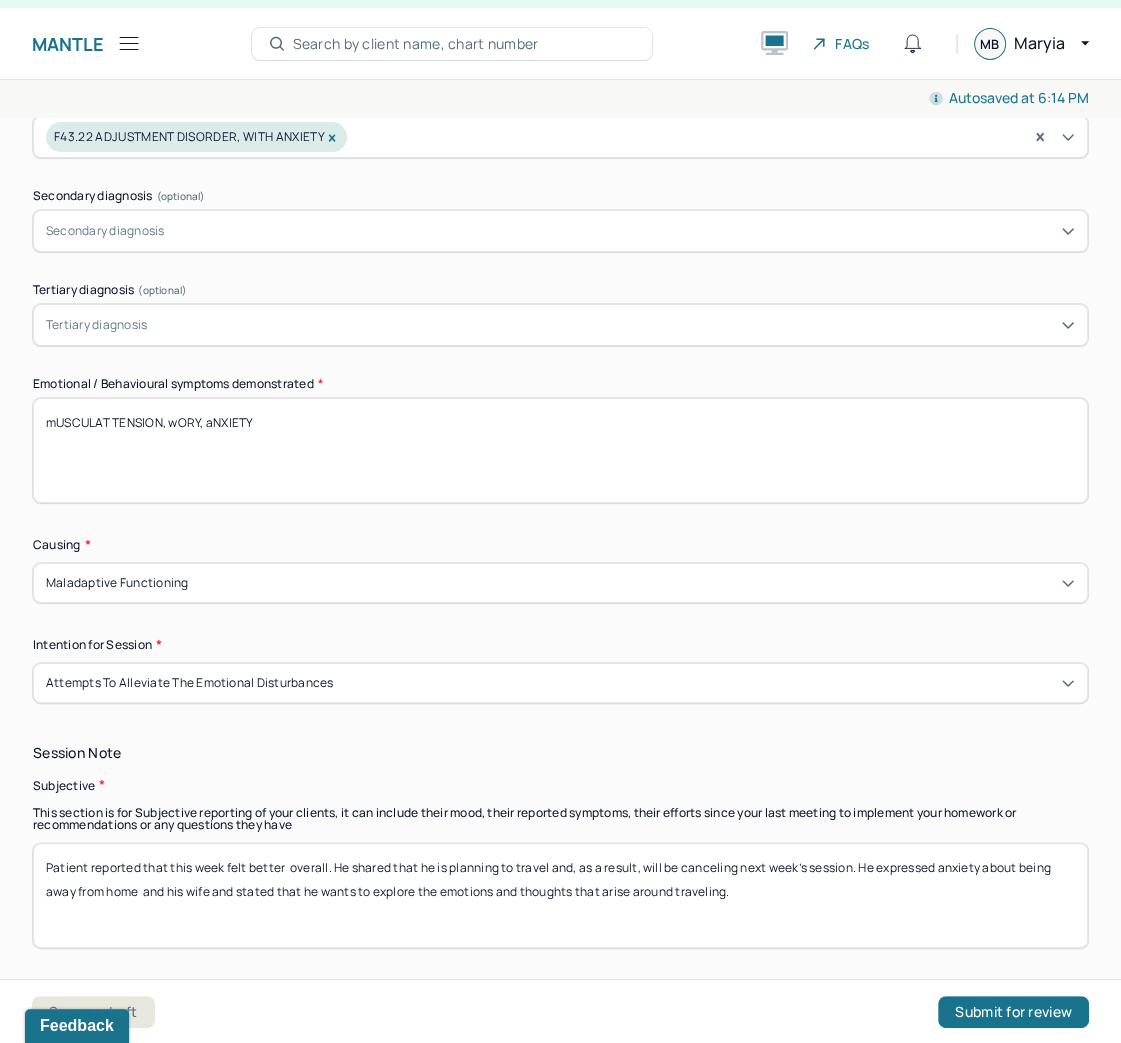 type on "mUSCULAT TENSION, wORY, aNXIETY" 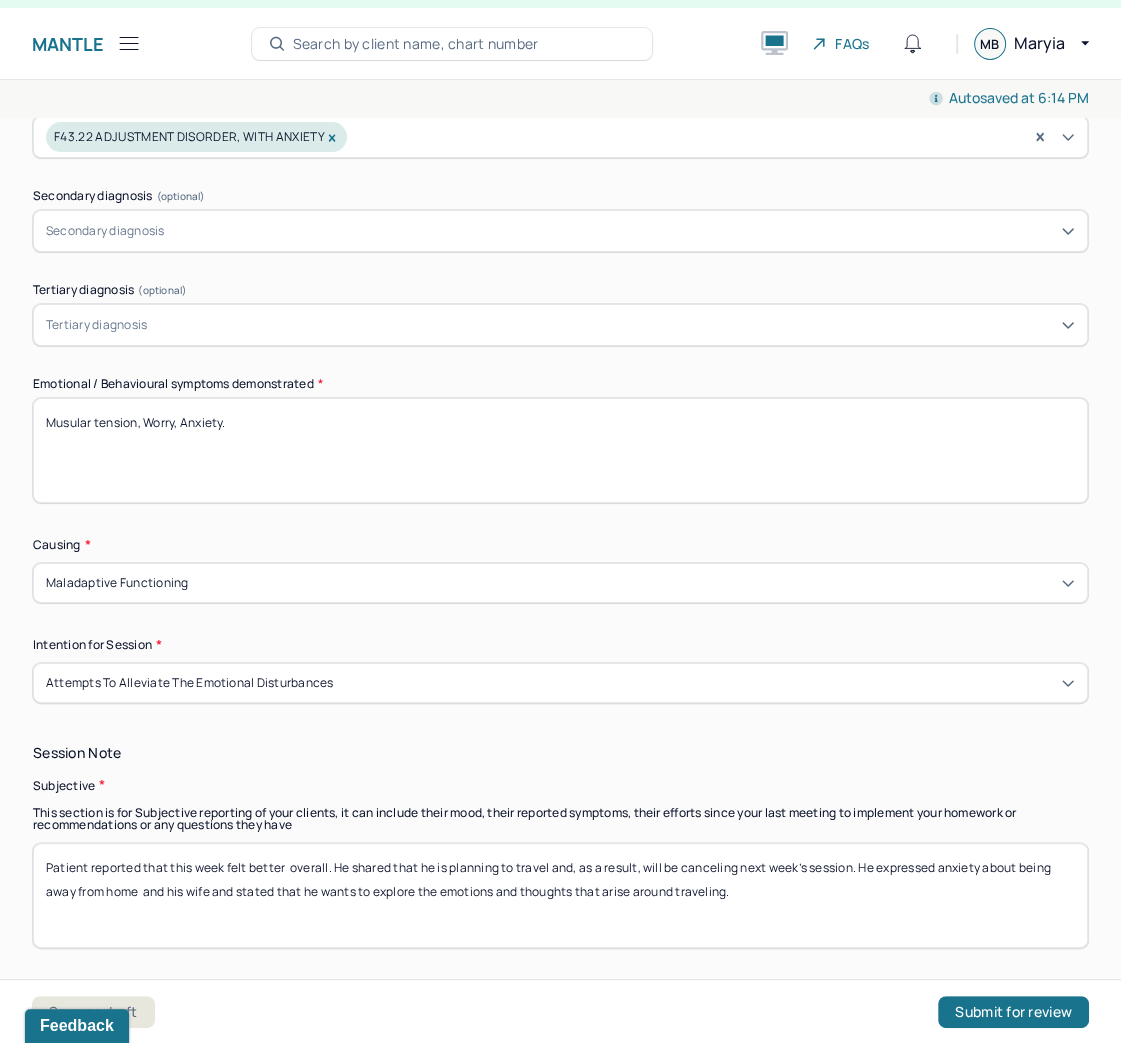 click on "M" at bounding box center [560, 450] 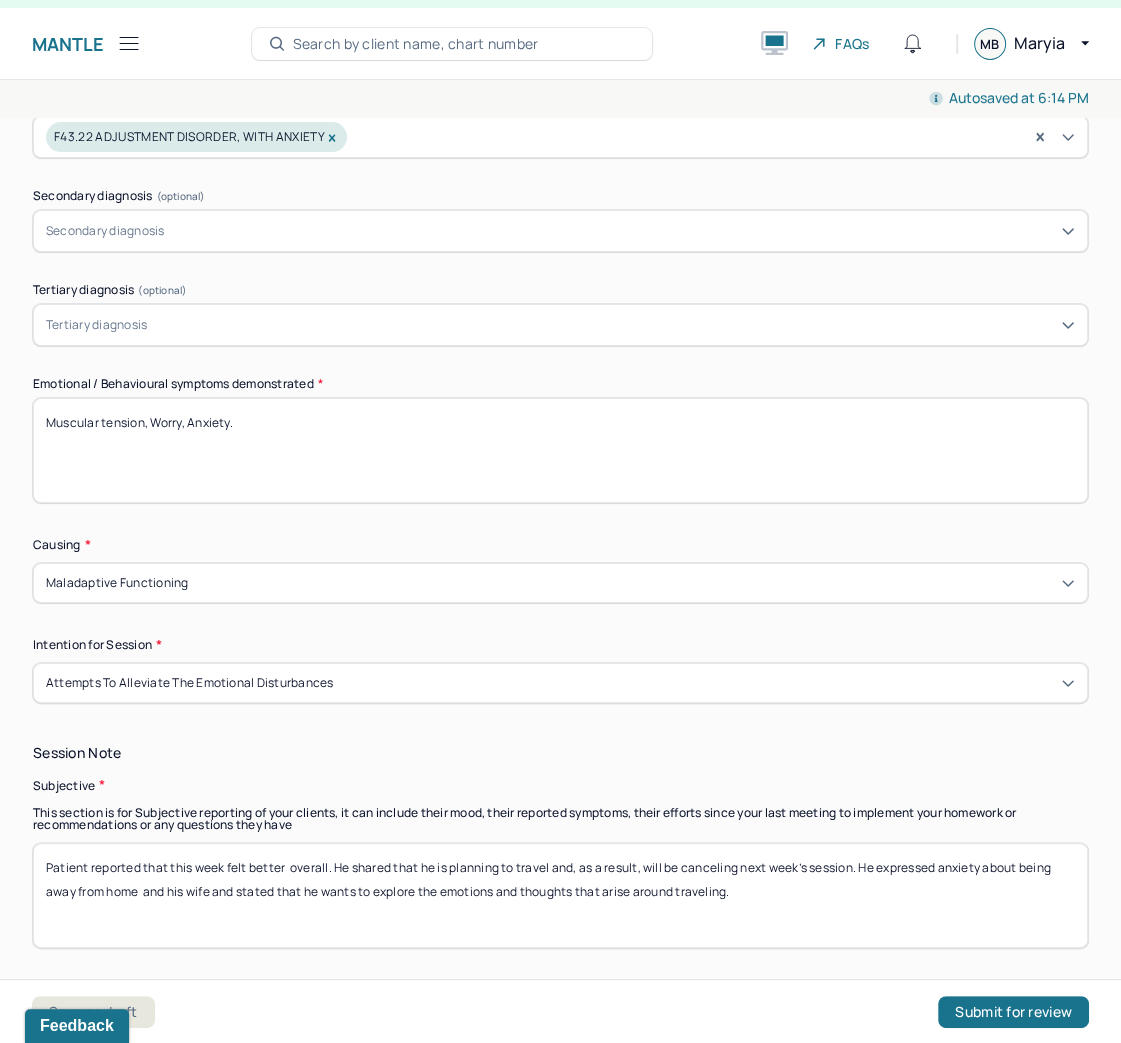 click on "Musular tension, Worry, Anxiety." at bounding box center (560, 450) 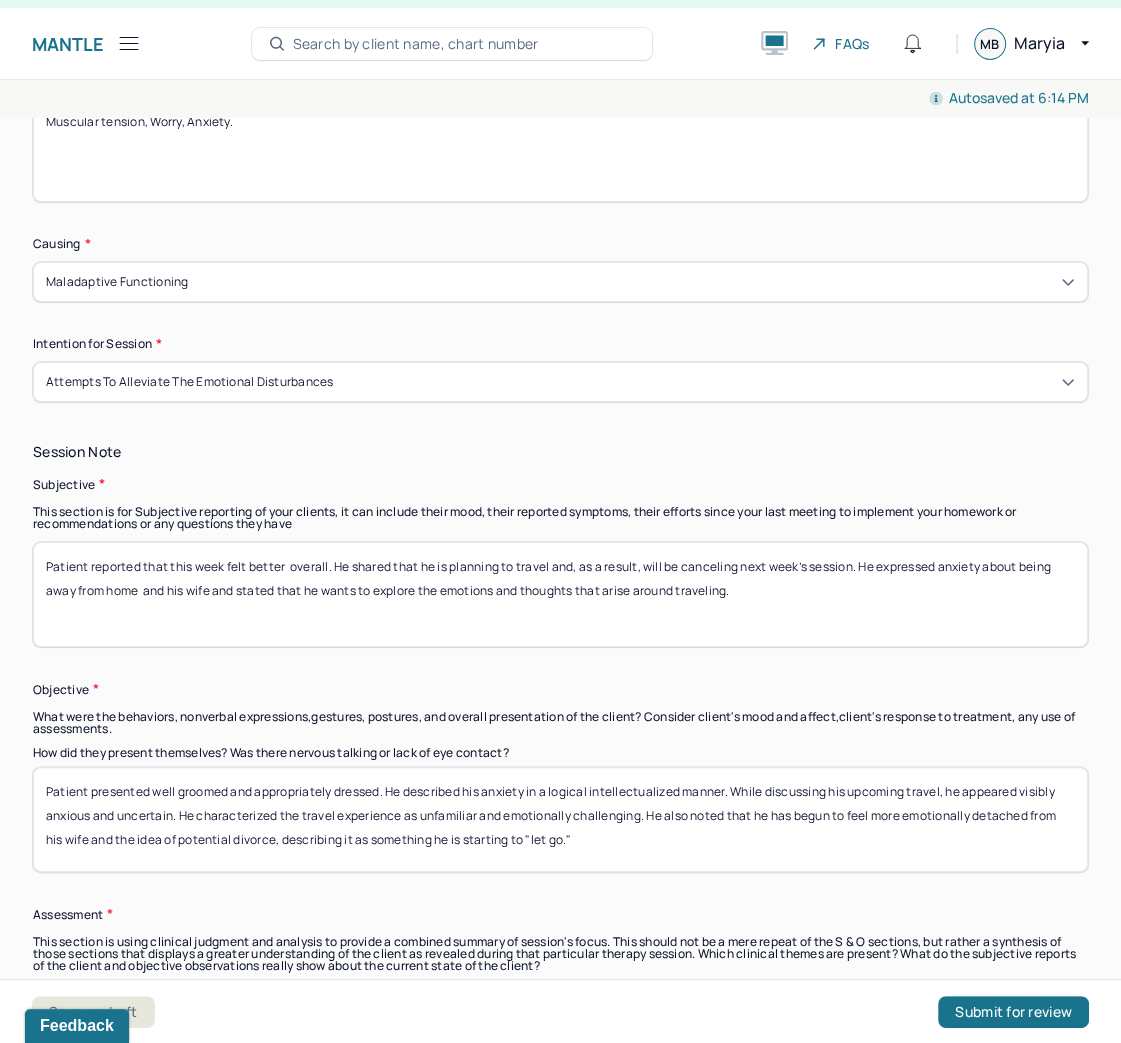 scroll, scrollTop: 1200, scrollLeft: 0, axis: vertical 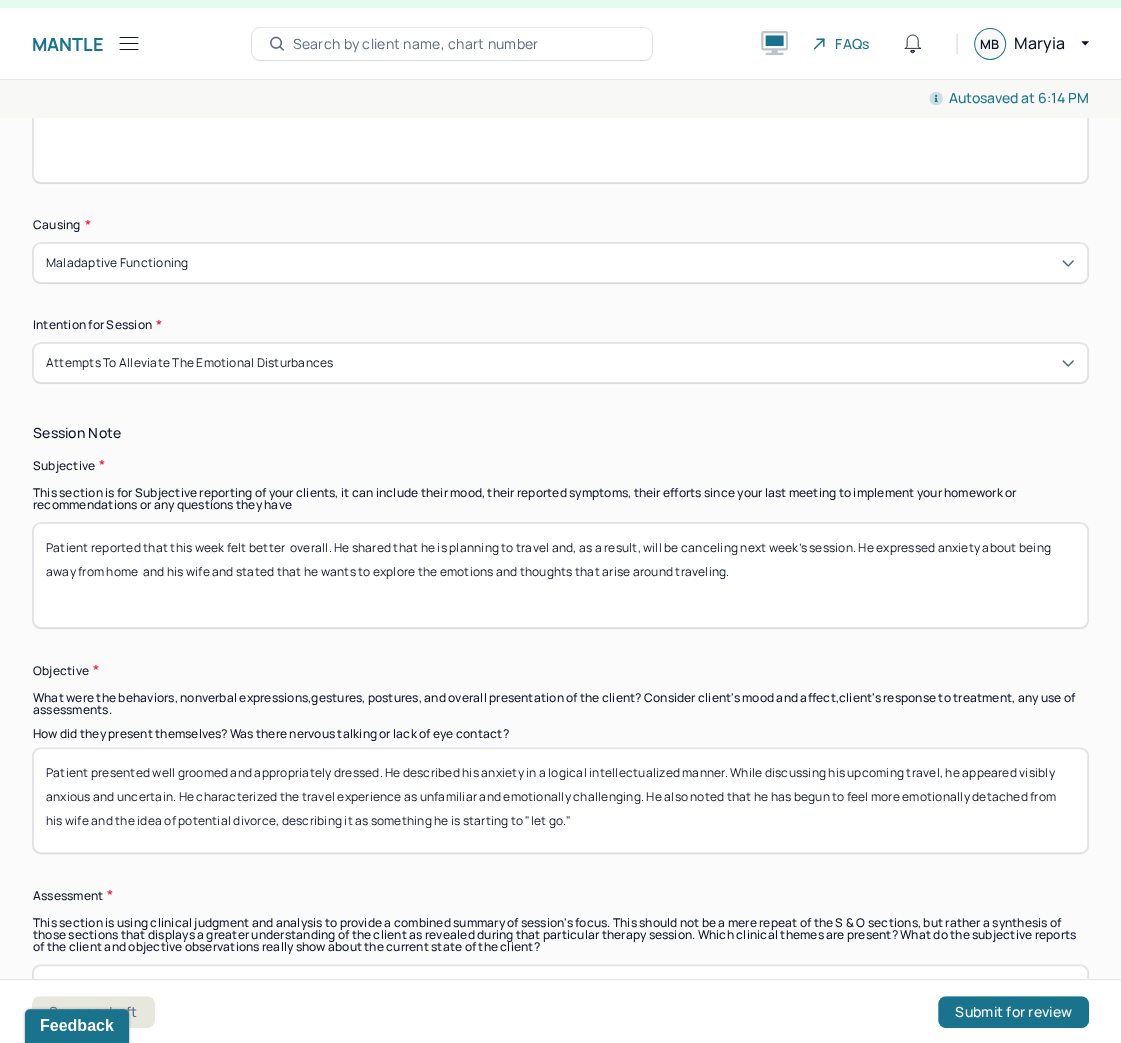 drag, startPoint x: 654, startPoint y: 564, endPoint x: 0, endPoint y: 484, distance: 658.8748 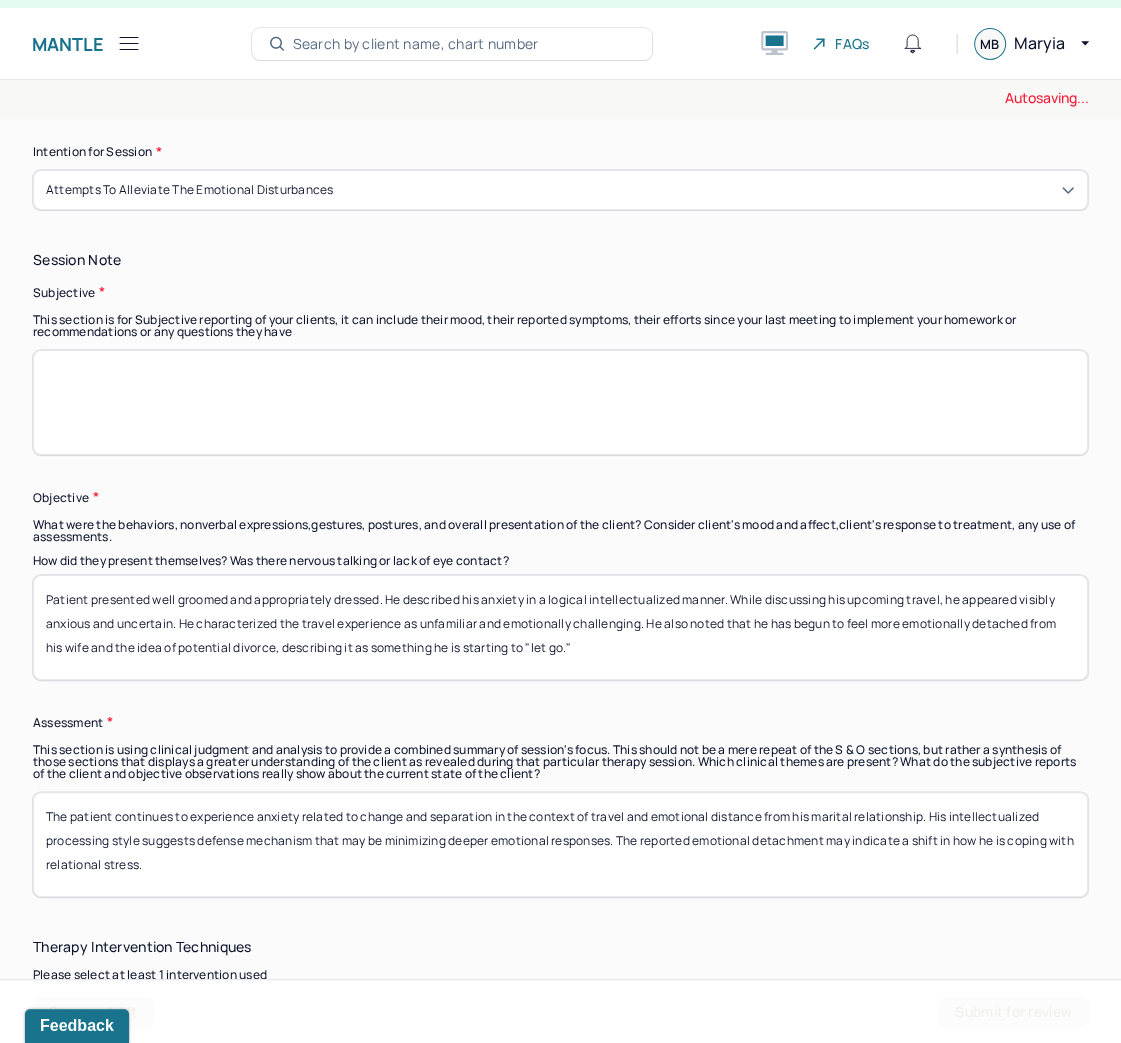 scroll, scrollTop: 1440, scrollLeft: 0, axis: vertical 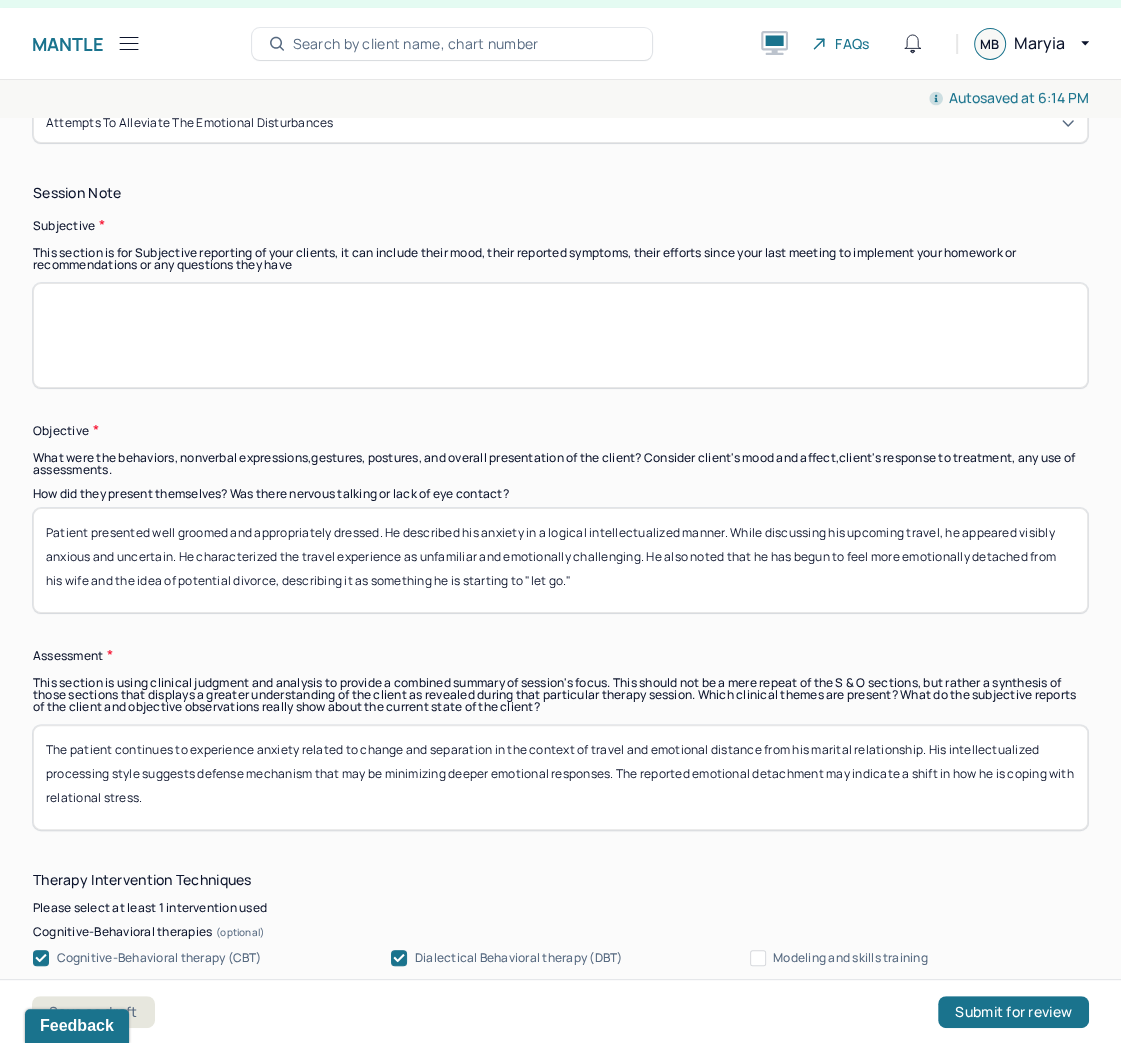 type 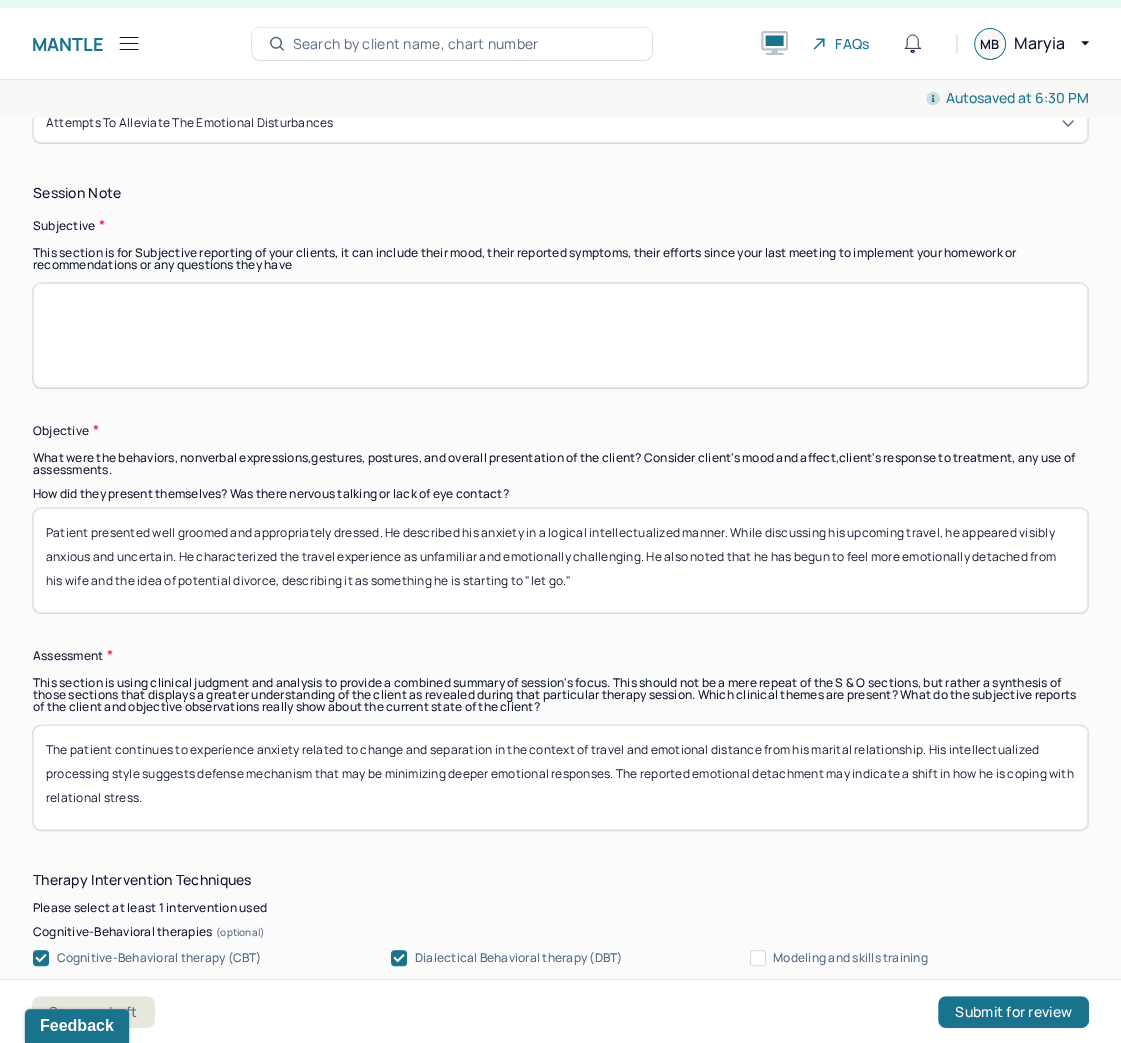 drag, startPoint x: 623, startPoint y: 582, endPoint x: 0, endPoint y: 495, distance: 629.0453 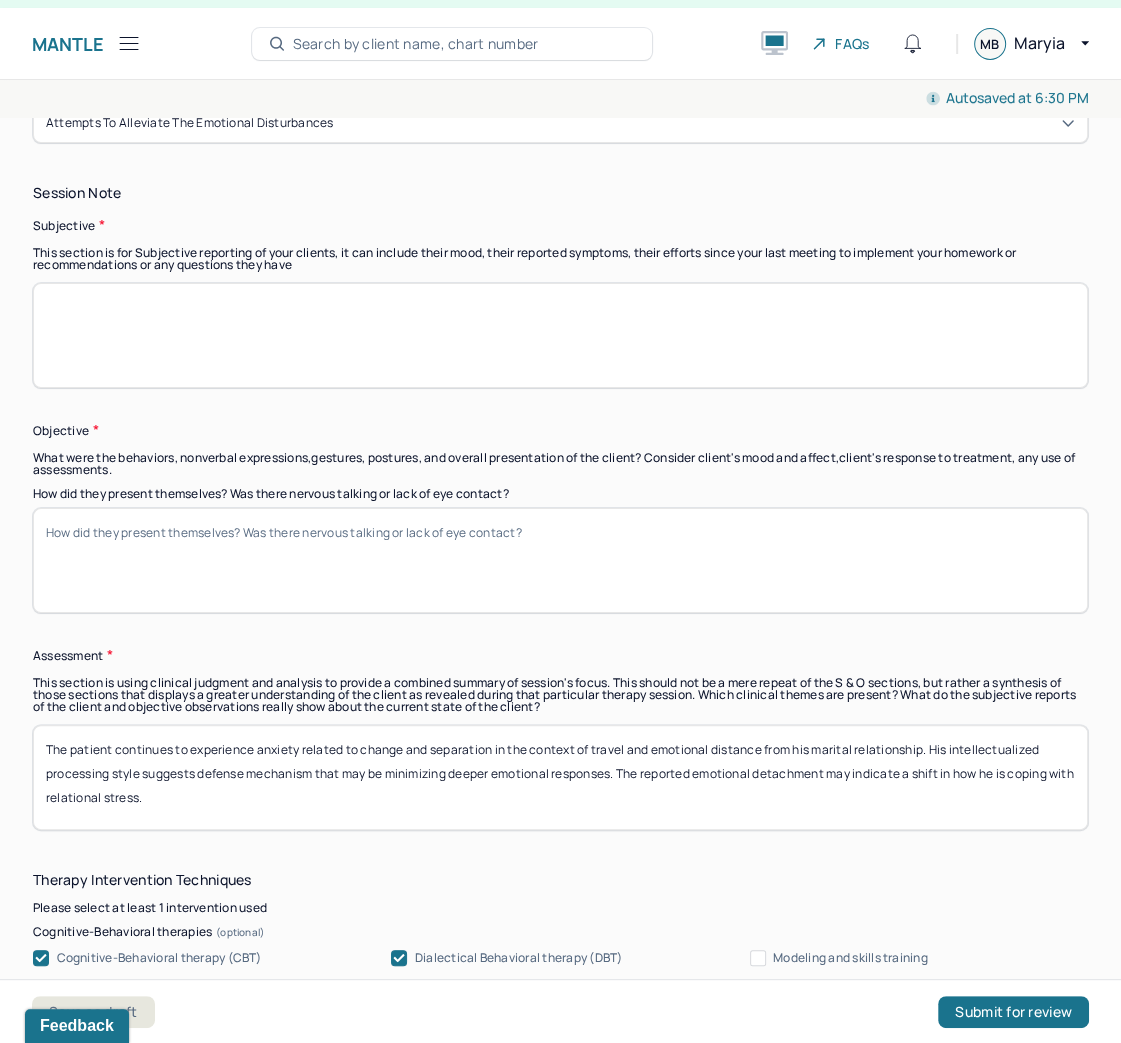 type 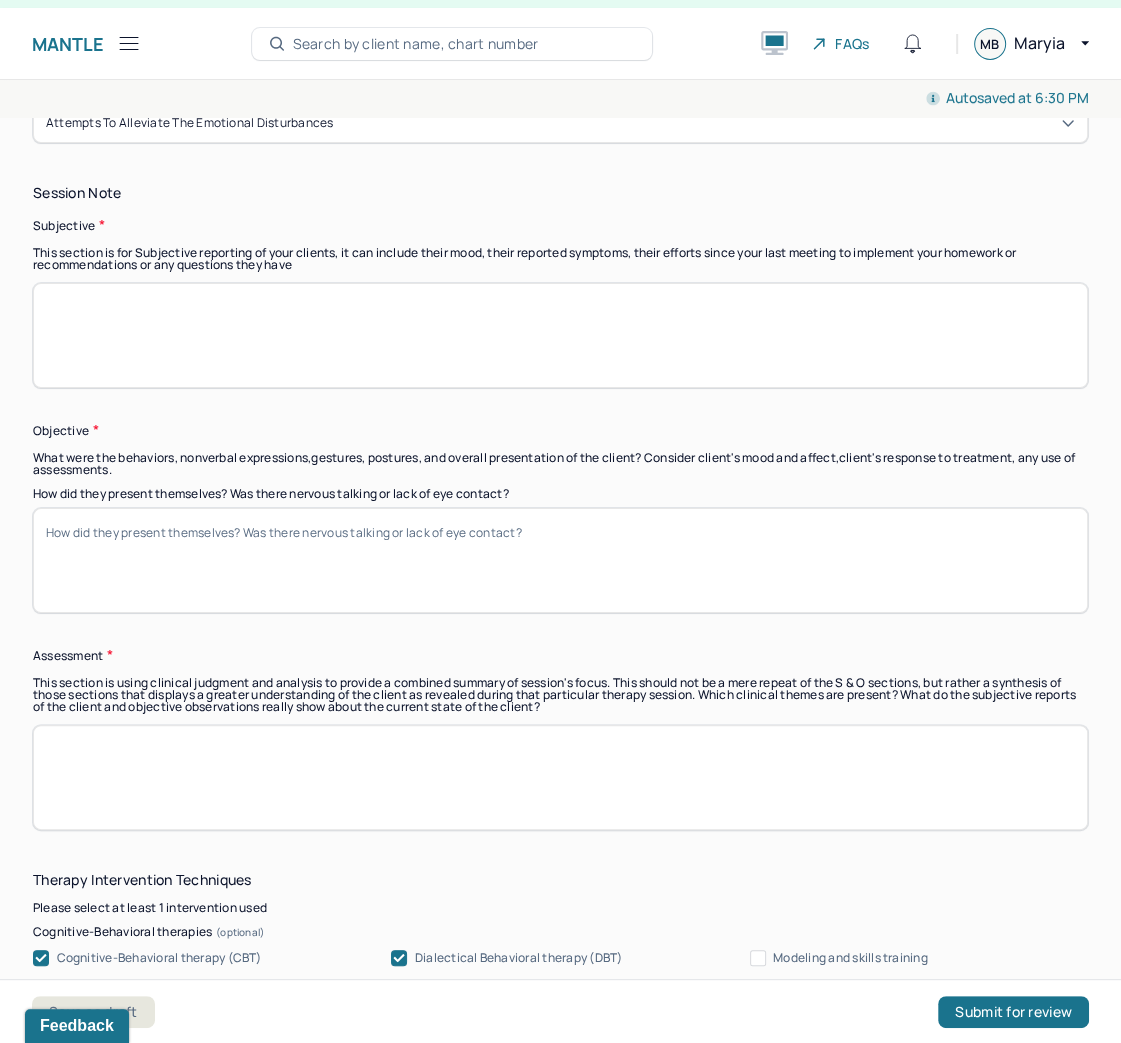 type 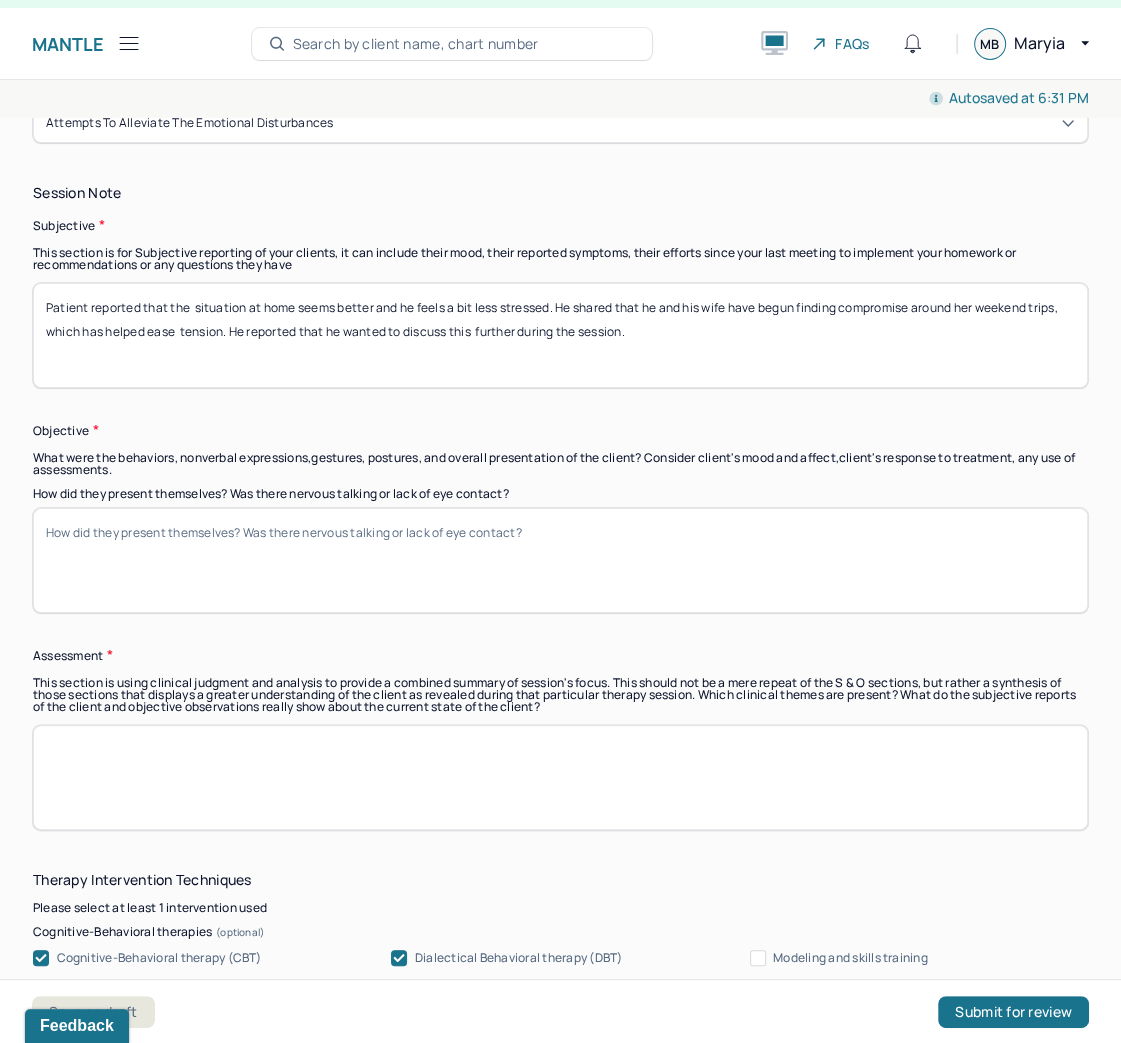 type on "Patient reported that the  situation at home seems better and he feels a bit less stressed. He shared that he and his wife have begun finding compromise around her weekend trips, which has helped ease  tension. He reported that he wanted to discuss this  further during the session." 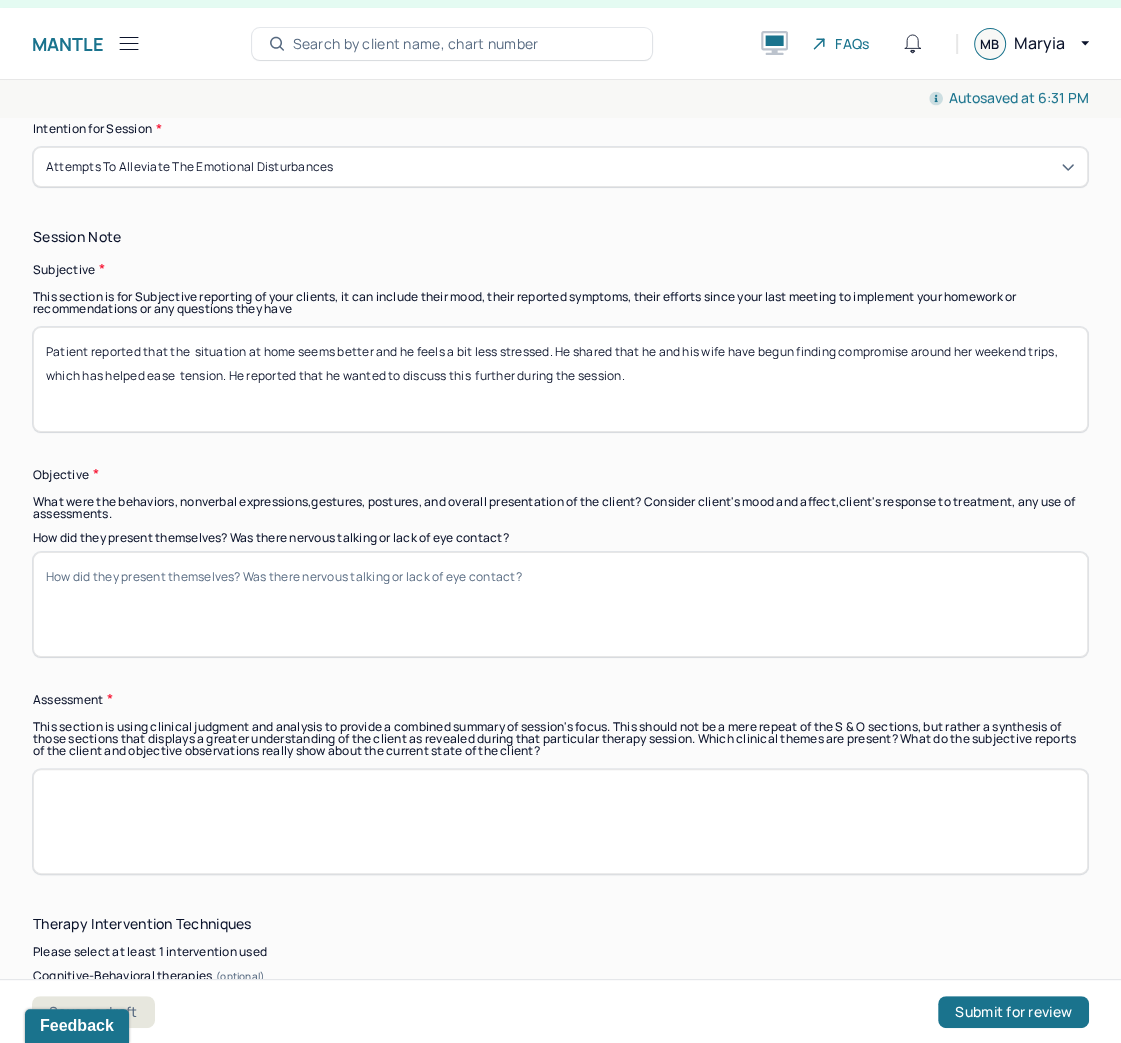 scroll, scrollTop: 1360, scrollLeft: 0, axis: vertical 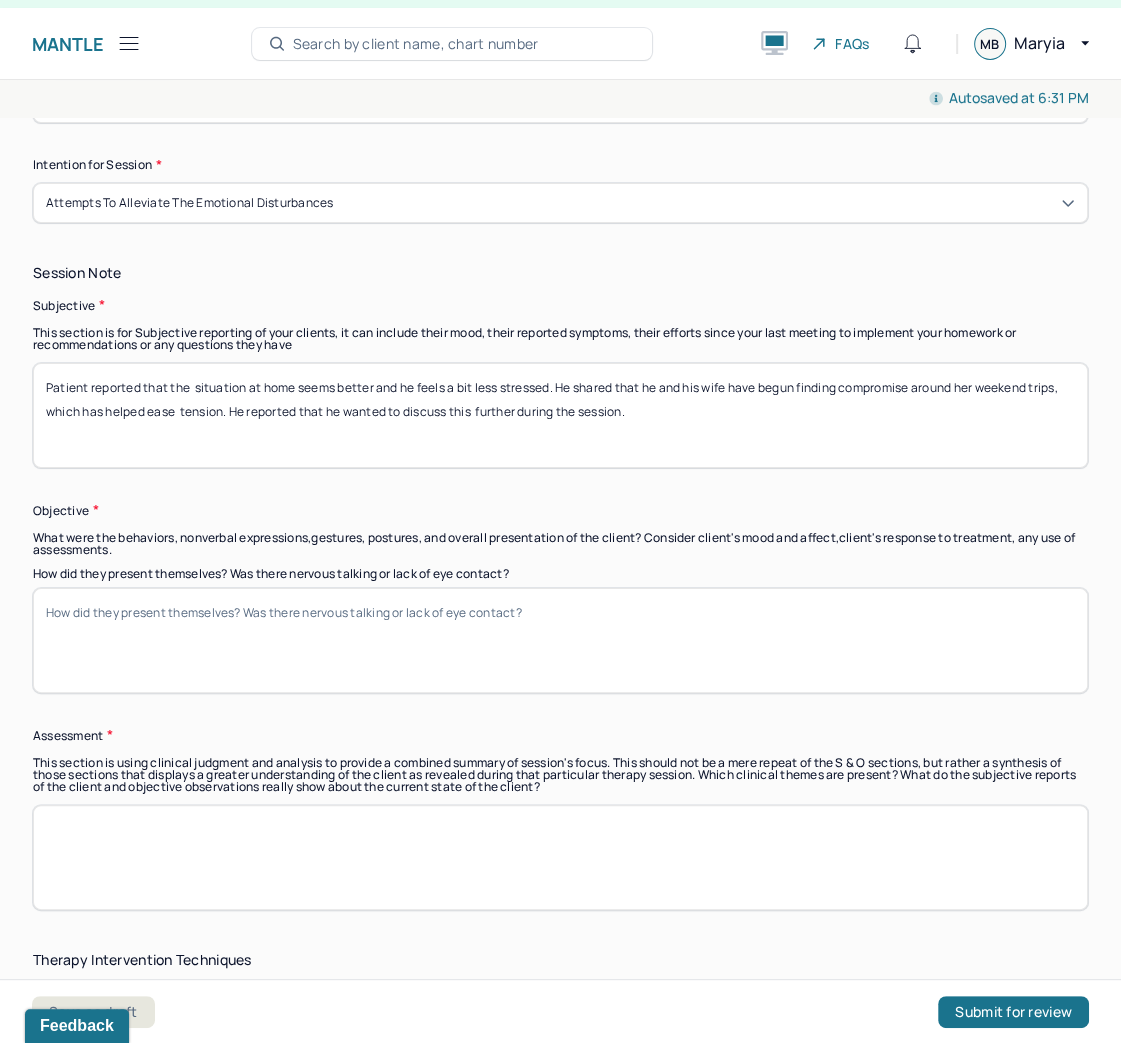 drag, startPoint x: 722, startPoint y: 417, endPoint x: 0, endPoint y: 330, distance: 727.2228 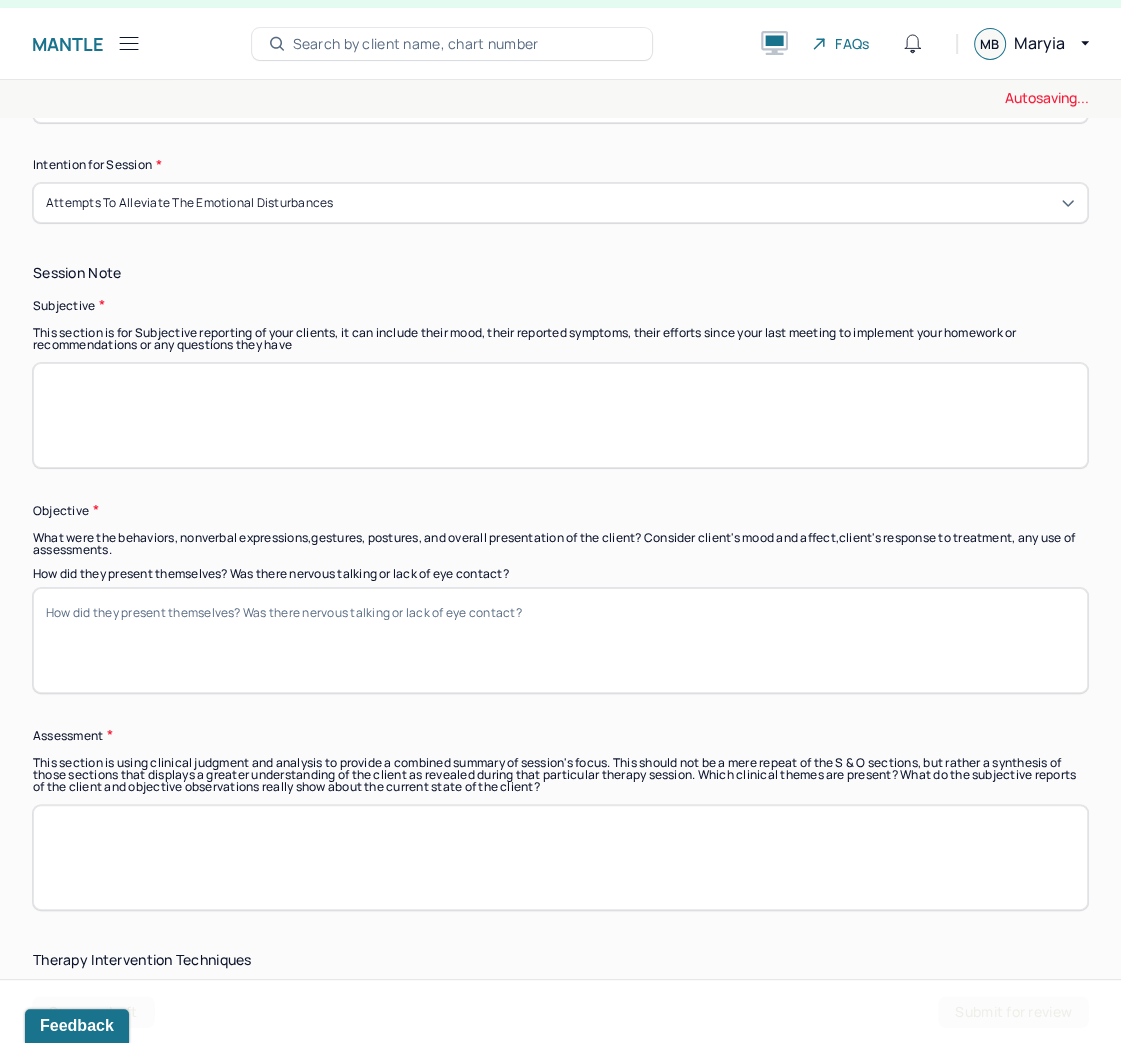 click on "How did they present themselves? Was there nervous talking or lack of eye contact?" at bounding box center [560, 640] 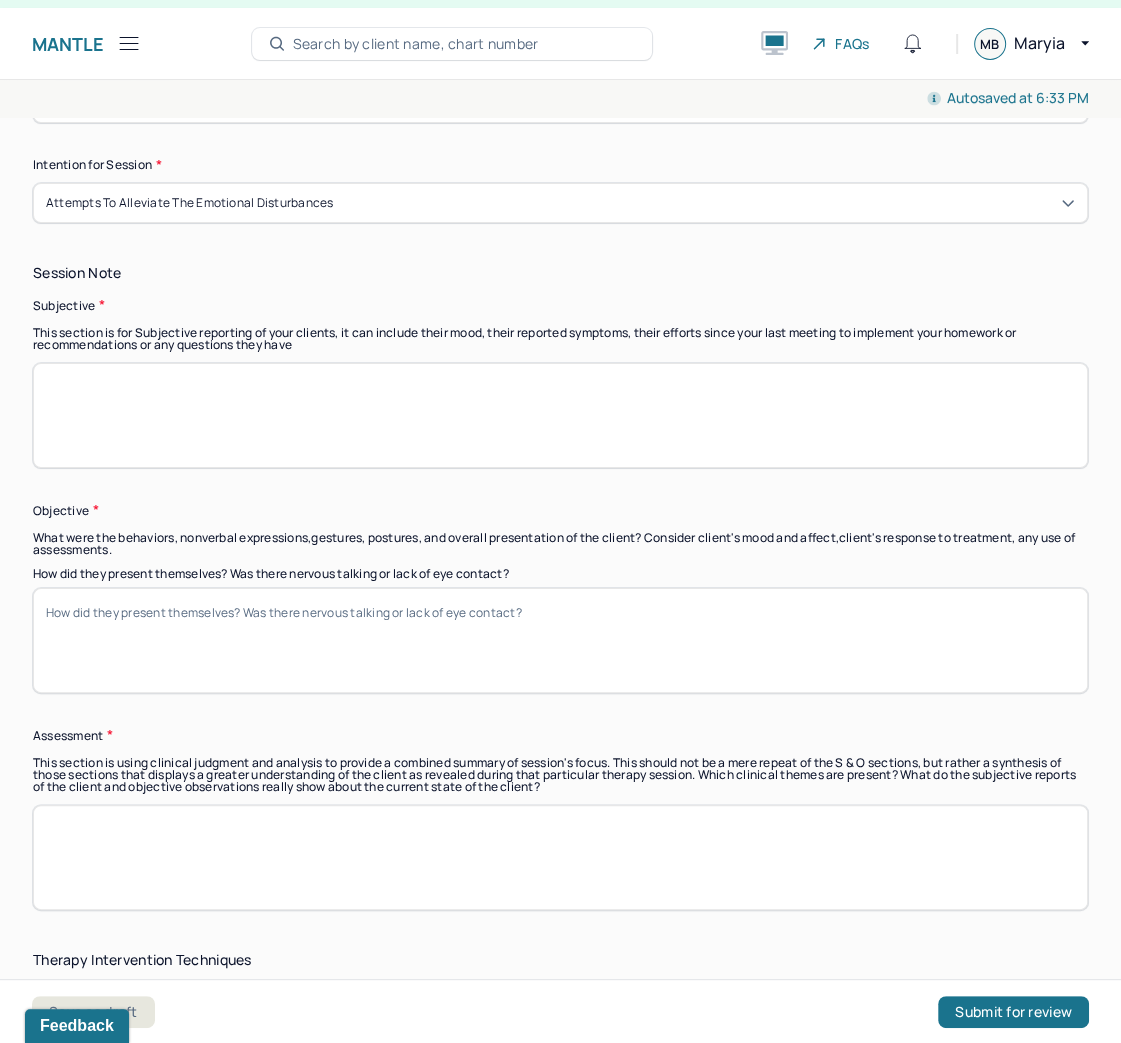 drag, startPoint x: 601, startPoint y: 616, endPoint x: 6, endPoint y: 604, distance: 595.121 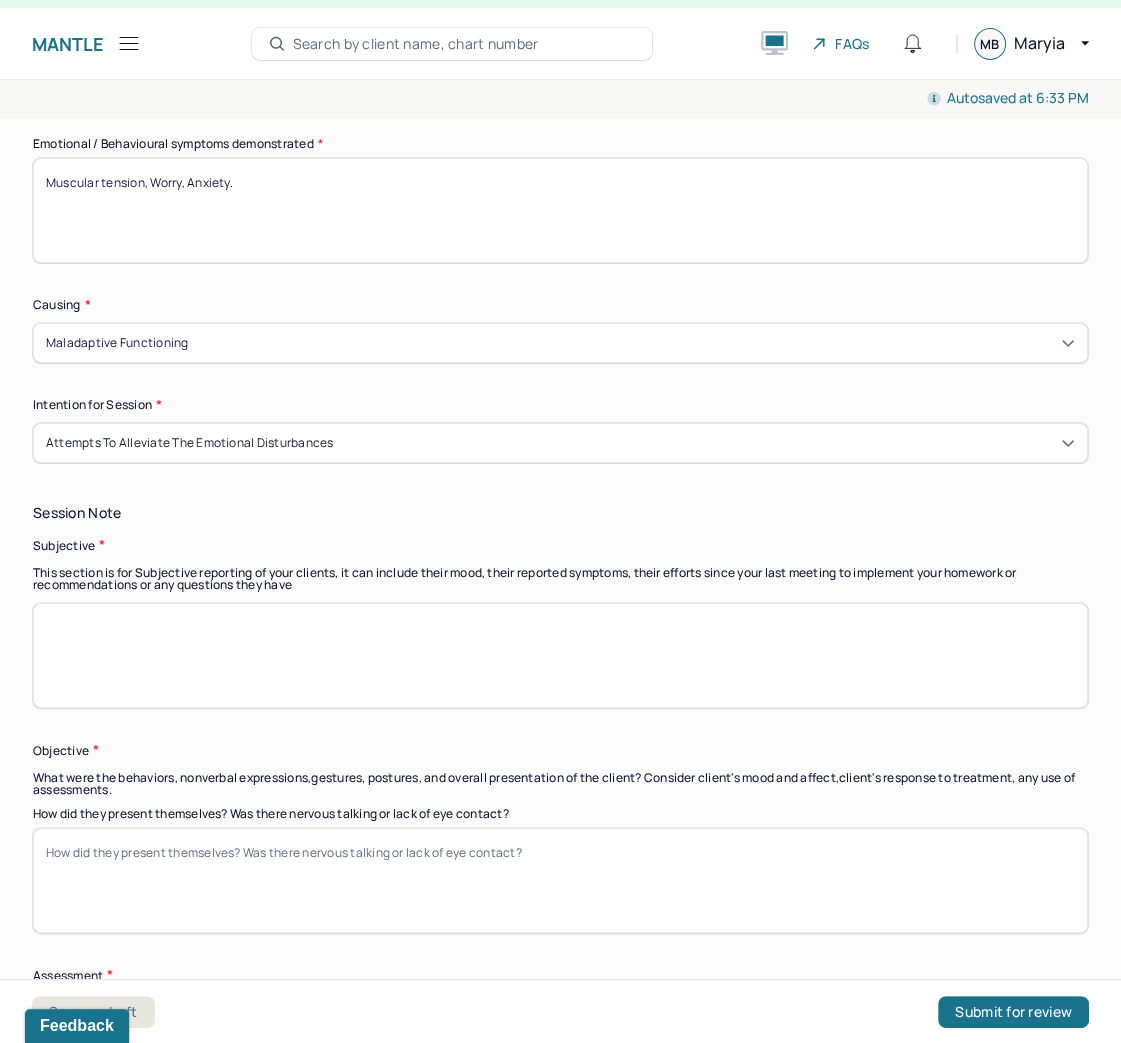 scroll, scrollTop: 1120, scrollLeft: 0, axis: vertical 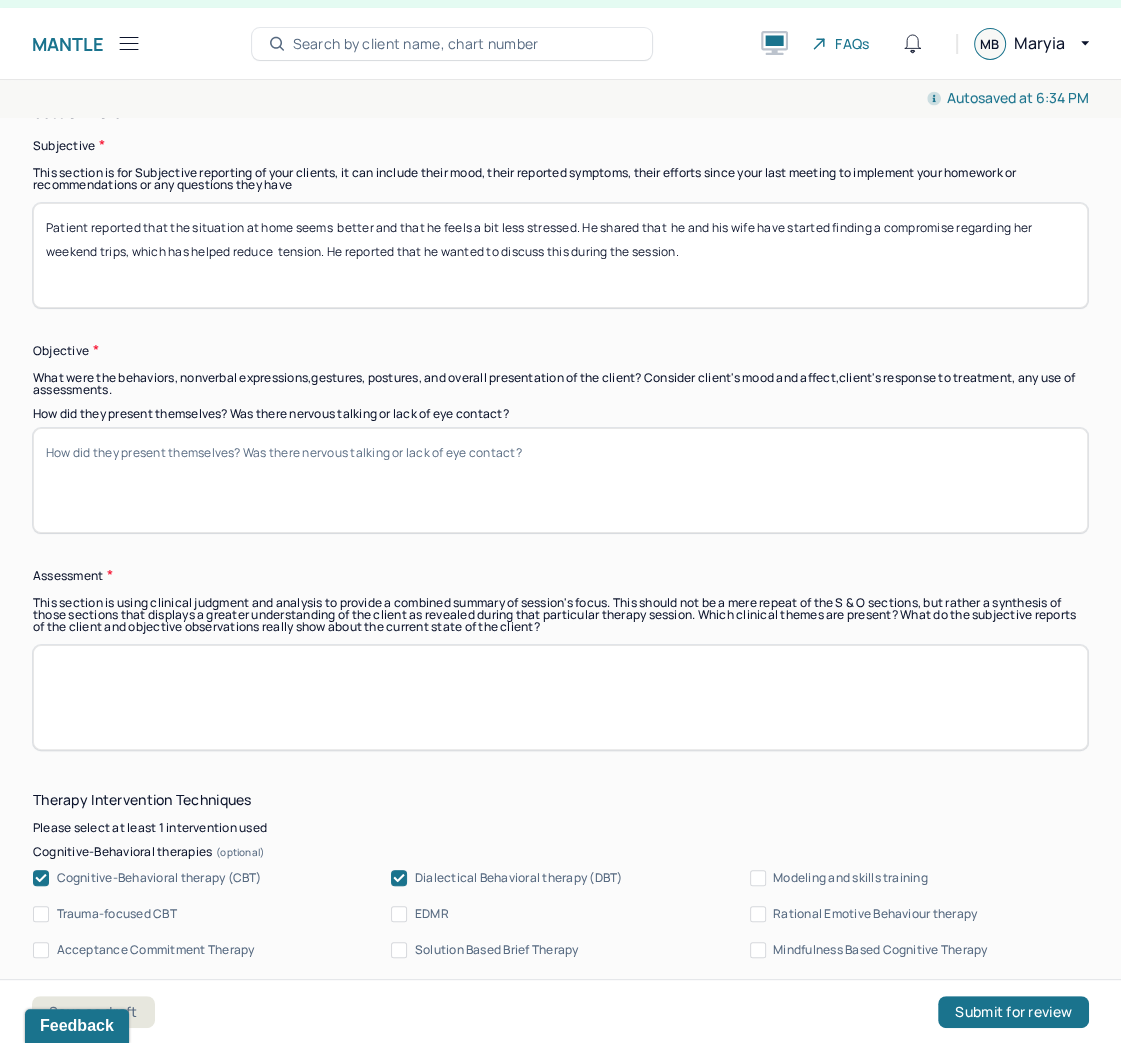 type on "Patient reported that the situation at home seems  better and that he feels a bit less stressed. He shared that  he and his wife have started finding a compromise regarding her  weekend trips, which has helped reduce  tension. He reported that he wanted to discuss this during the session." 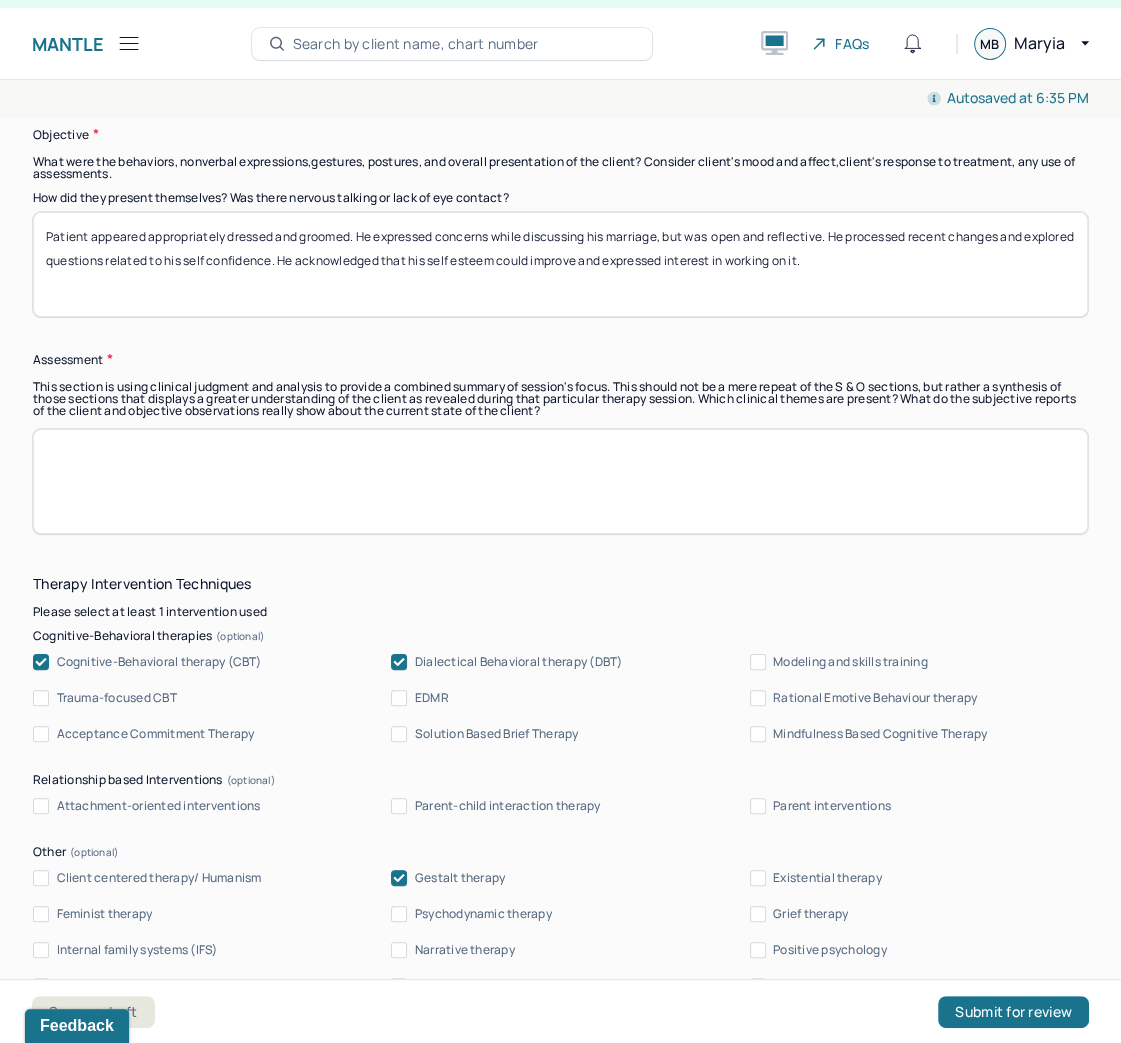 scroll, scrollTop: 1760, scrollLeft: 0, axis: vertical 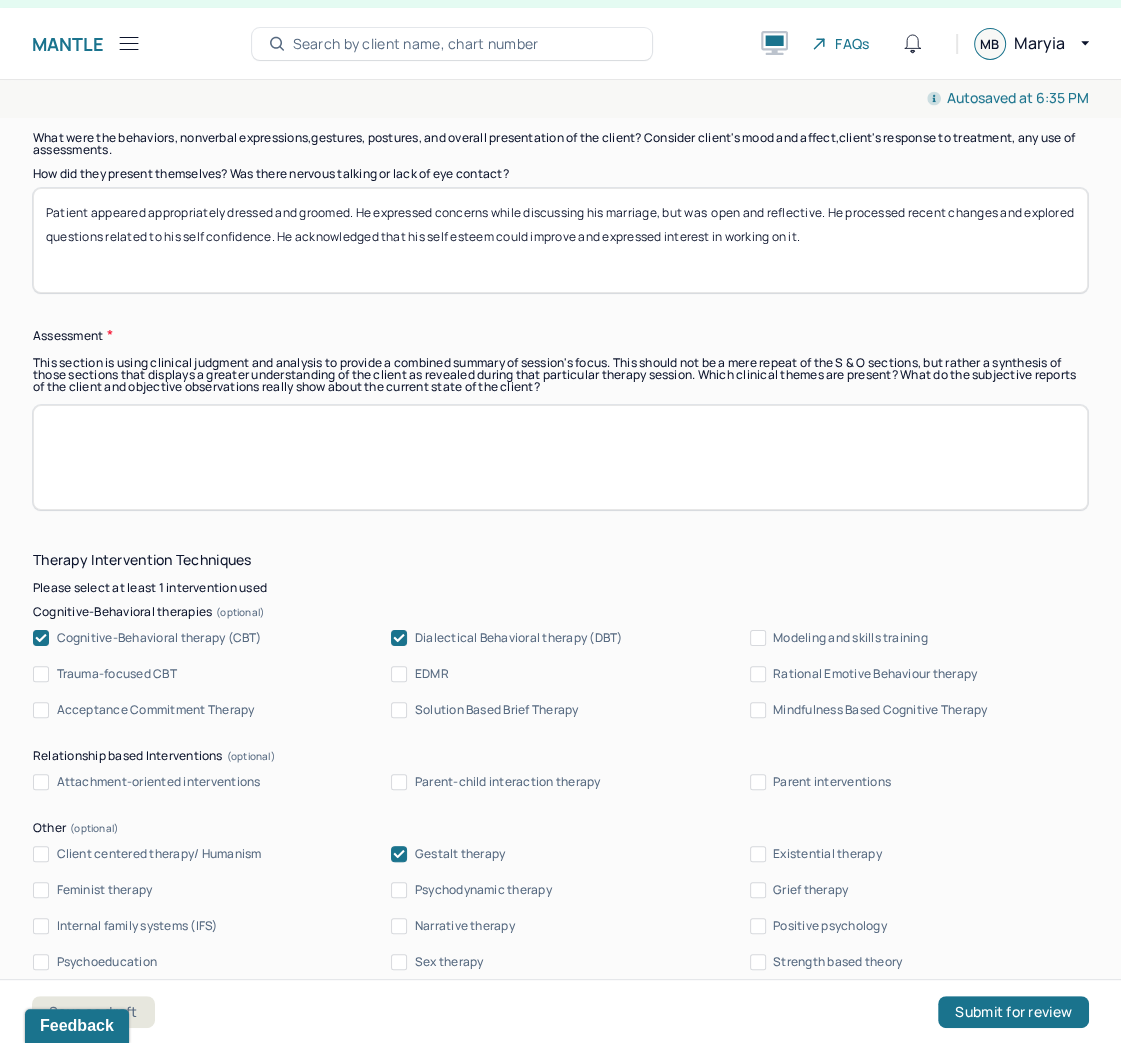 type on "Patient appeared appropriately dressed and groomed. He expressed concerns while discussing his marriage, but was  open and reflective. He processed recent changes and explored questions related to his self confidence. He acknowledged that his self esteem could improve and expressed interest in working on it." 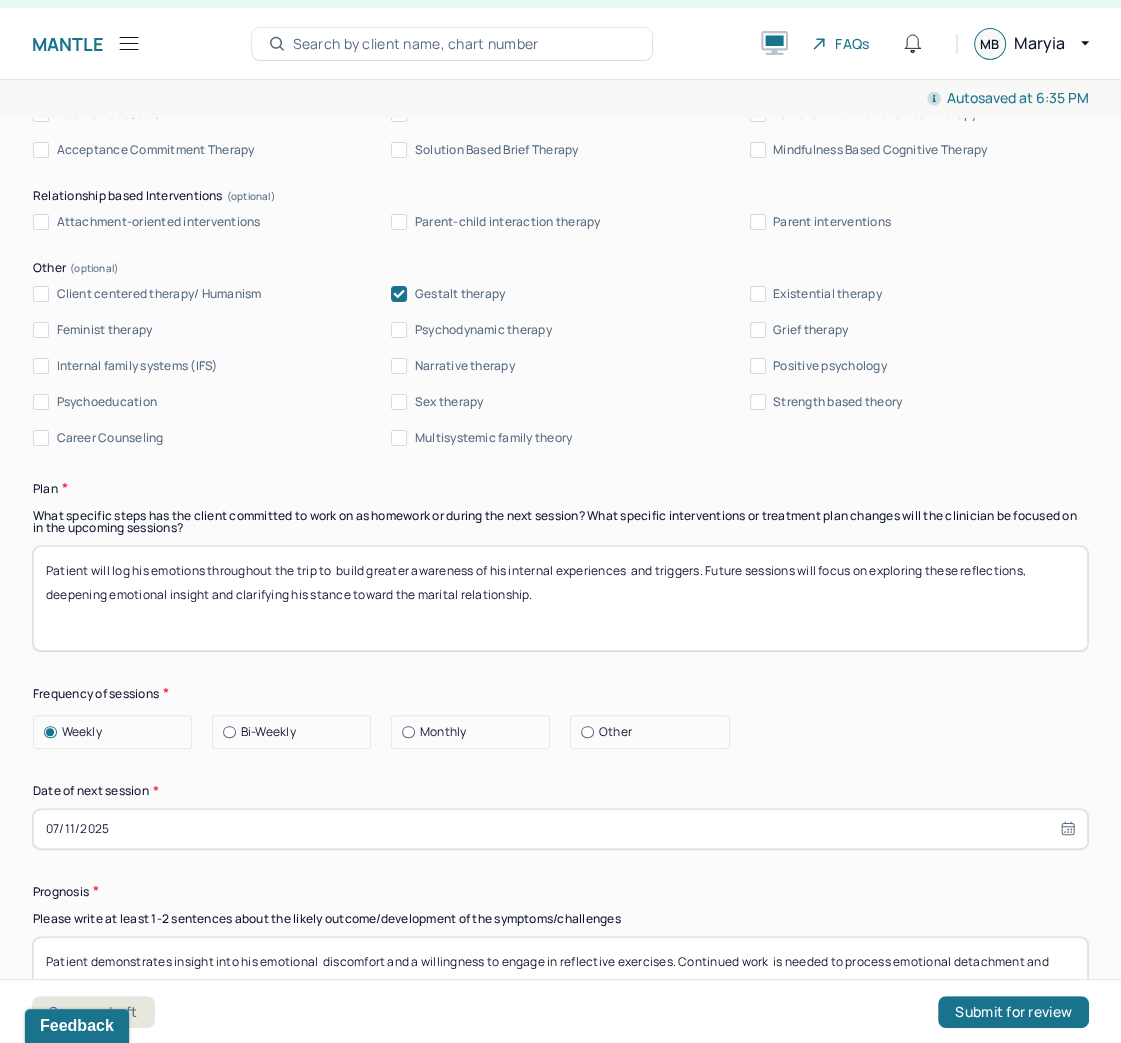 scroll, scrollTop: 2480, scrollLeft: 0, axis: vertical 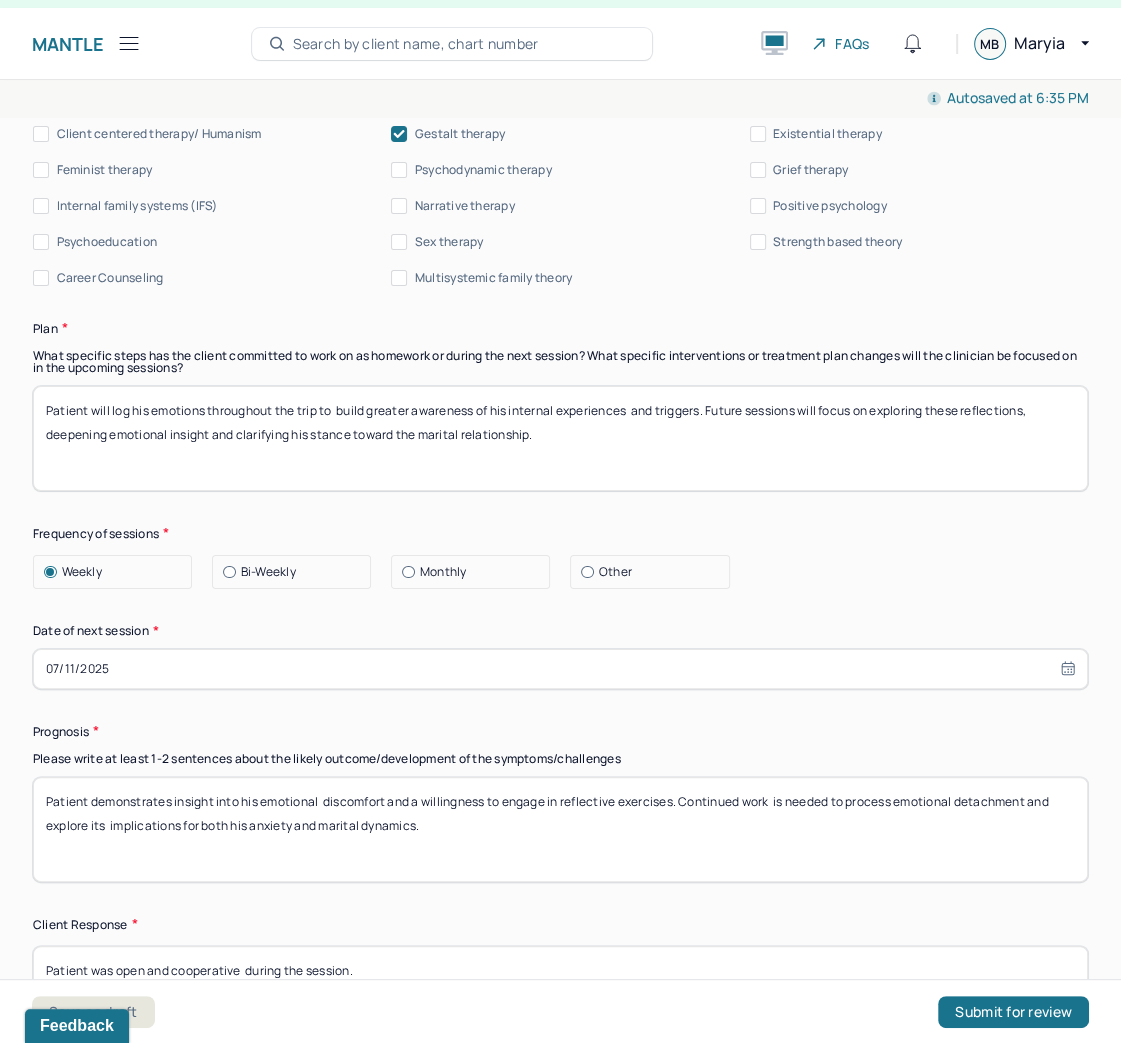 type on "The patient continues to experience anxiety related to his relationship and self esteem. He demonstrates insight, willingness to reflect and growing motivation to develop healthier coping strategies. The session  focused on emotional regulation and relational compromise." 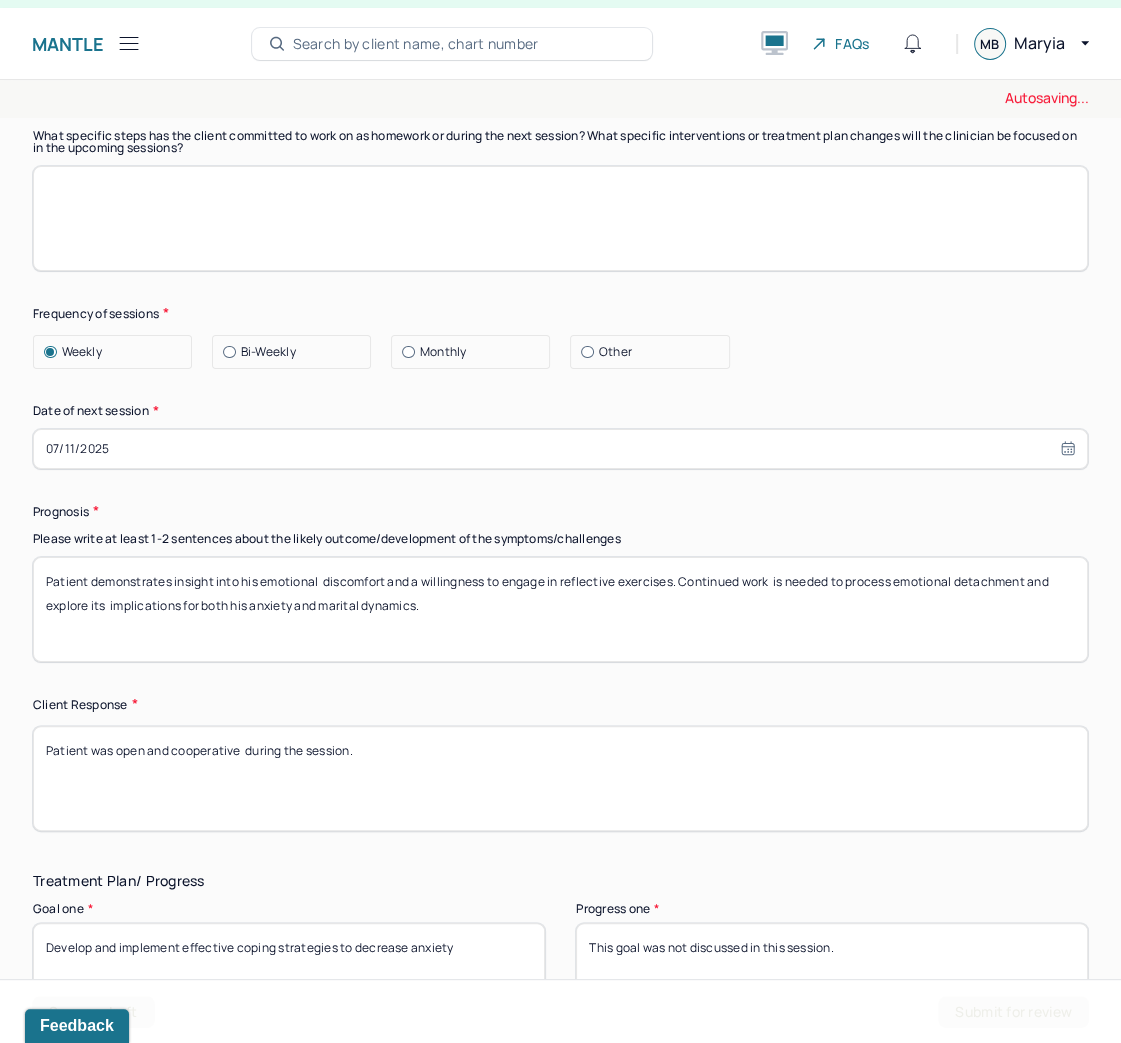 scroll, scrollTop: 2720, scrollLeft: 0, axis: vertical 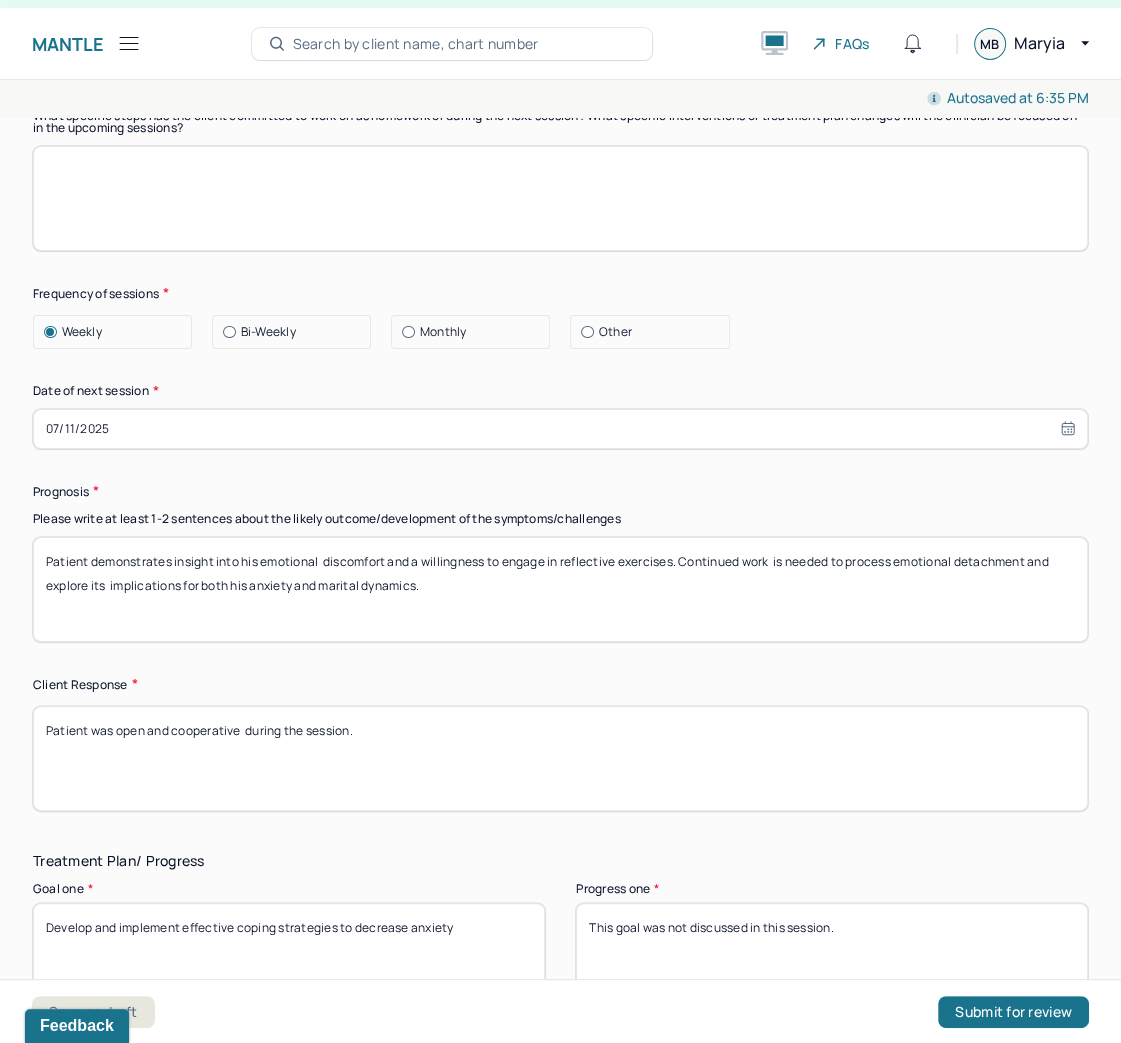 type 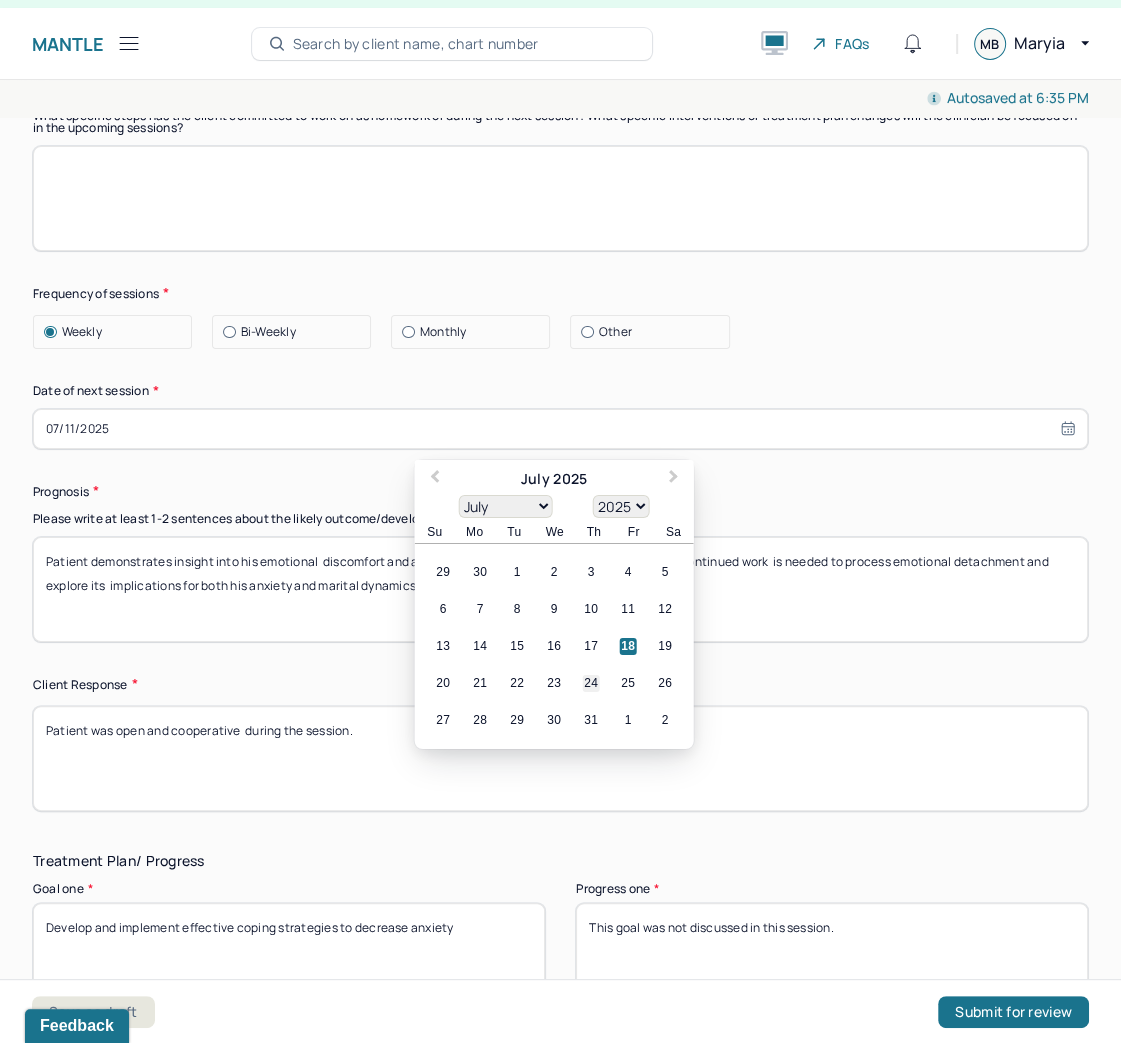 click on "24" at bounding box center [591, 682] 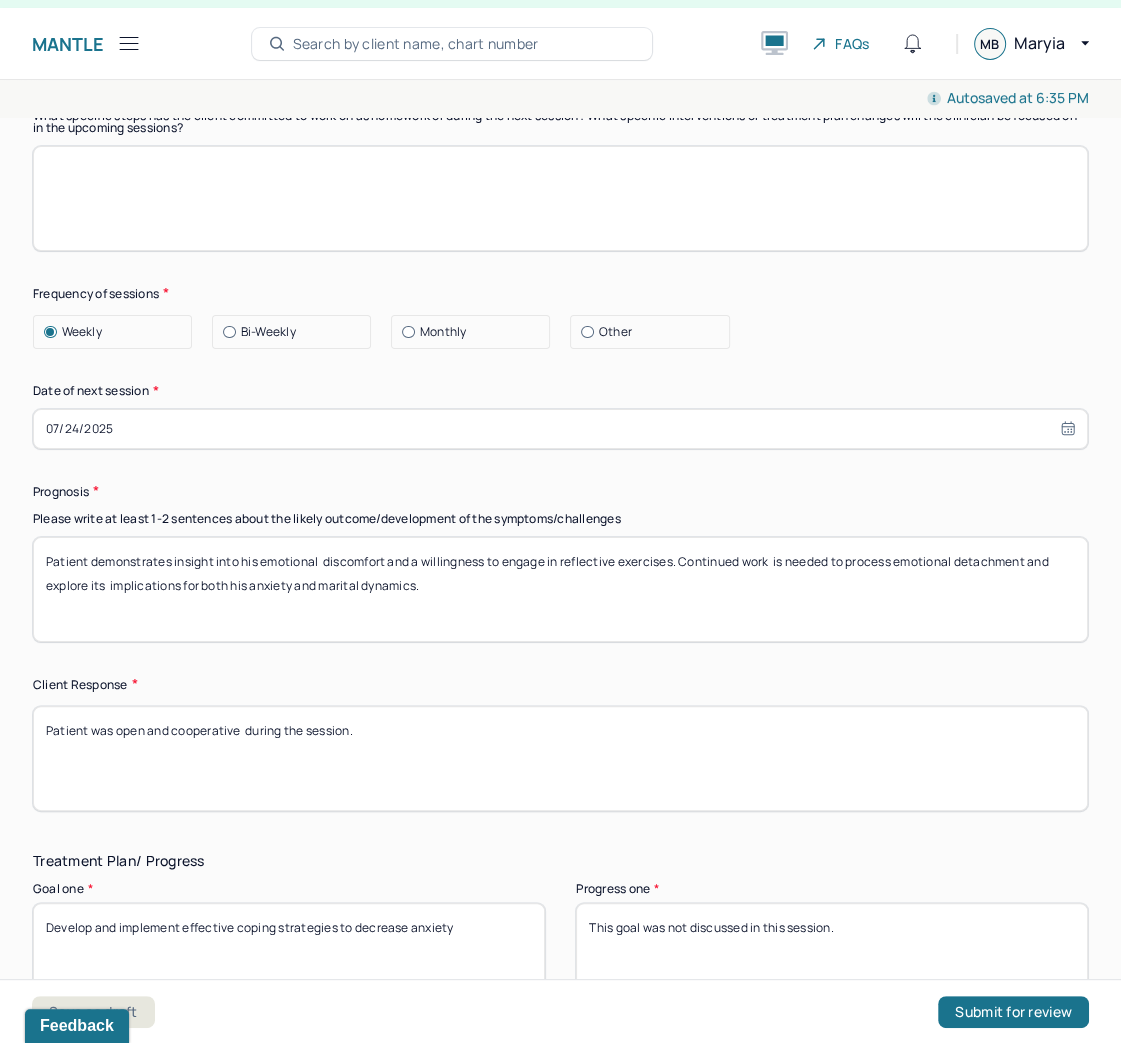 scroll, scrollTop: 2800, scrollLeft: 0, axis: vertical 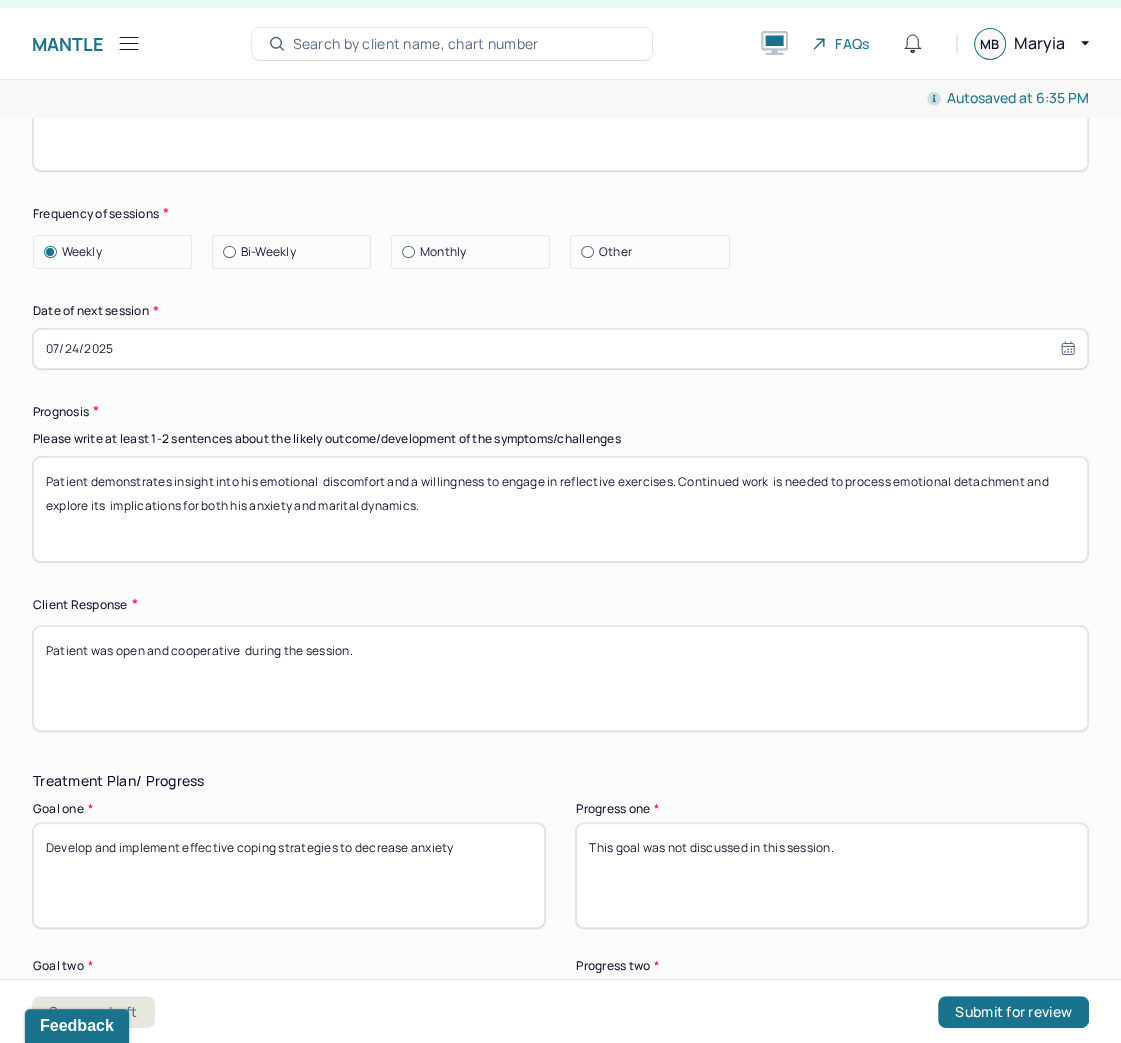 drag, startPoint x: 475, startPoint y: 513, endPoint x: 0, endPoint y: 461, distance: 477.83783 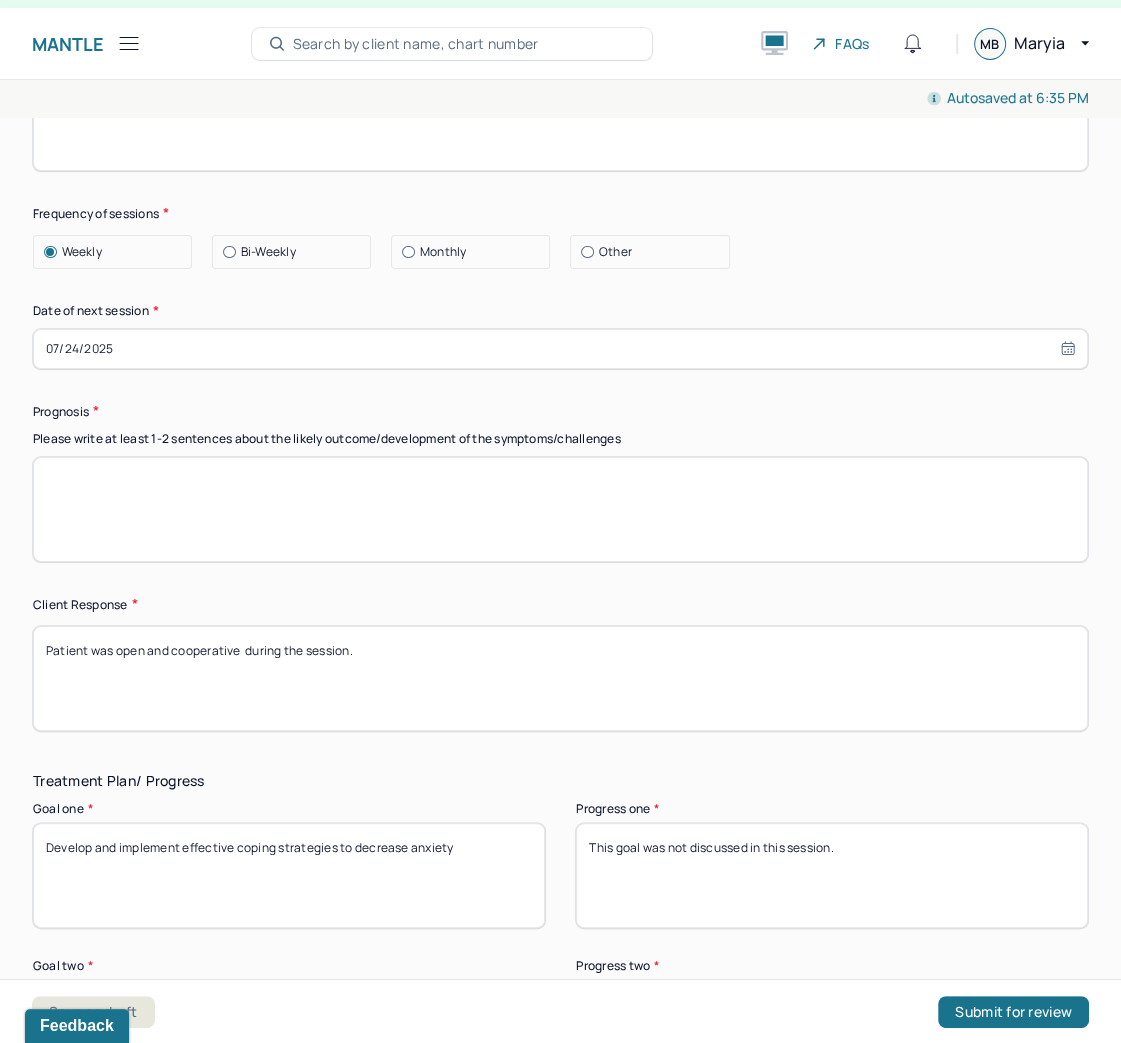 click at bounding box center (560, 509) 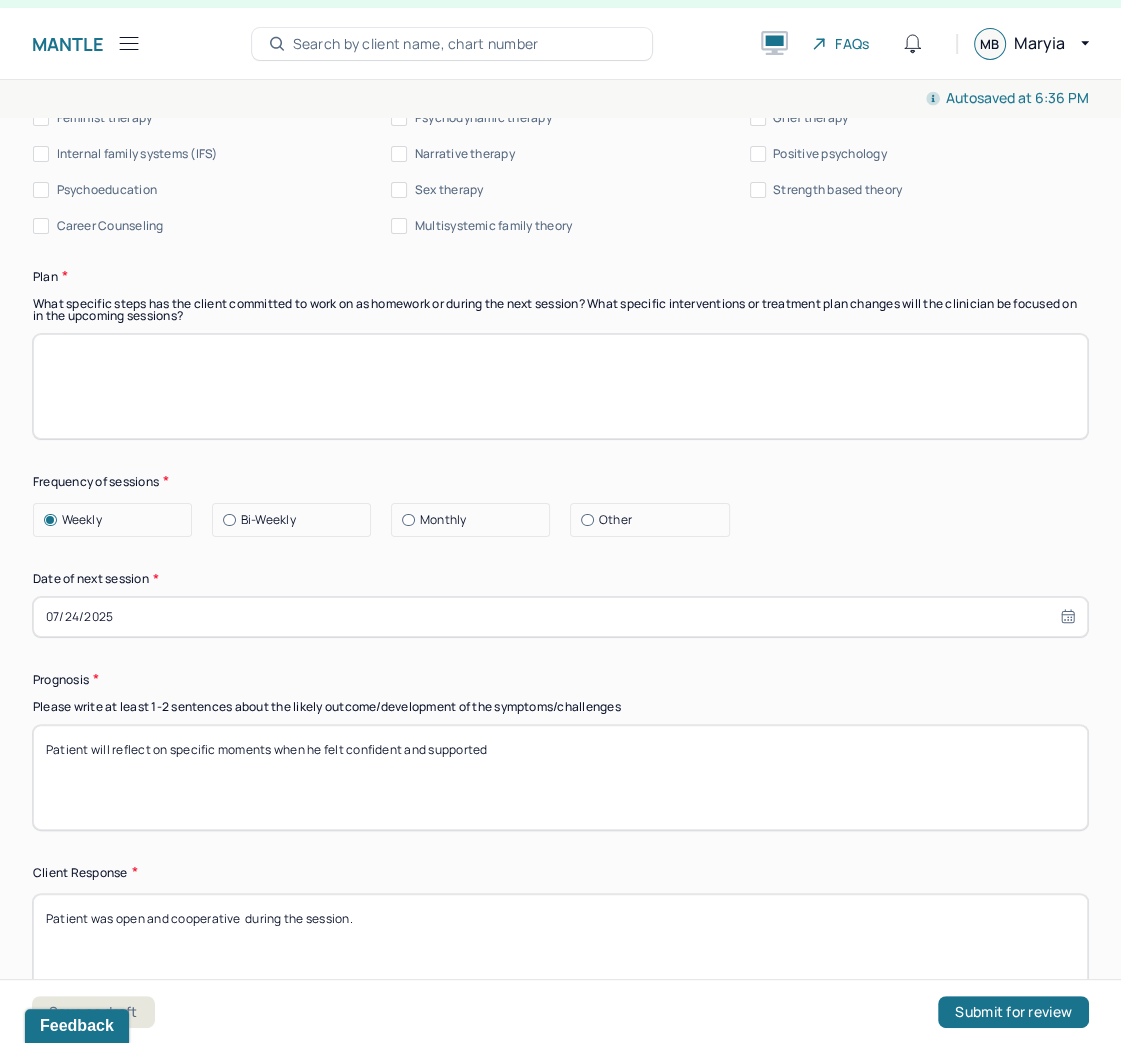 scroll, scrollTop: 2560, scrollLeft: 0, axis: vertical 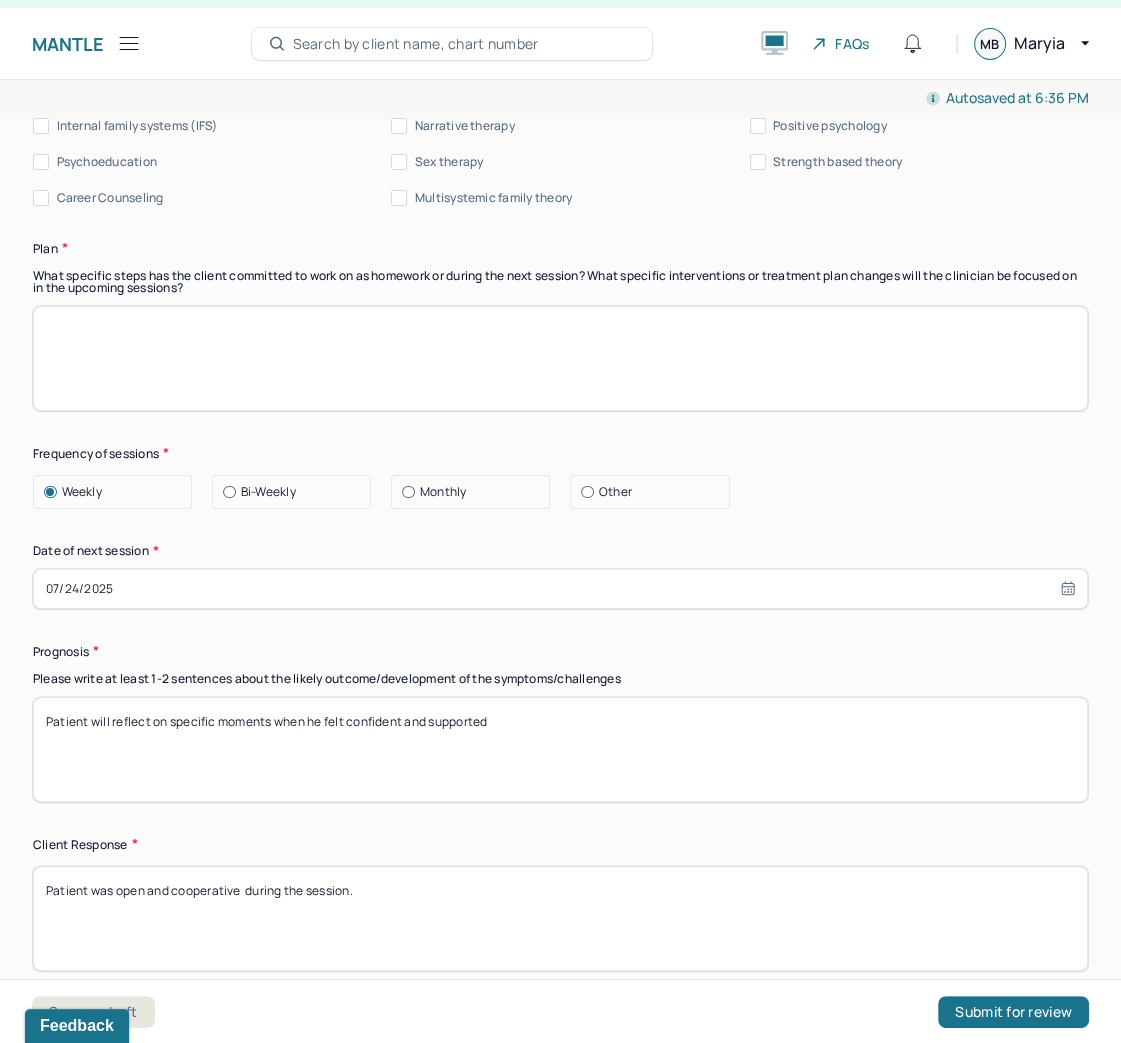 drag, startPoint x: 180, startPoint y: 722, endPoint x: 22, endPoint y: 728, distance: 158.11388 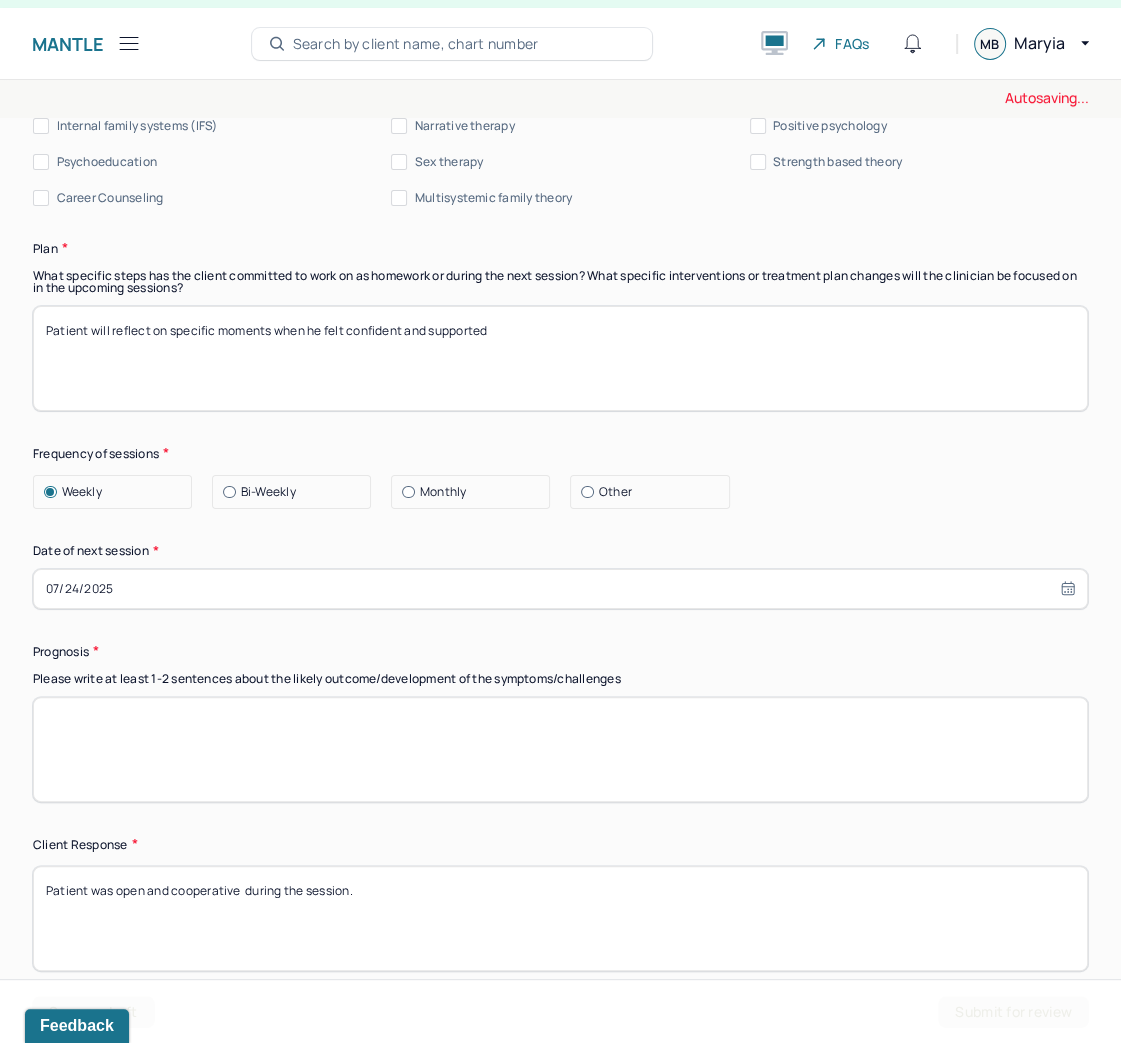 type on "Patient will reflect on specific moments when he felt confident and supported" 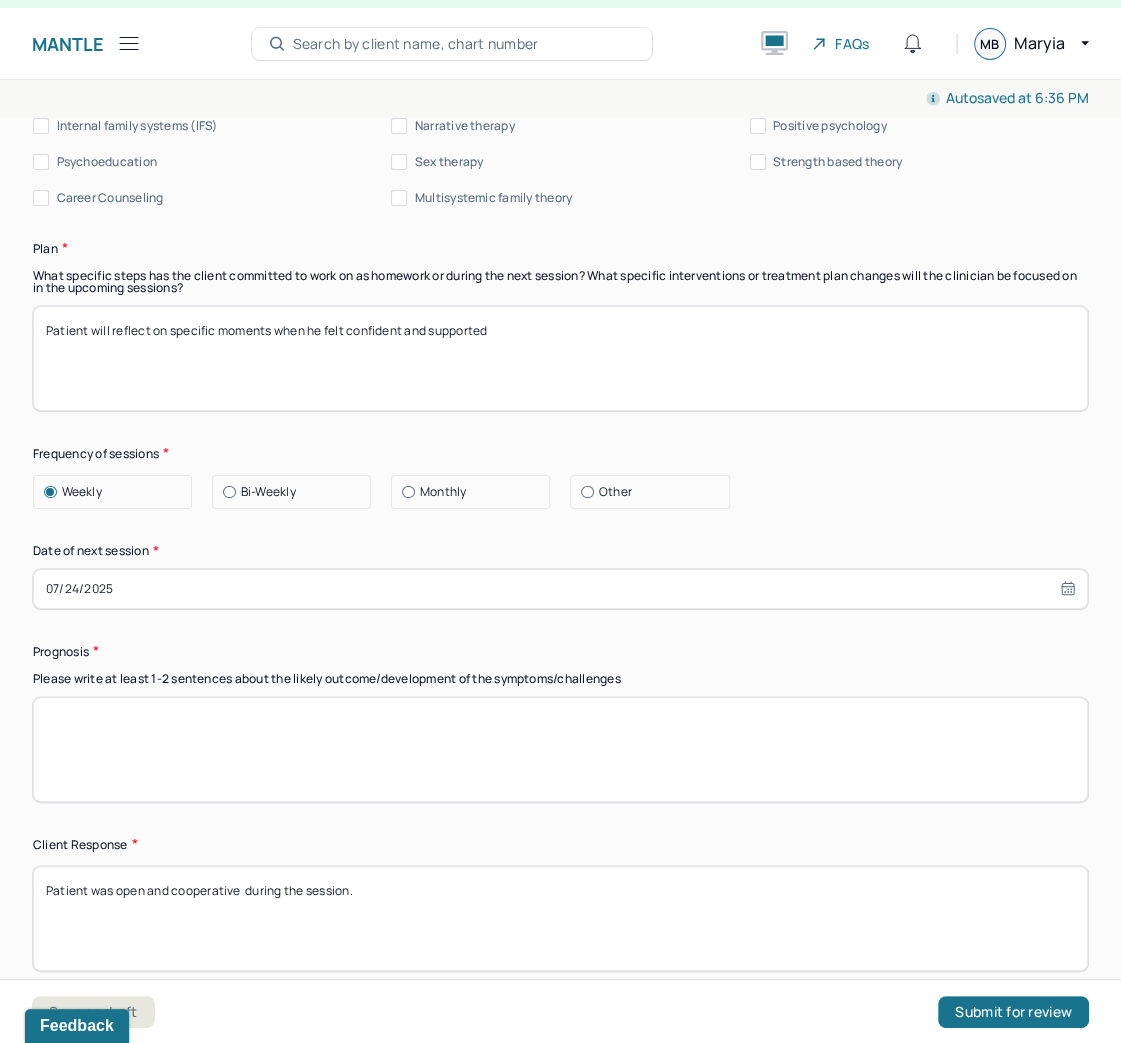 click at bounding box center [560, 749] 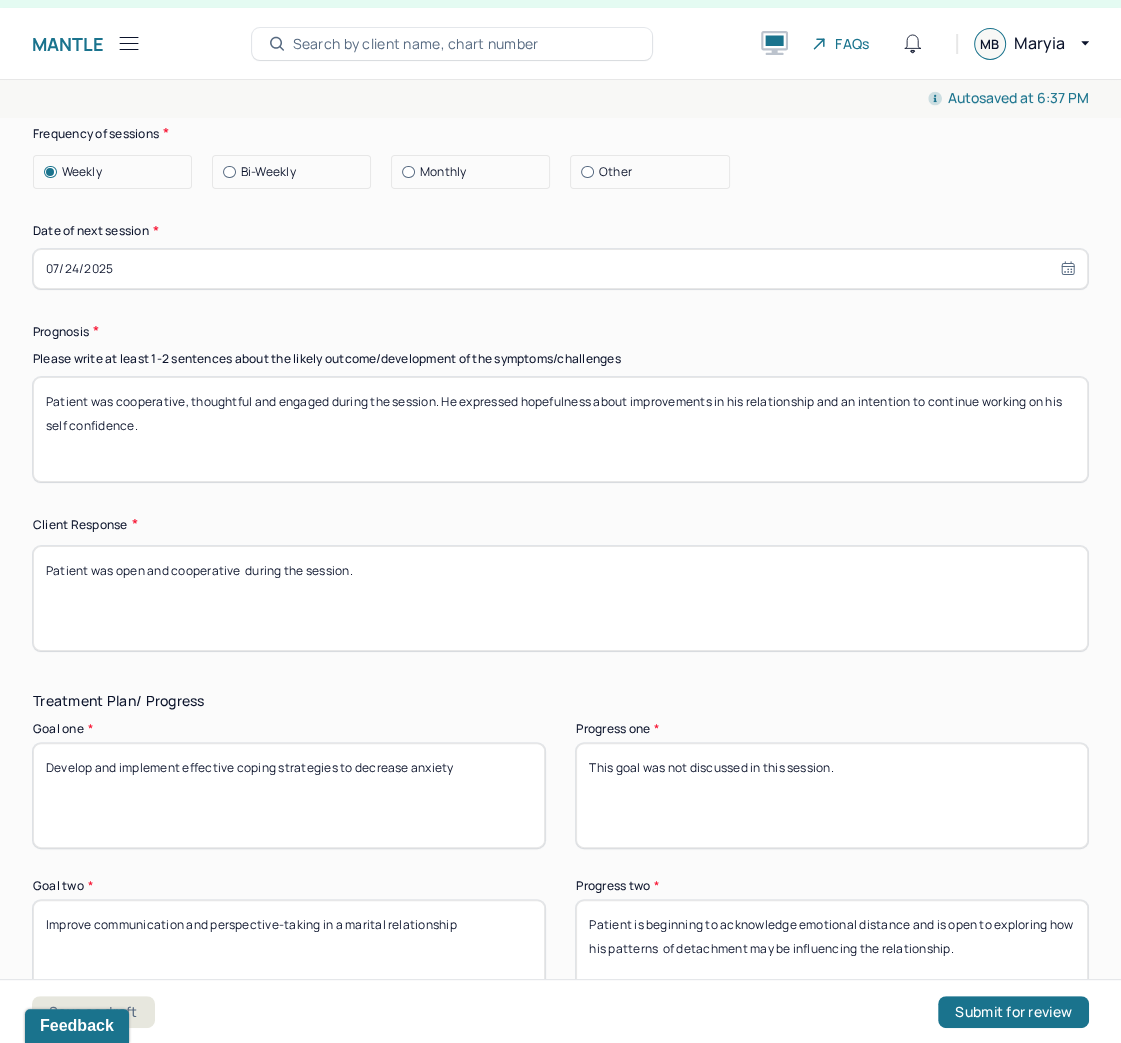 scroll, scrollTop: 2960, scrollLeft: 0, axis: vertical 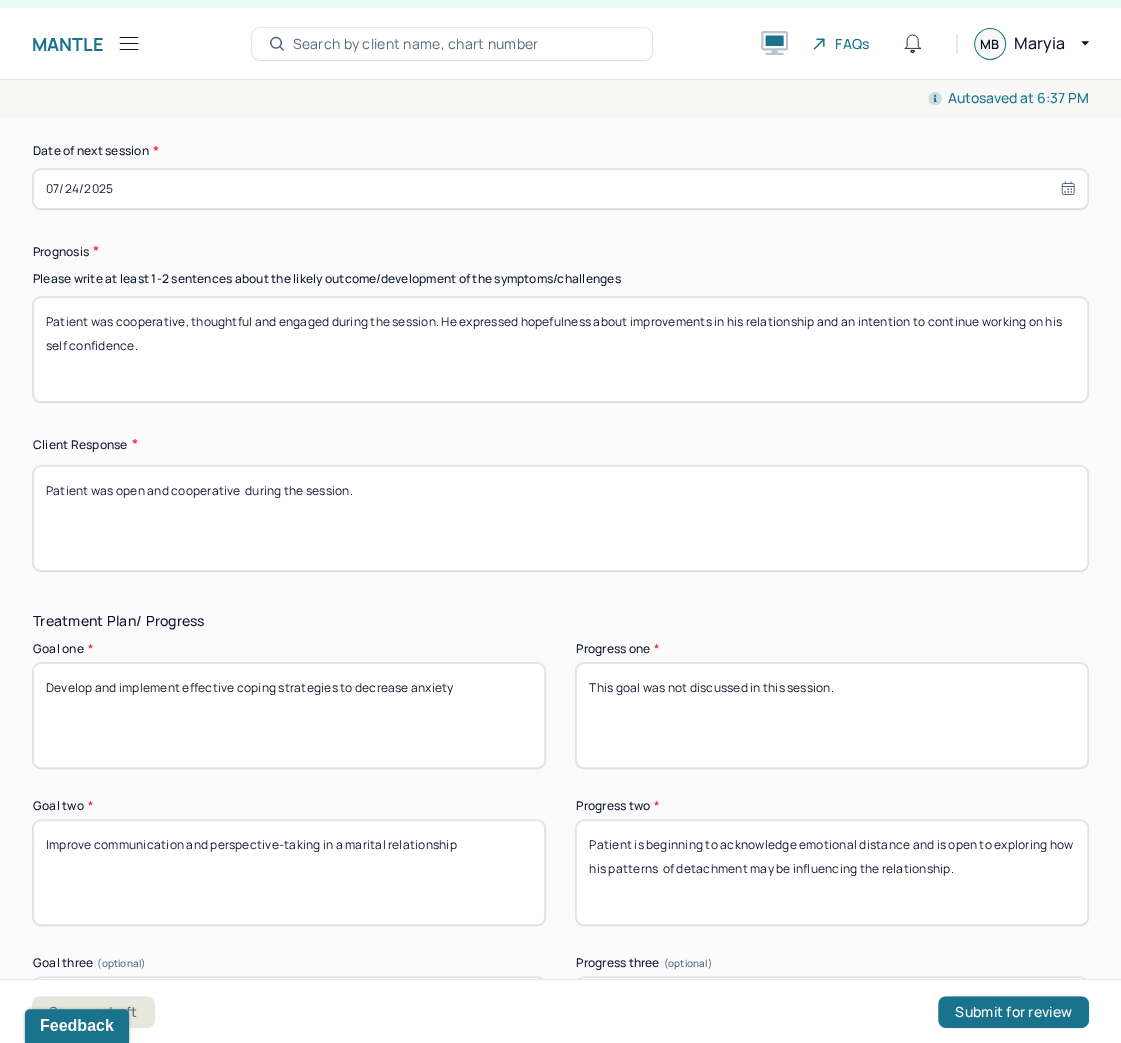 type on "Patient was cooperative, thoughtful and engaged during the session. He expressed hopefulness  about improvements in his relationship and an intention to continue working on his self confidence." 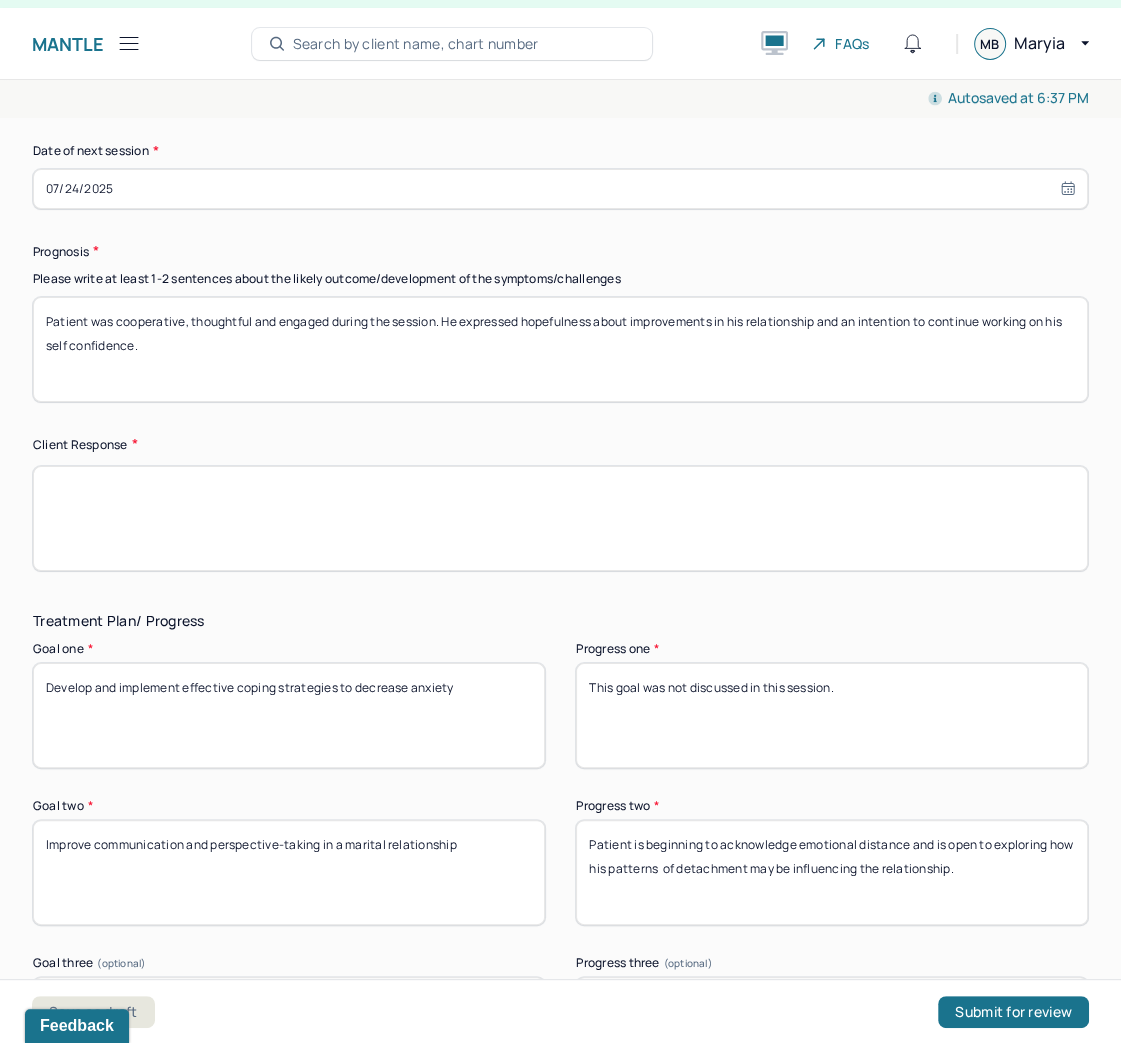 click at bounding box center [560, 518] 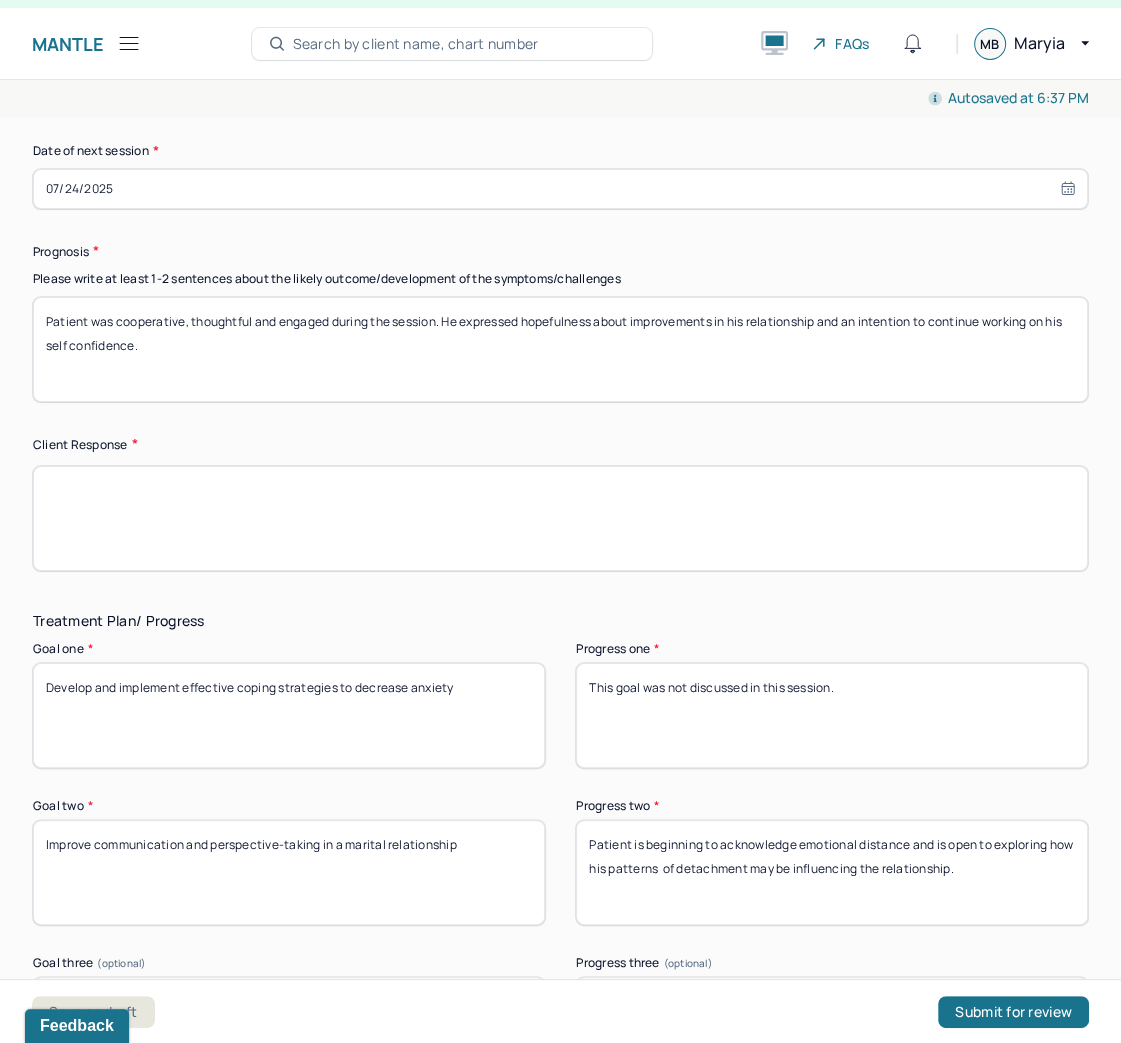 paste on "Patient was cooperative, thoughtful and engaged during the session. He" 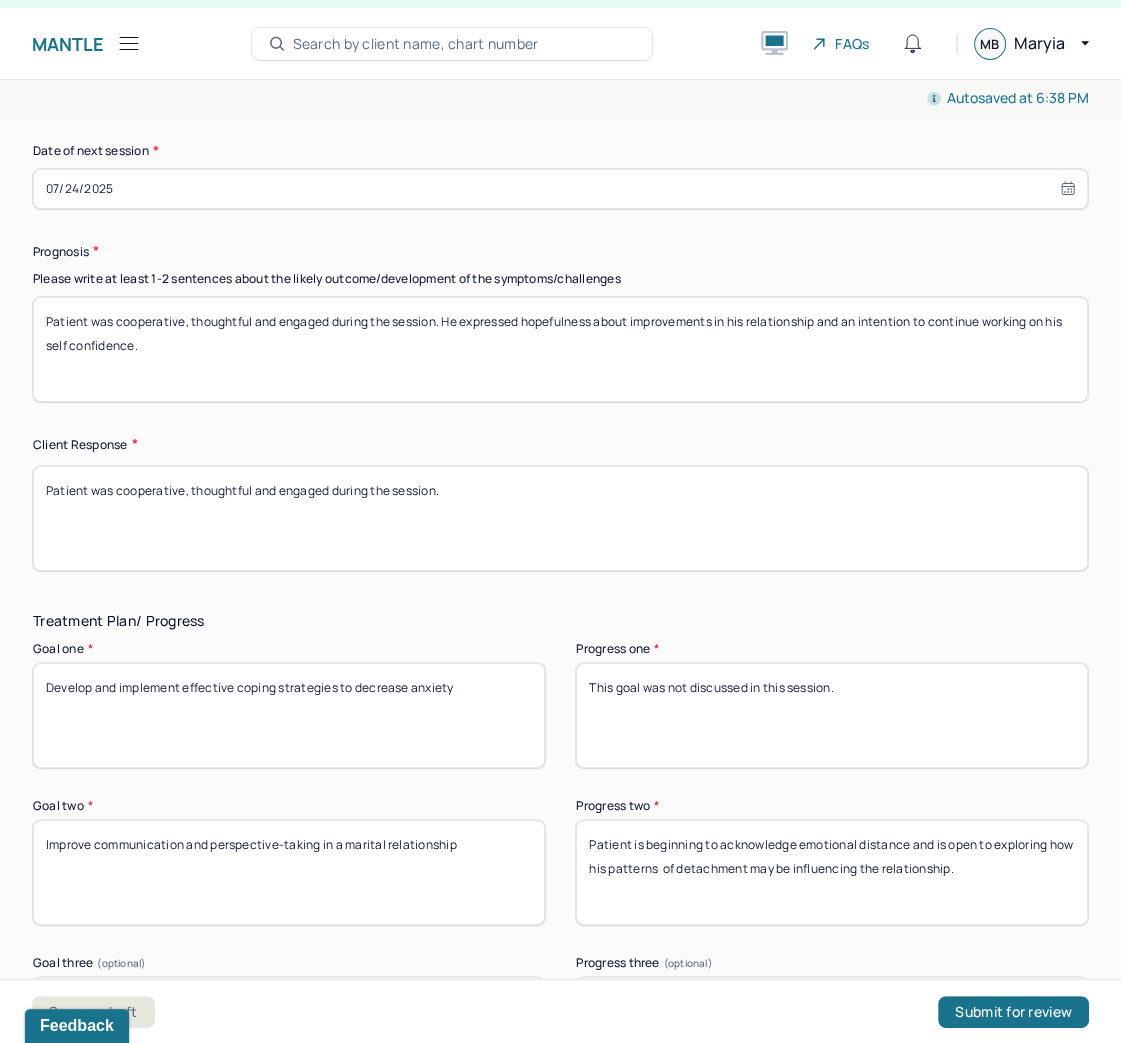 type on "Patient was cooperative, thoughtful and engaged during the session." 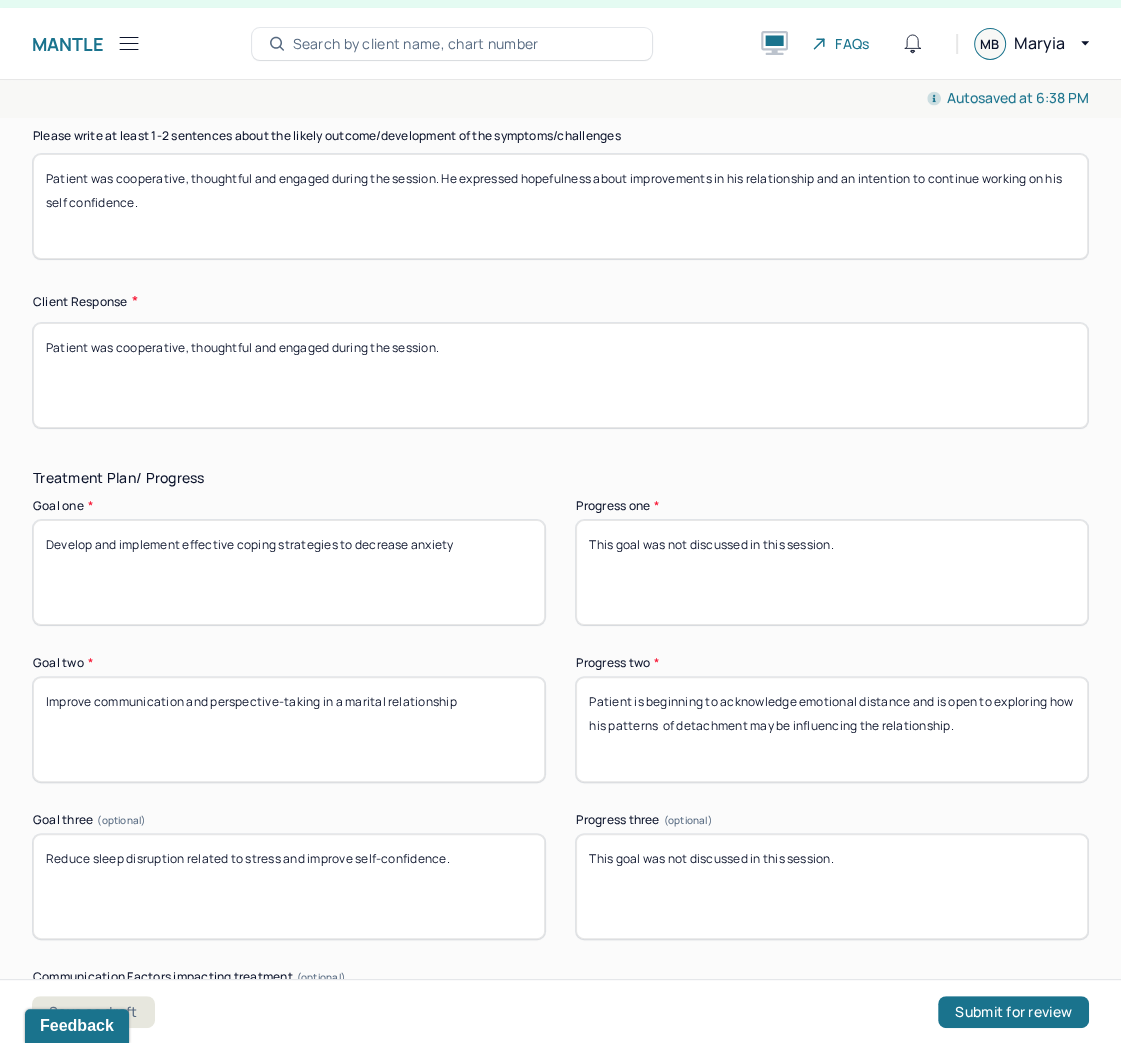 scroll, scrollTop: 3120, scrollLeft: 0, axis: vertical 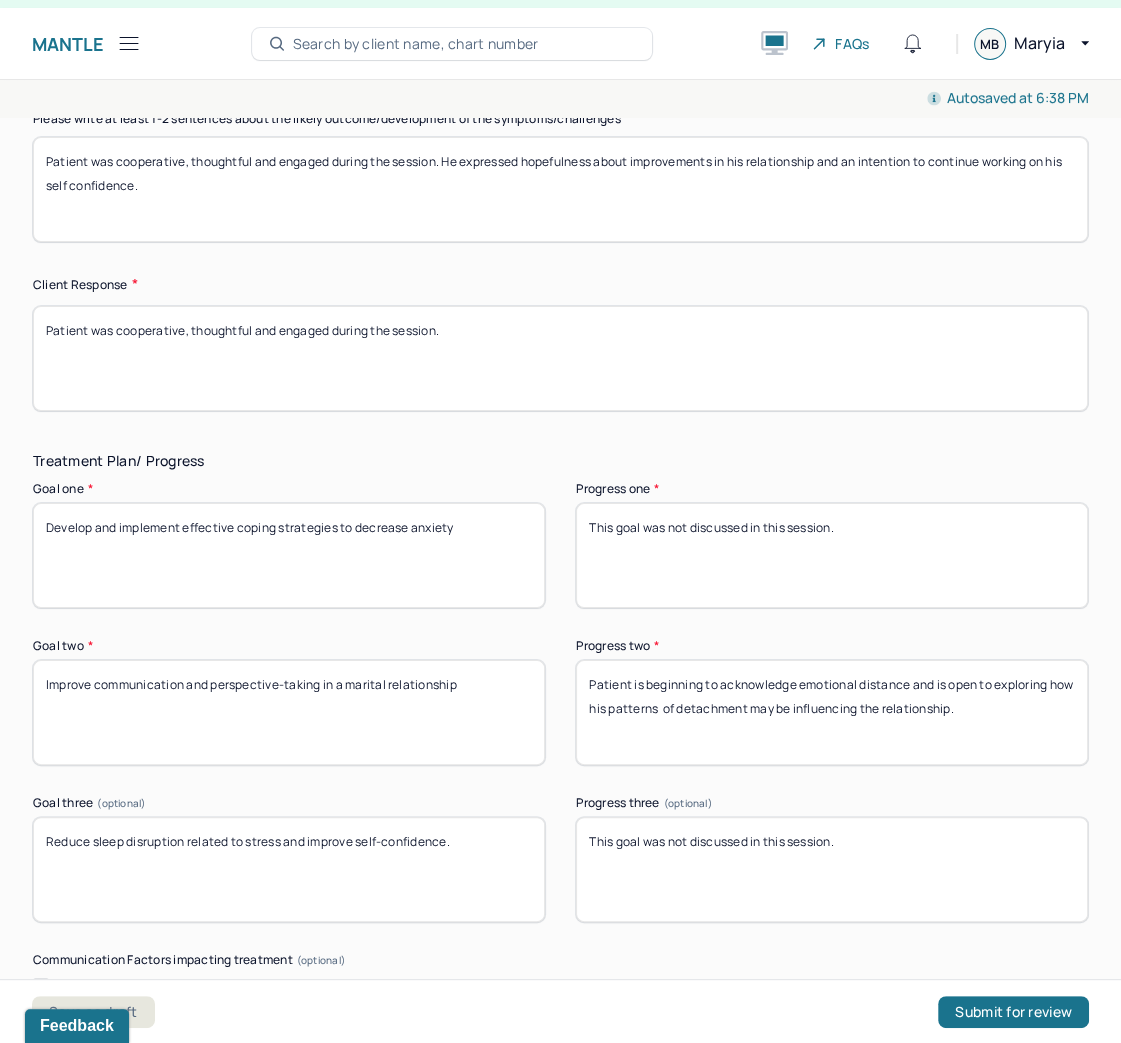 drag, startPoint x: 839, startPoint y: 708, endPoint x: 855, endPoint y: 708, distance: 16 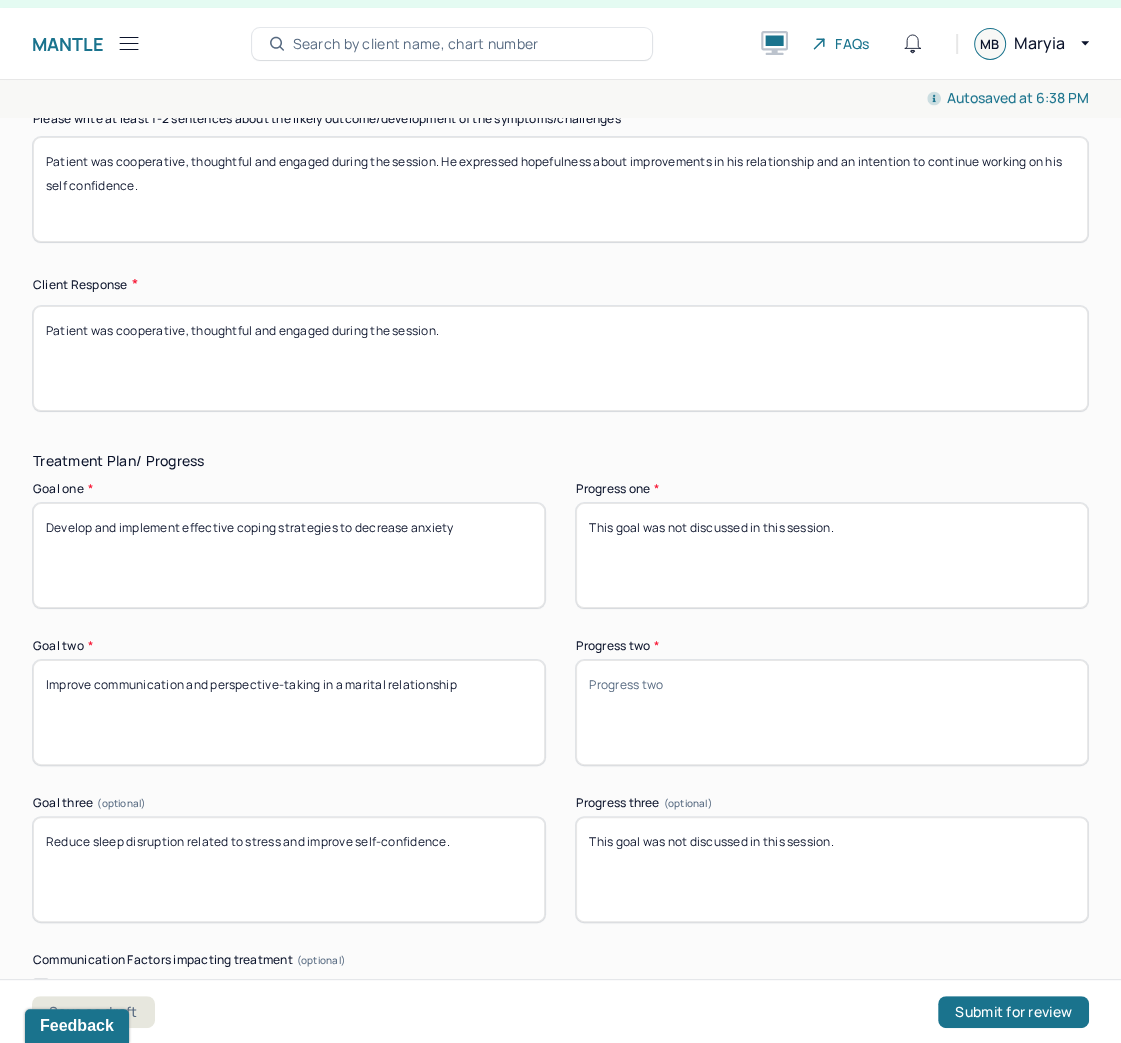 paste on "Patient demonstrated early progress  toward improving communication and emotional regulation within his  relationship by engaging in compromise and  identifying areas for personal growth." 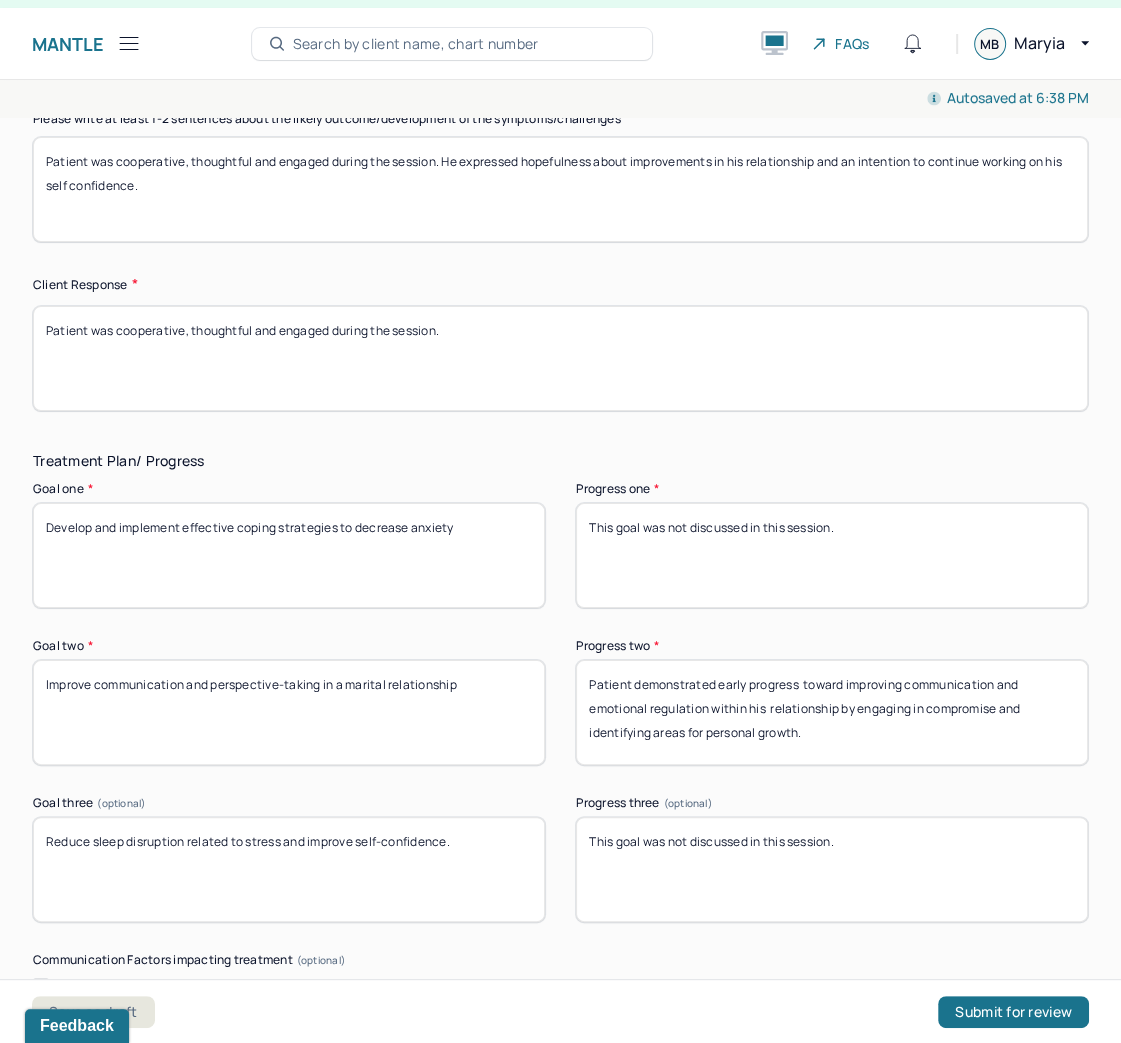 click on "Patient demonstrated early progress  toward improving communication and emotional regulation within his  relationship by engaging in compromise and  identifying areas for personal growth." at bounding box center [832, 712] 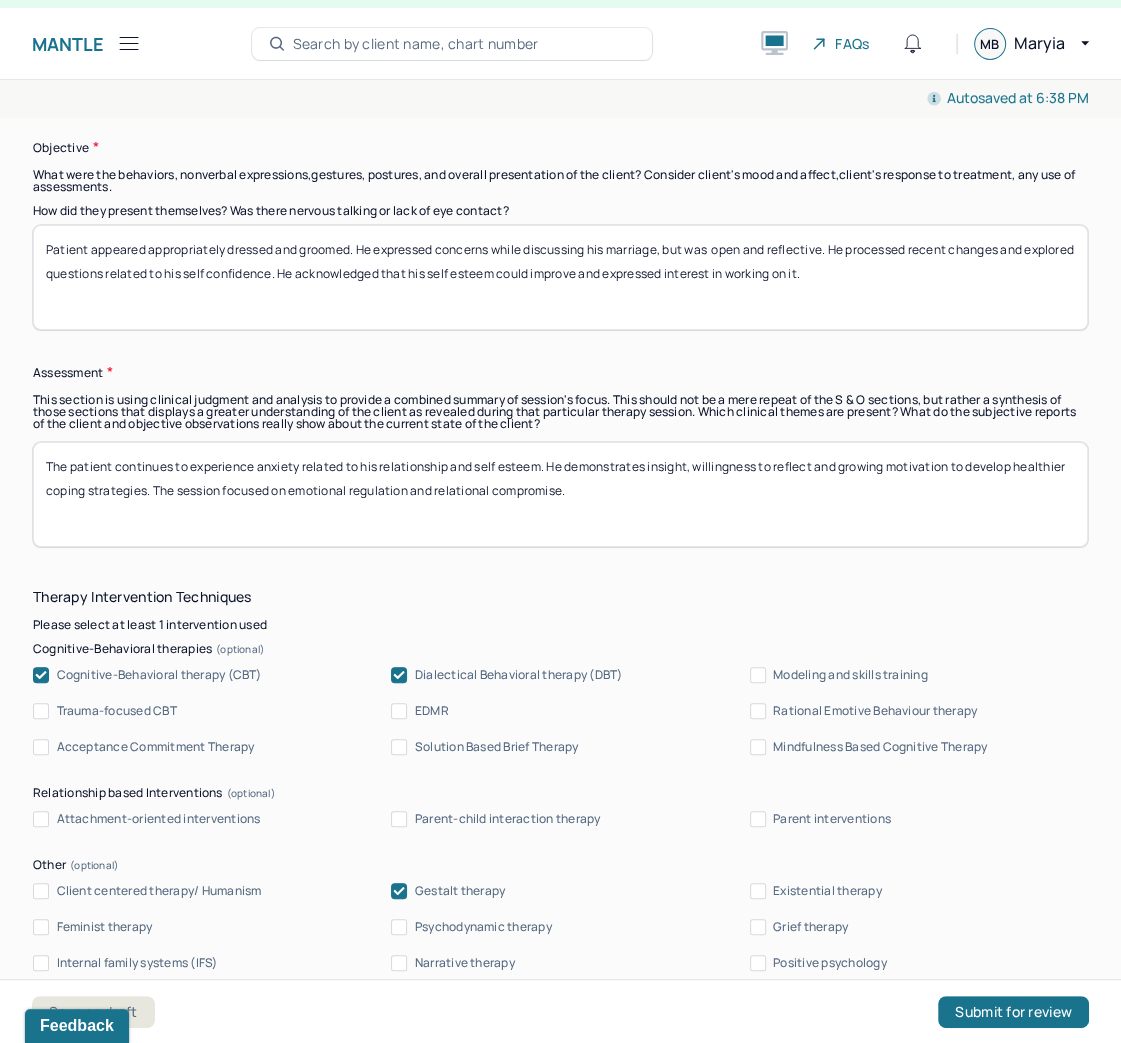scroll, scrollTop: 1712, scrollLeft: 0, axis: vertical 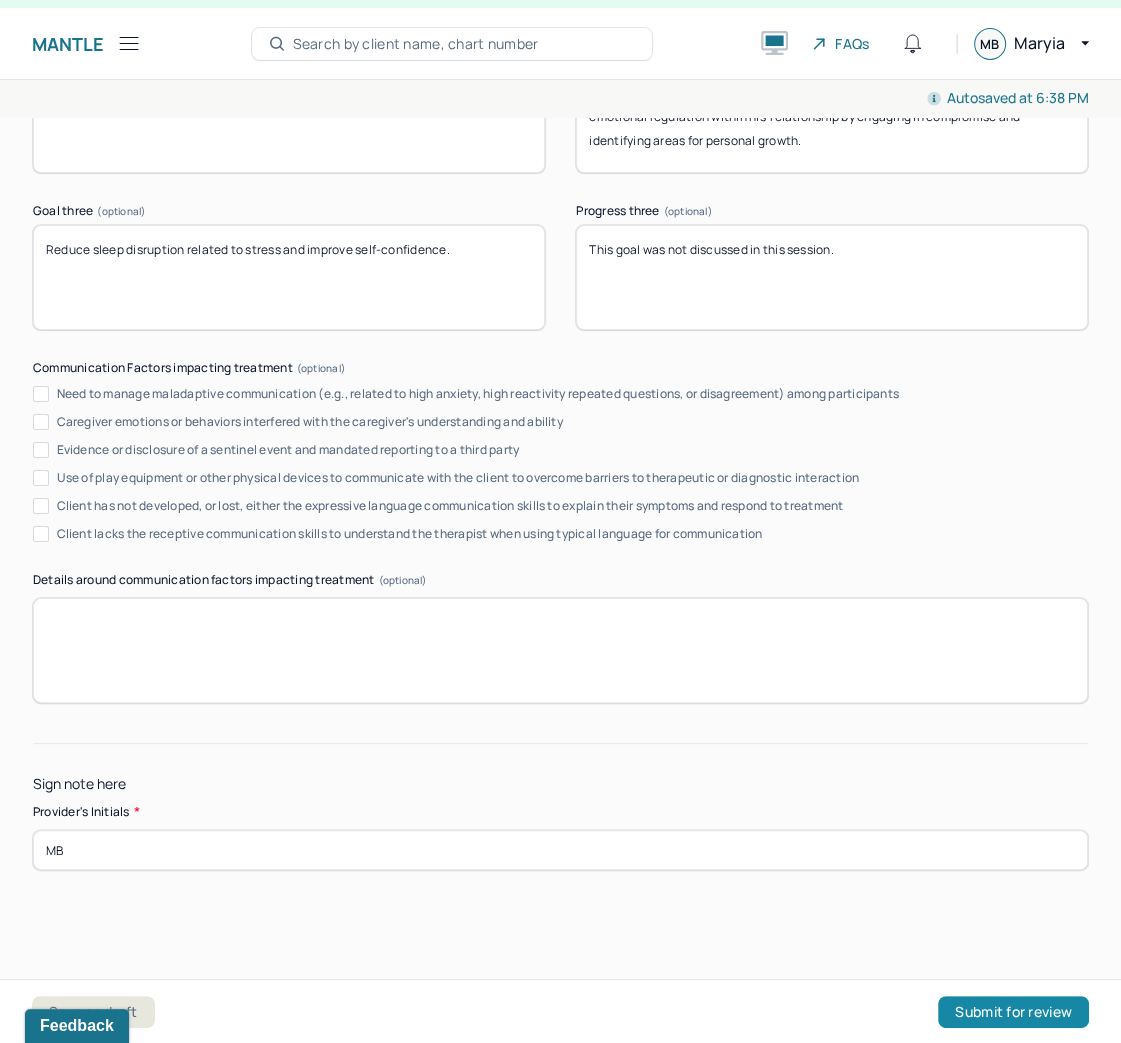 type on "Patient demonstrated  early progress  toward improving communication and emotional regulation within his  relationship by engaging in compromise and  identifying areas for personal growth." 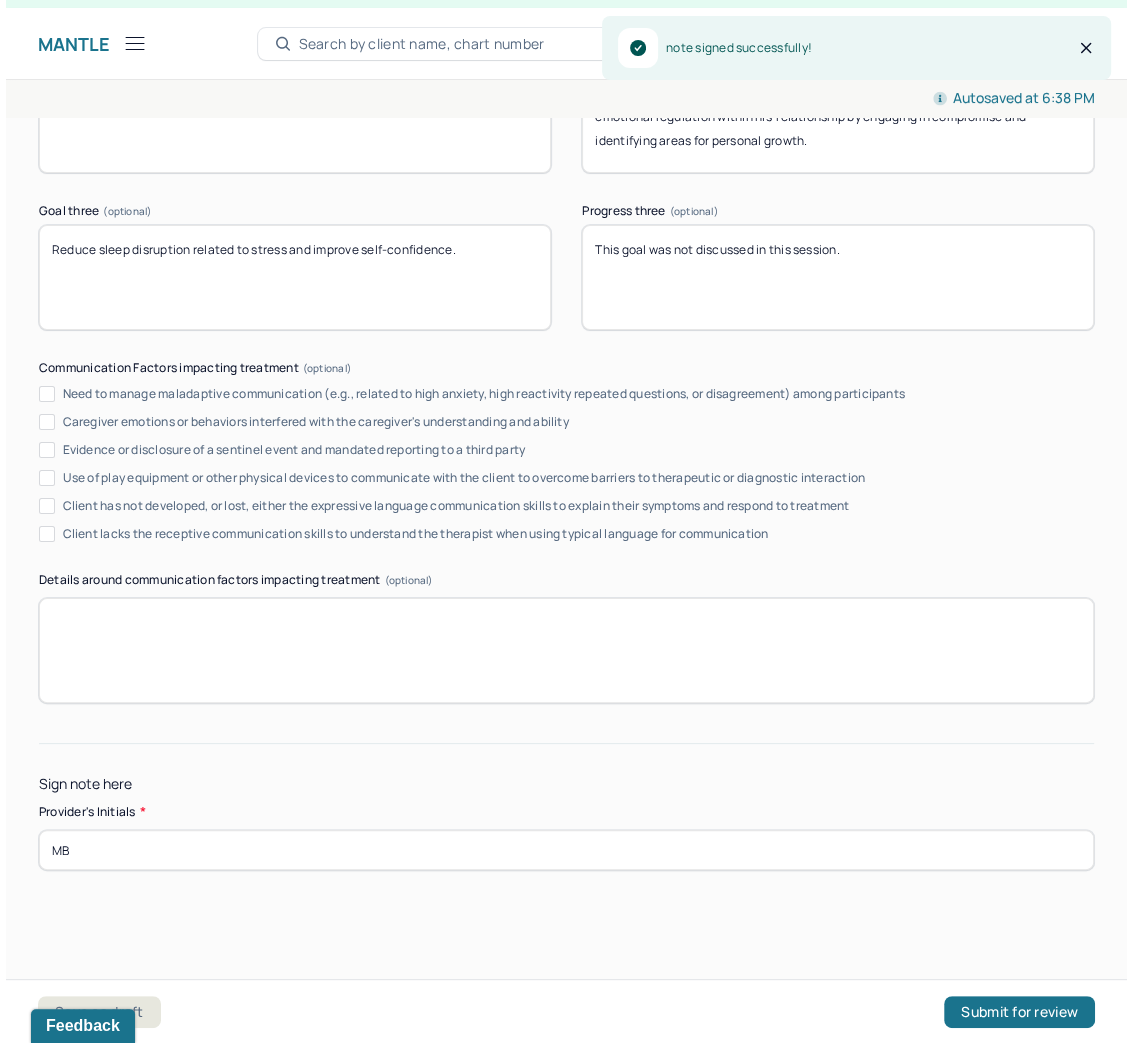 scroll, scrollTop: 0, scrollLeft: 0, axis: both 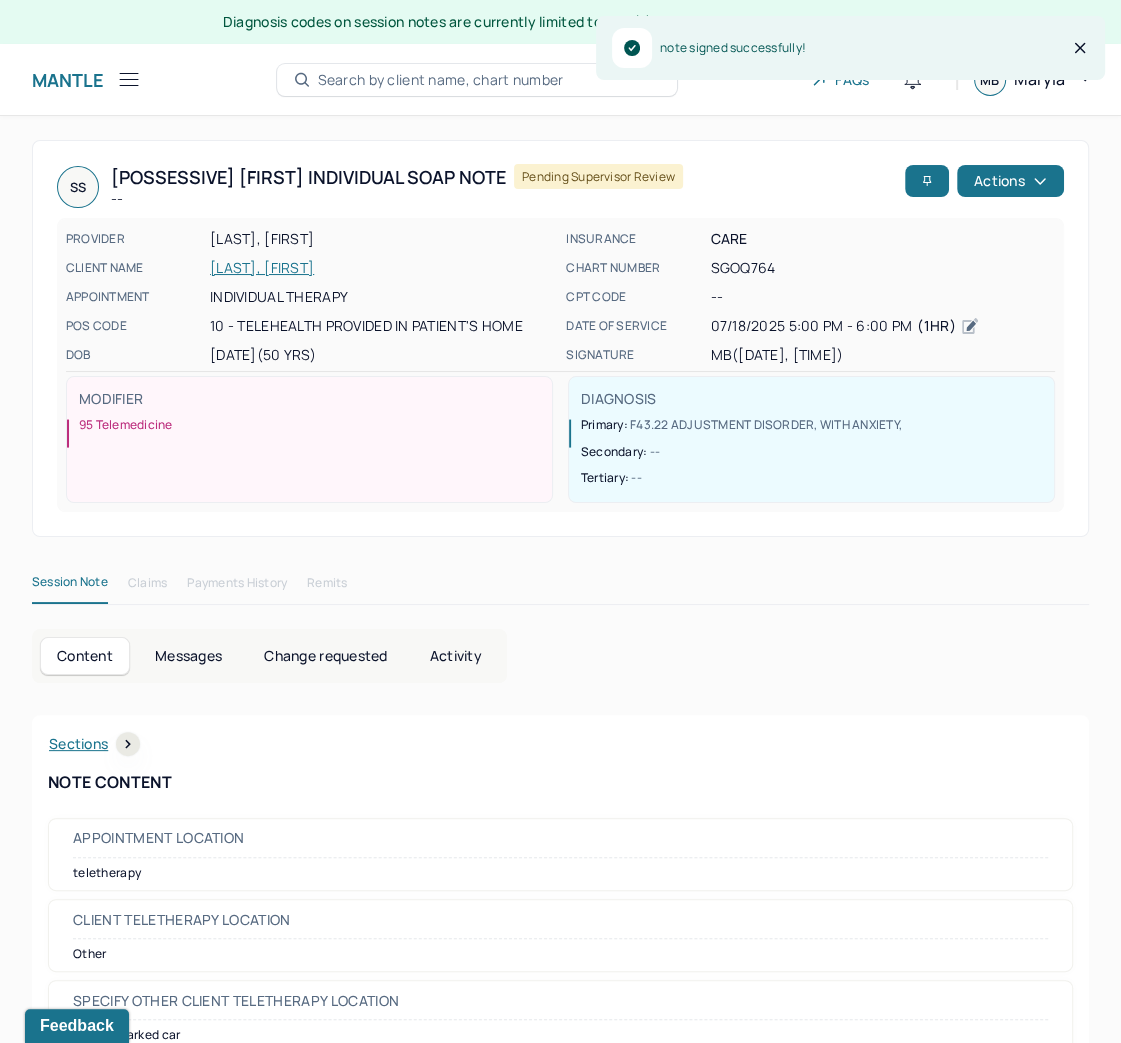 click 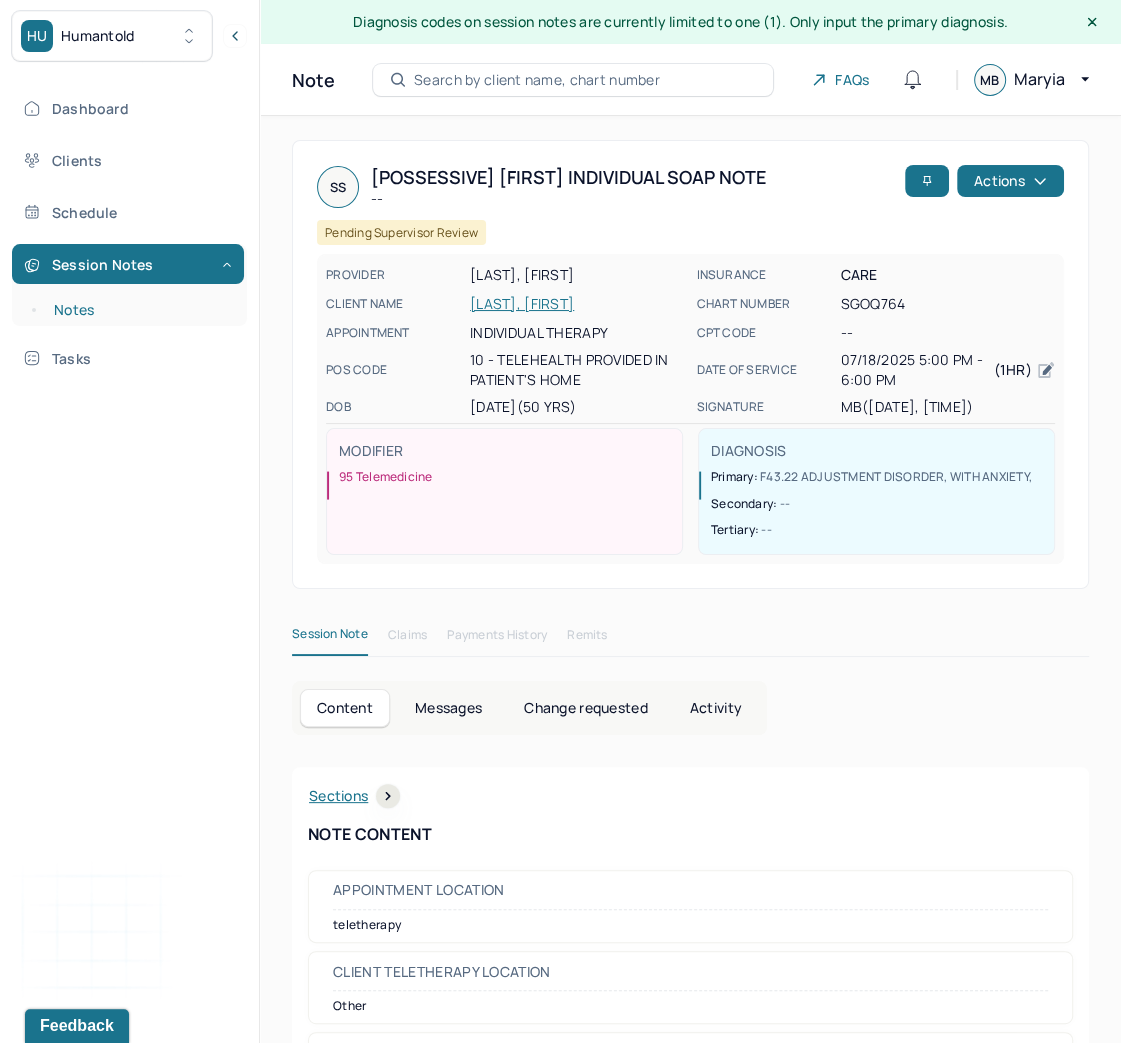 click on "Notes" at bounding box center [139, 310] 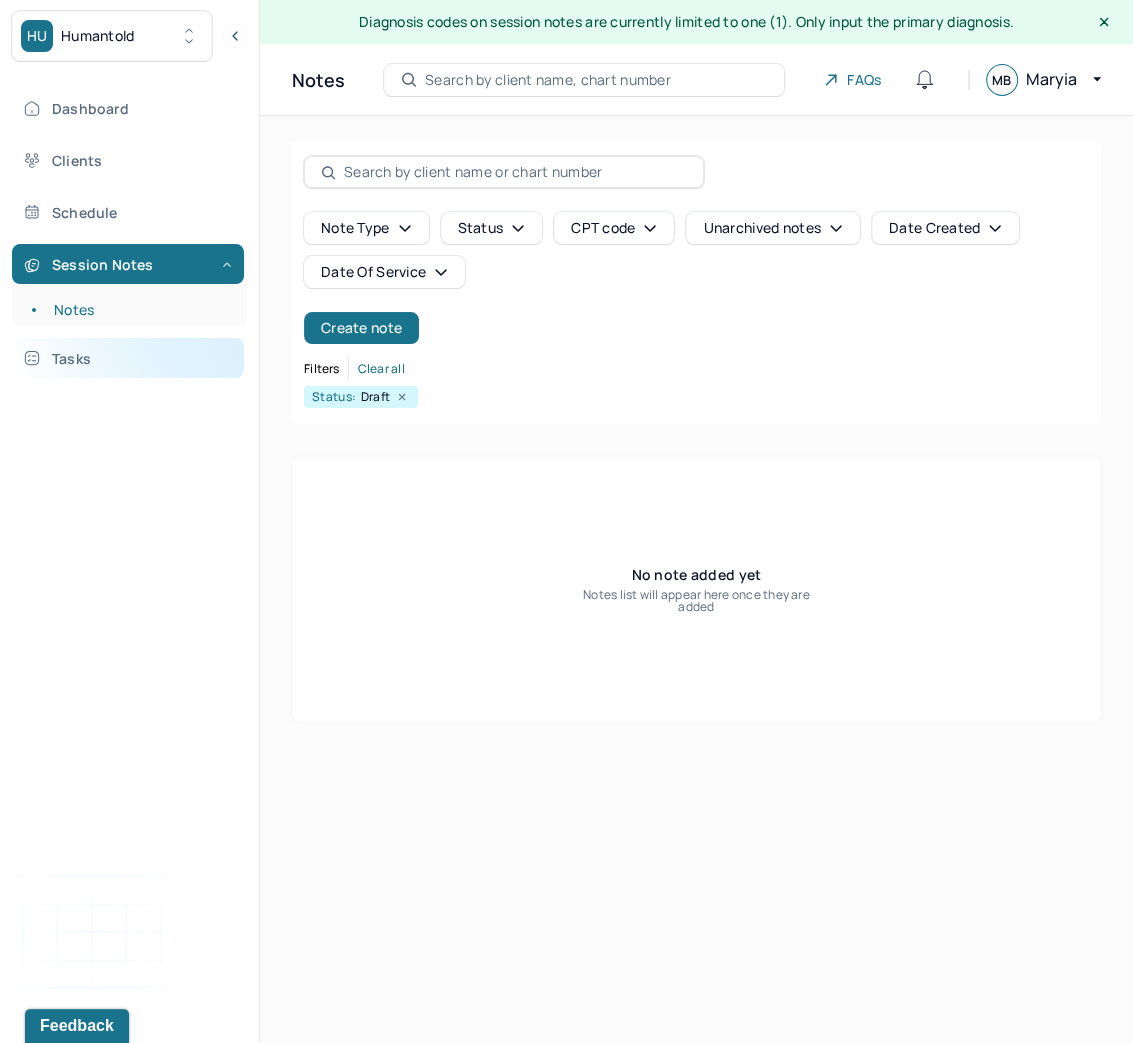click on "Tasks" at bounding box center (128, 358) 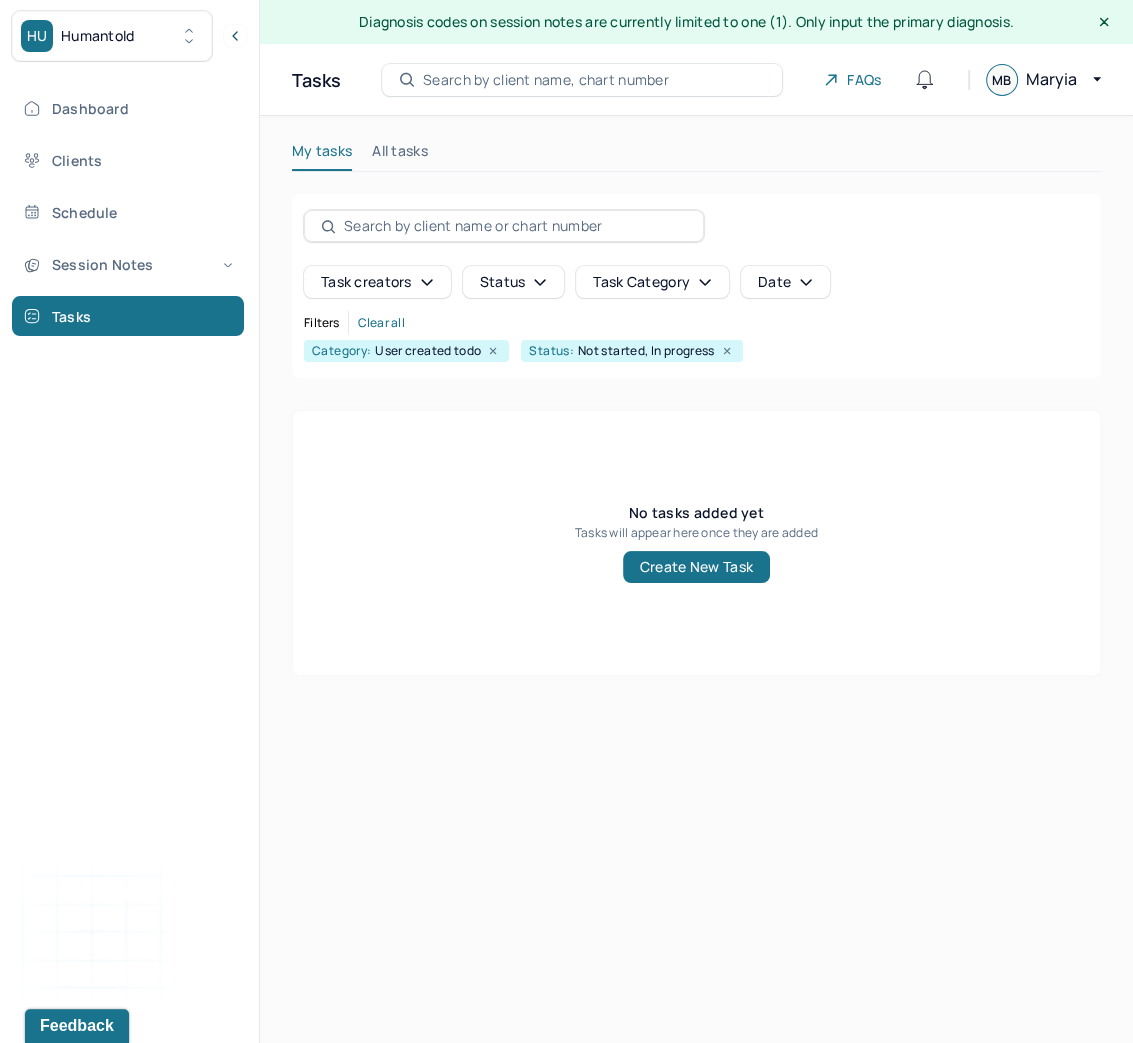click on "Task category" at bounding box center (652, 282) 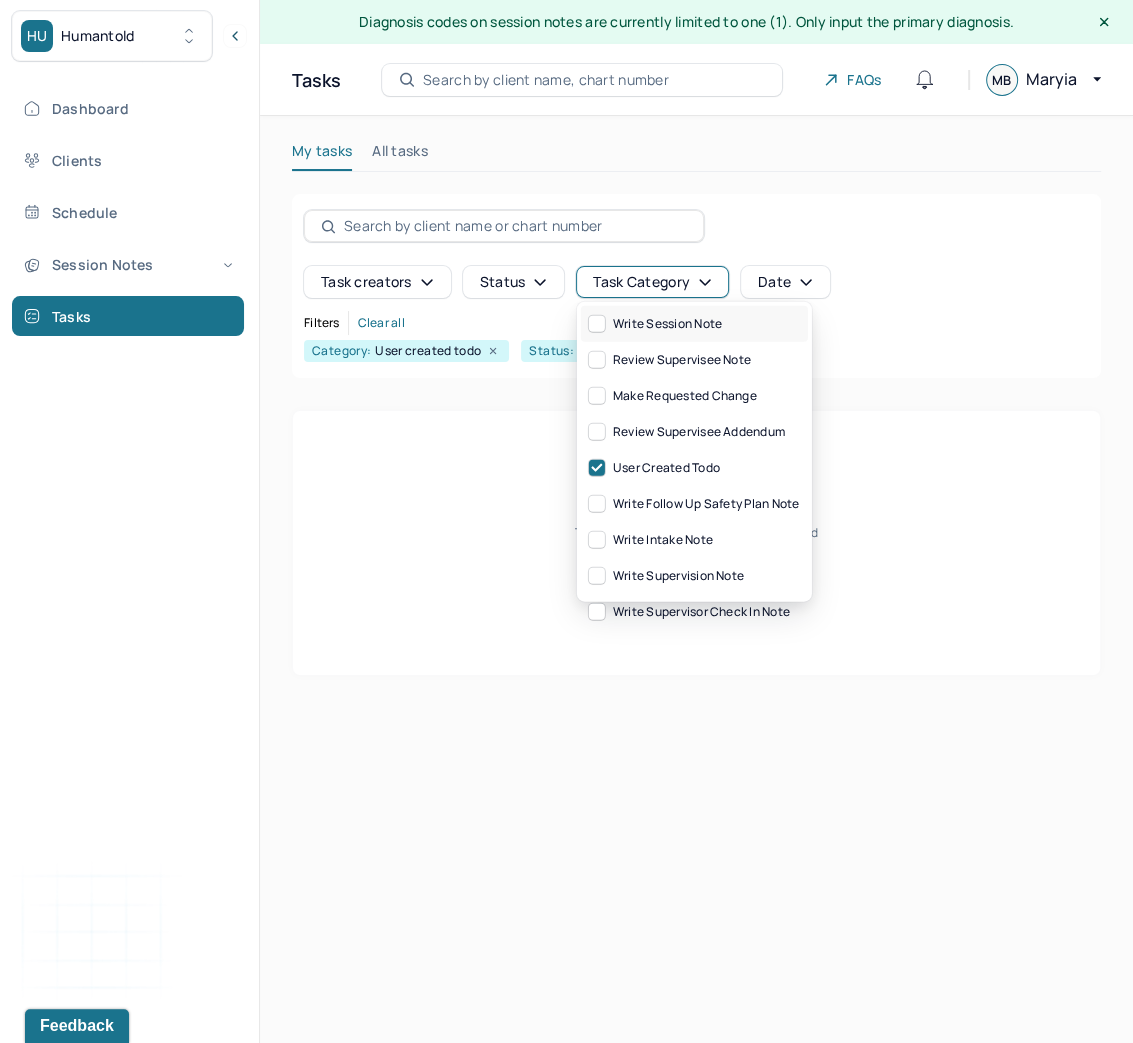 click on "write session note" at bounding box center [655, 324] 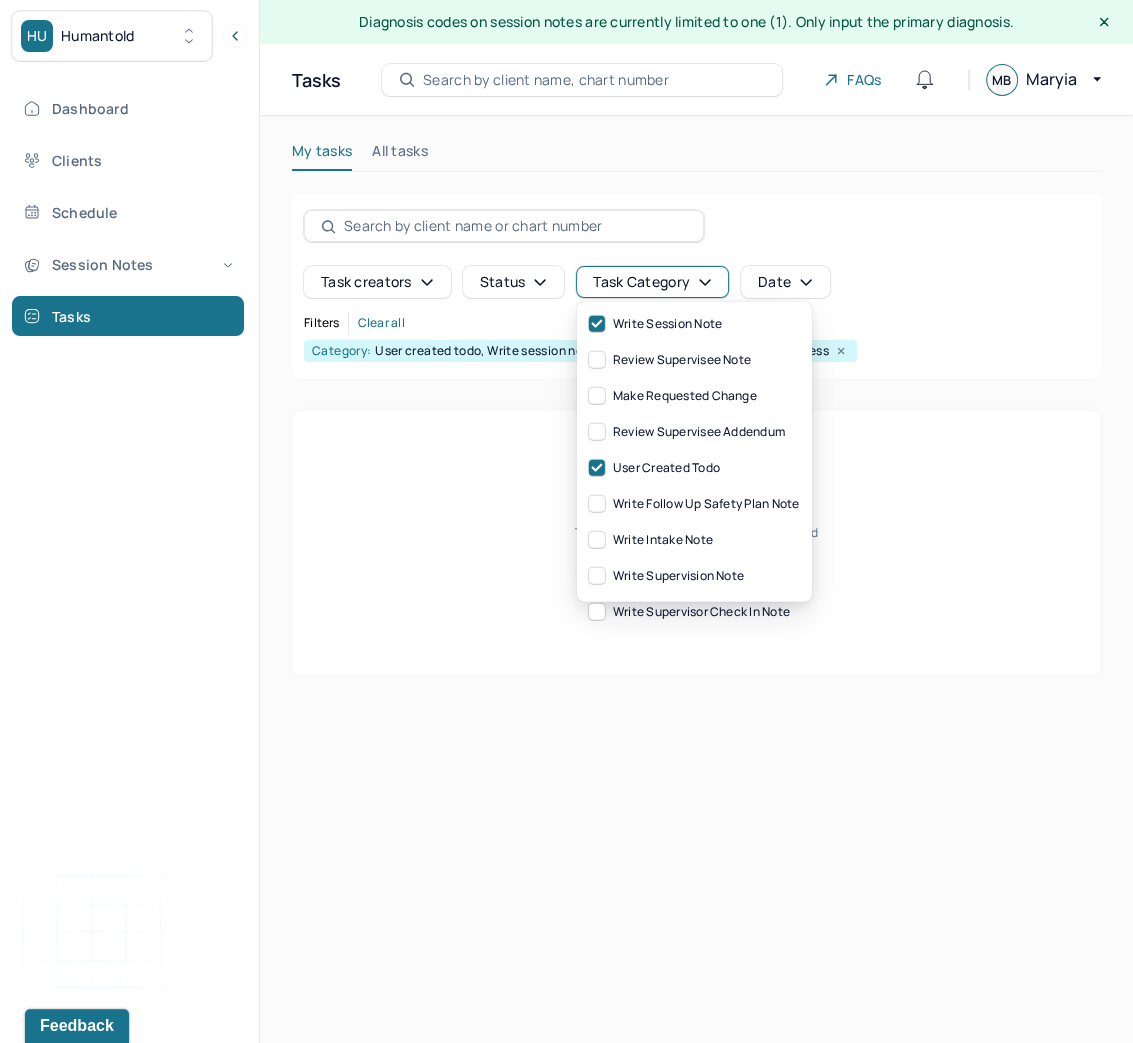 click on "Diagnosis codes on session notes are currently limited to one (1). Only input the primary diagnosis.     Tasks   Search by client name, chart number     FAQs     MB Maryia   My tasks     All tasks     Task creators     Status     Task category     Date   Filters   Clear all   Category: User created todo, Write session note     Status: Not started, In progress     No tasks added yet Tasks will appear here once they are added   Create New Task" at bounding box center (696, 521) 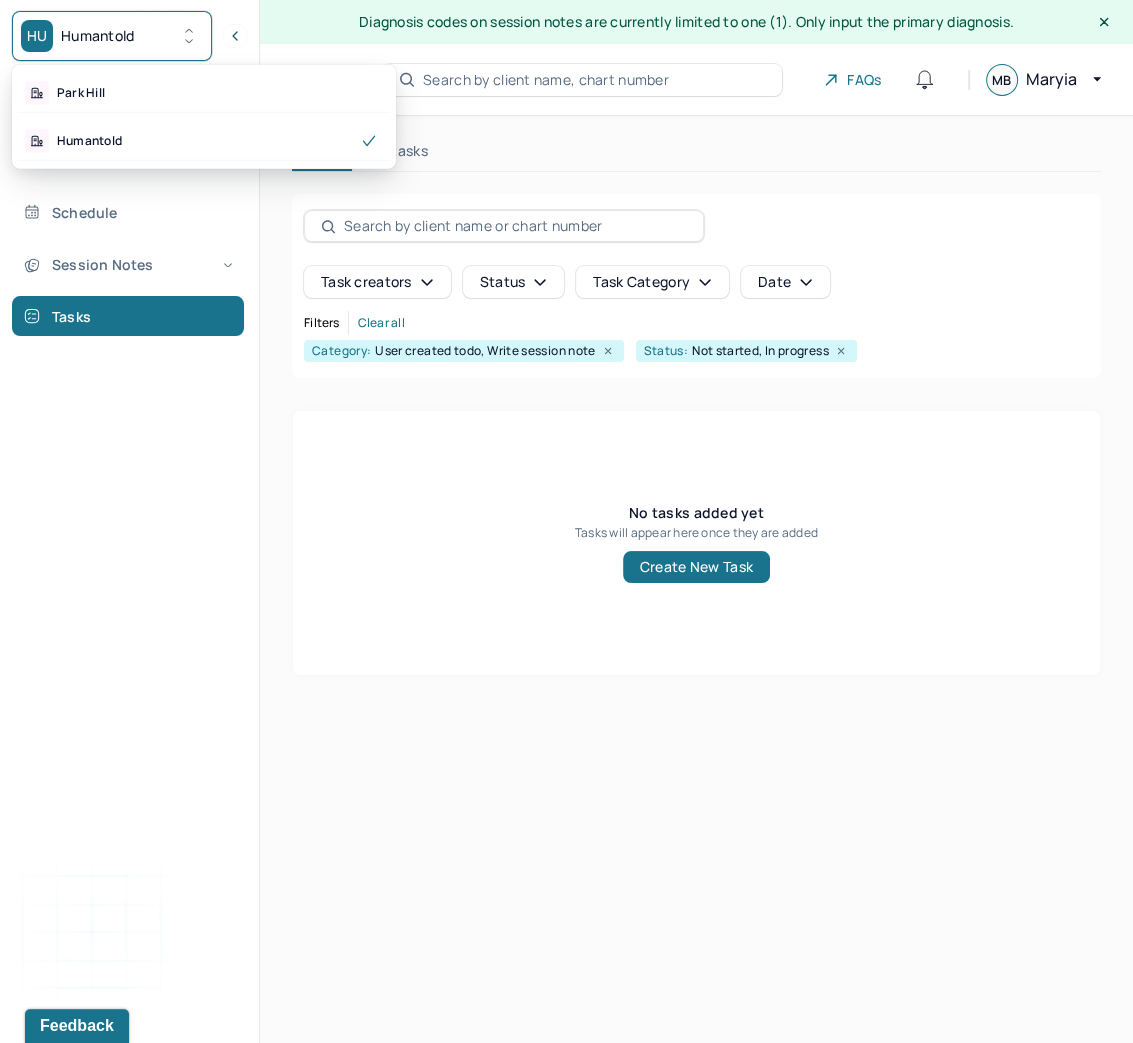click on "Humantold" at bounding box center (98, 36) 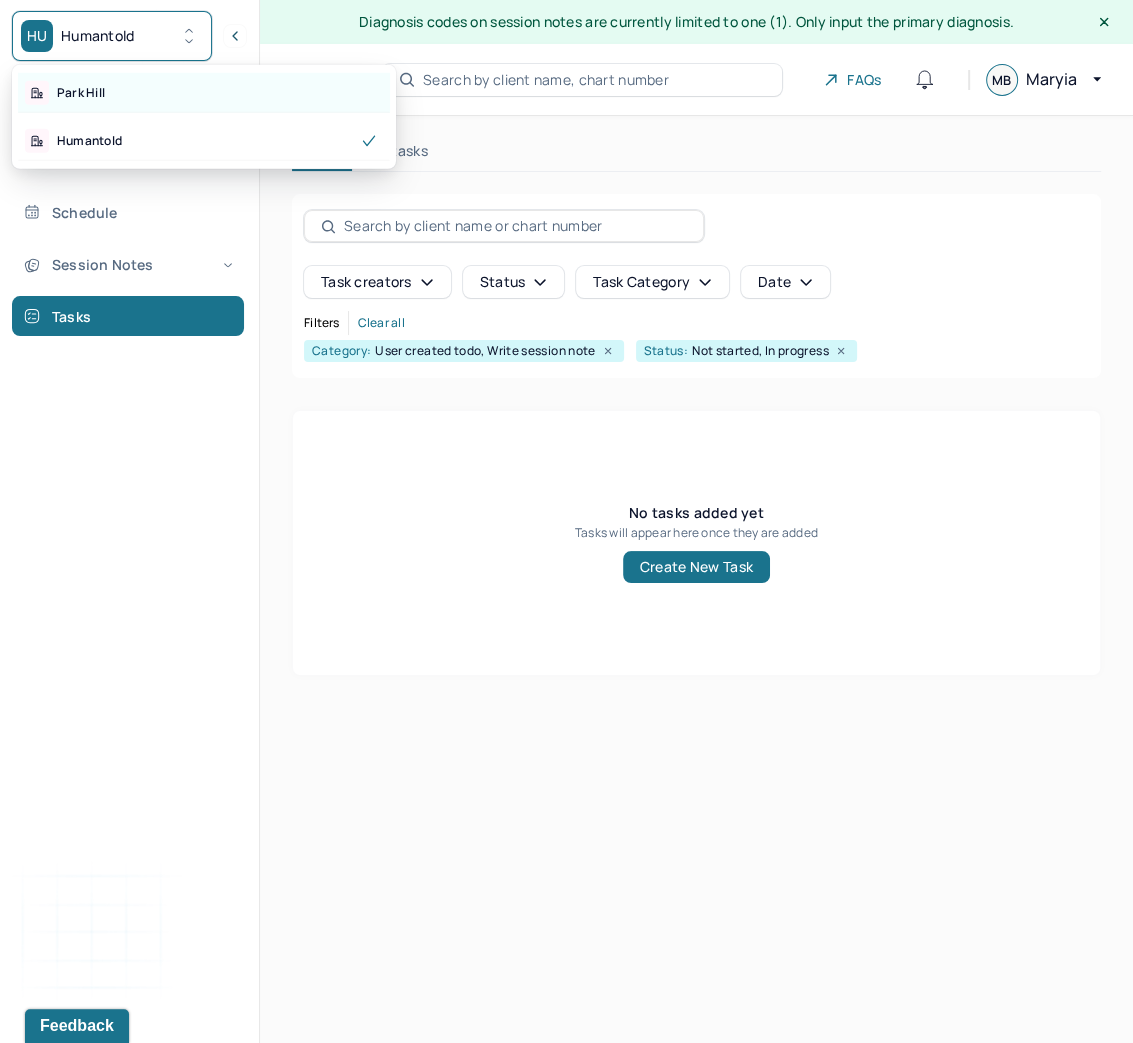 click on "Park Hill" at bounding box center [81, 93] 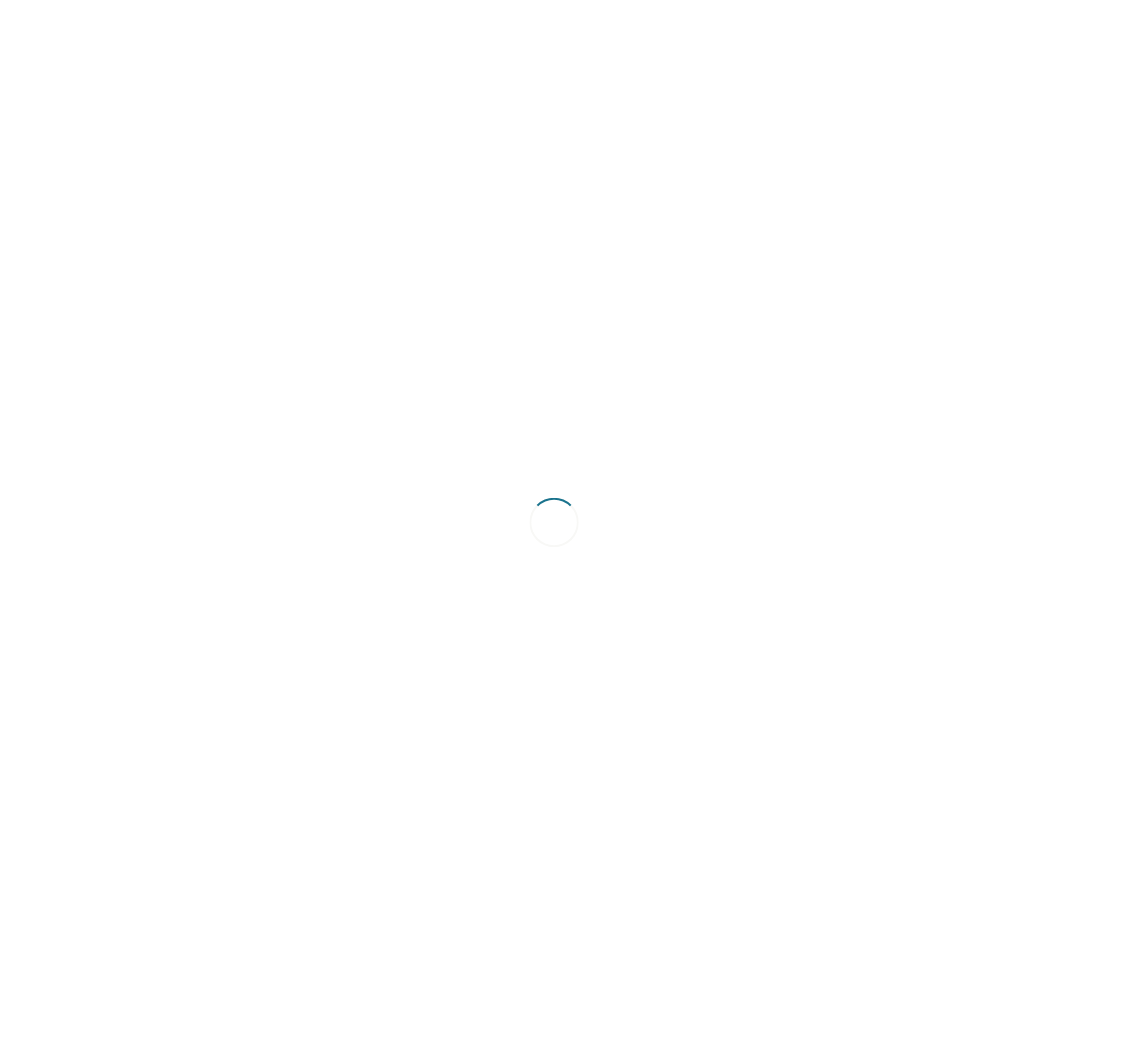 scroll, scrollTop: 0, scrollLeft: 0, axis: both 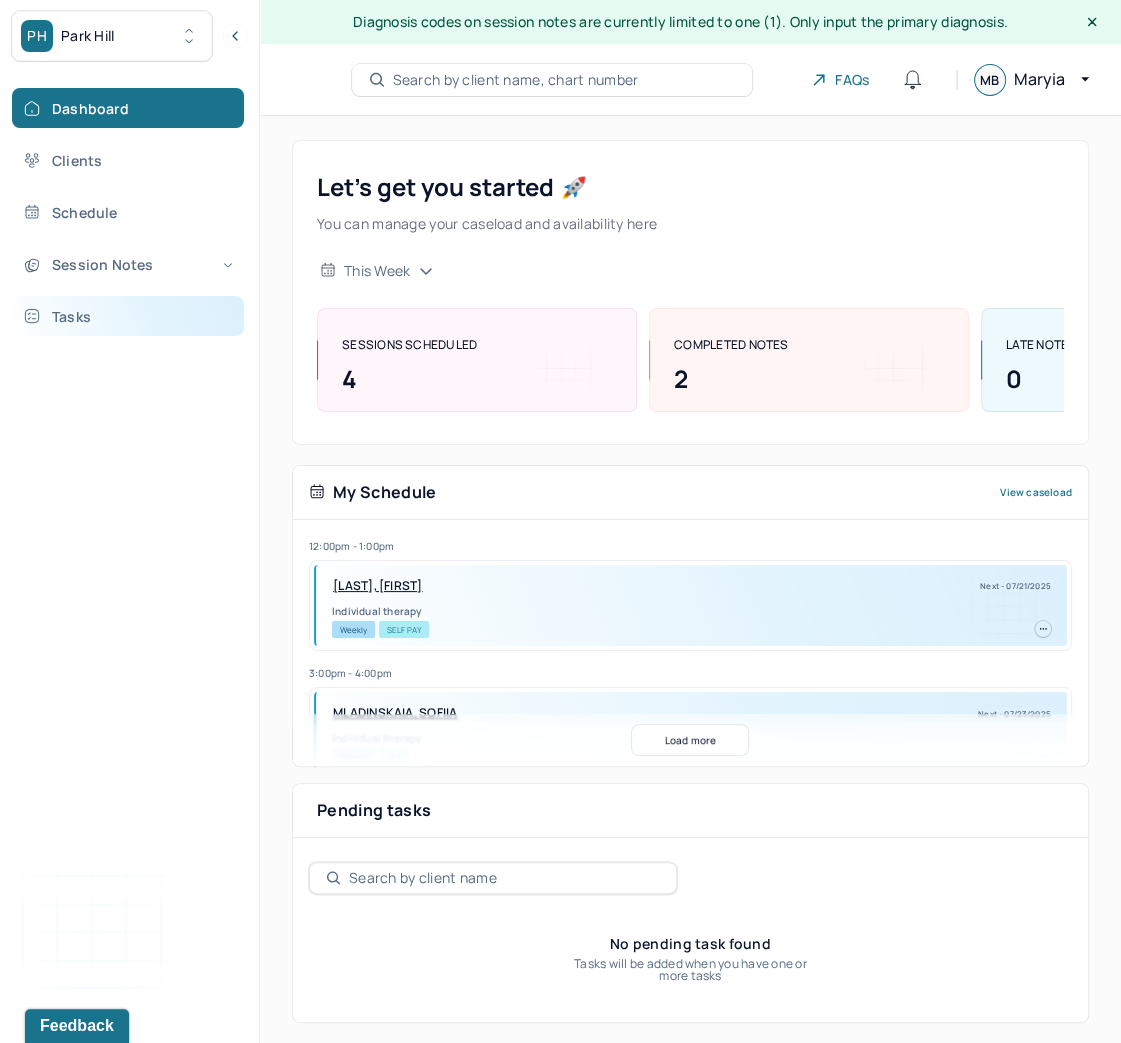 click on "Tasks" at bounding box center [128, 316] 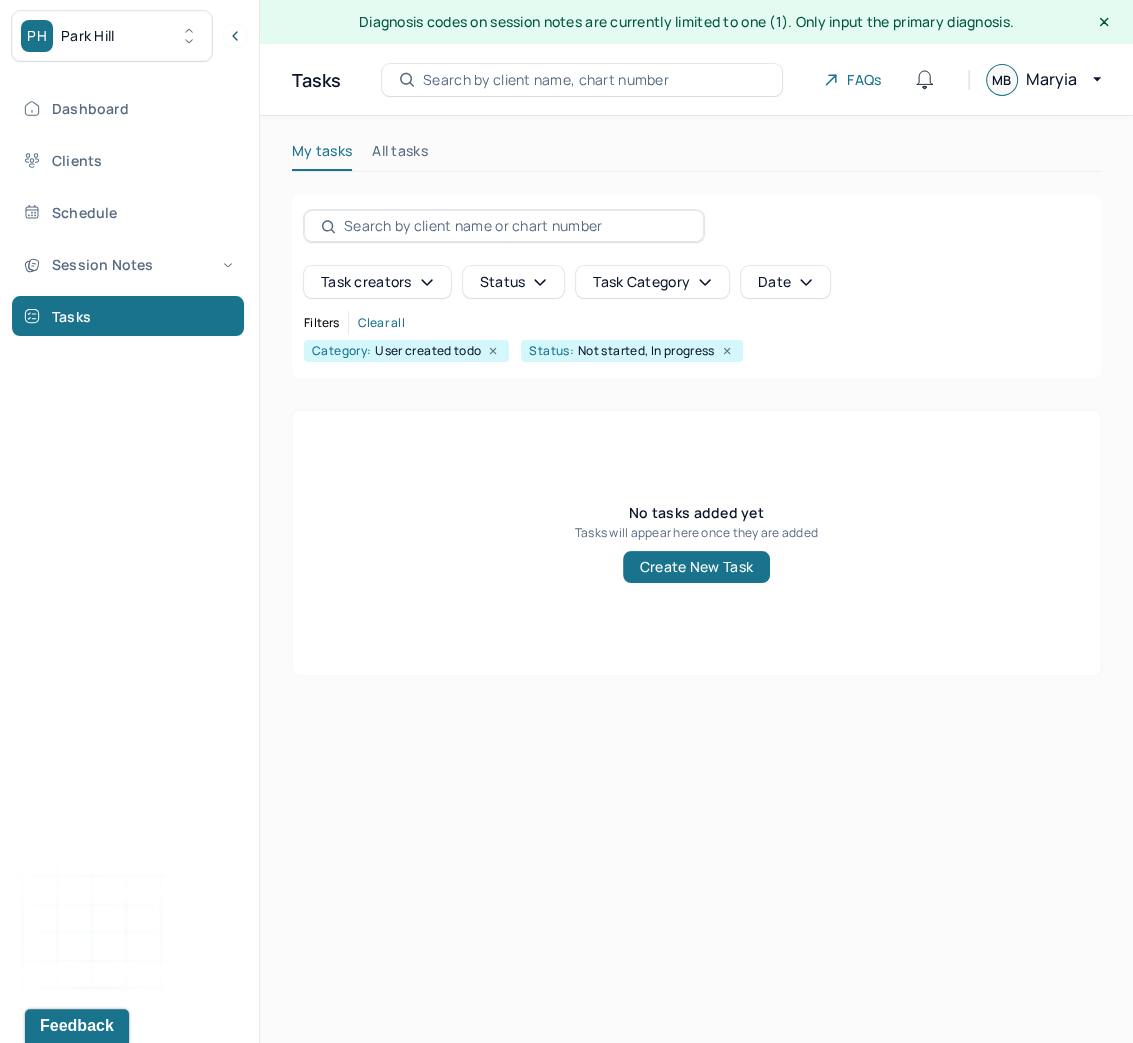 click on "Task category" at bounding box center (652, 282) 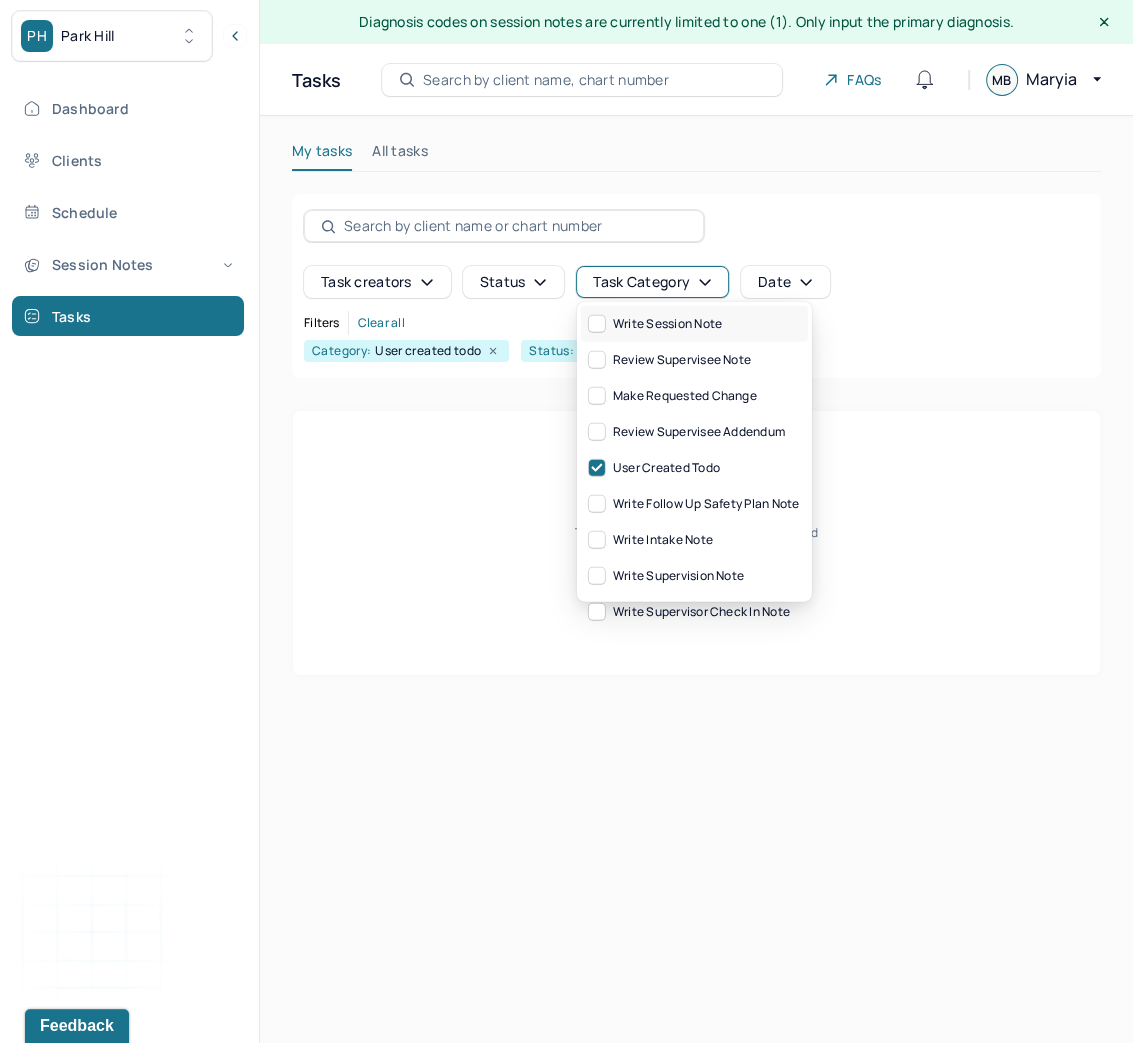 click on "write session note" at bounding box center (655, 324) 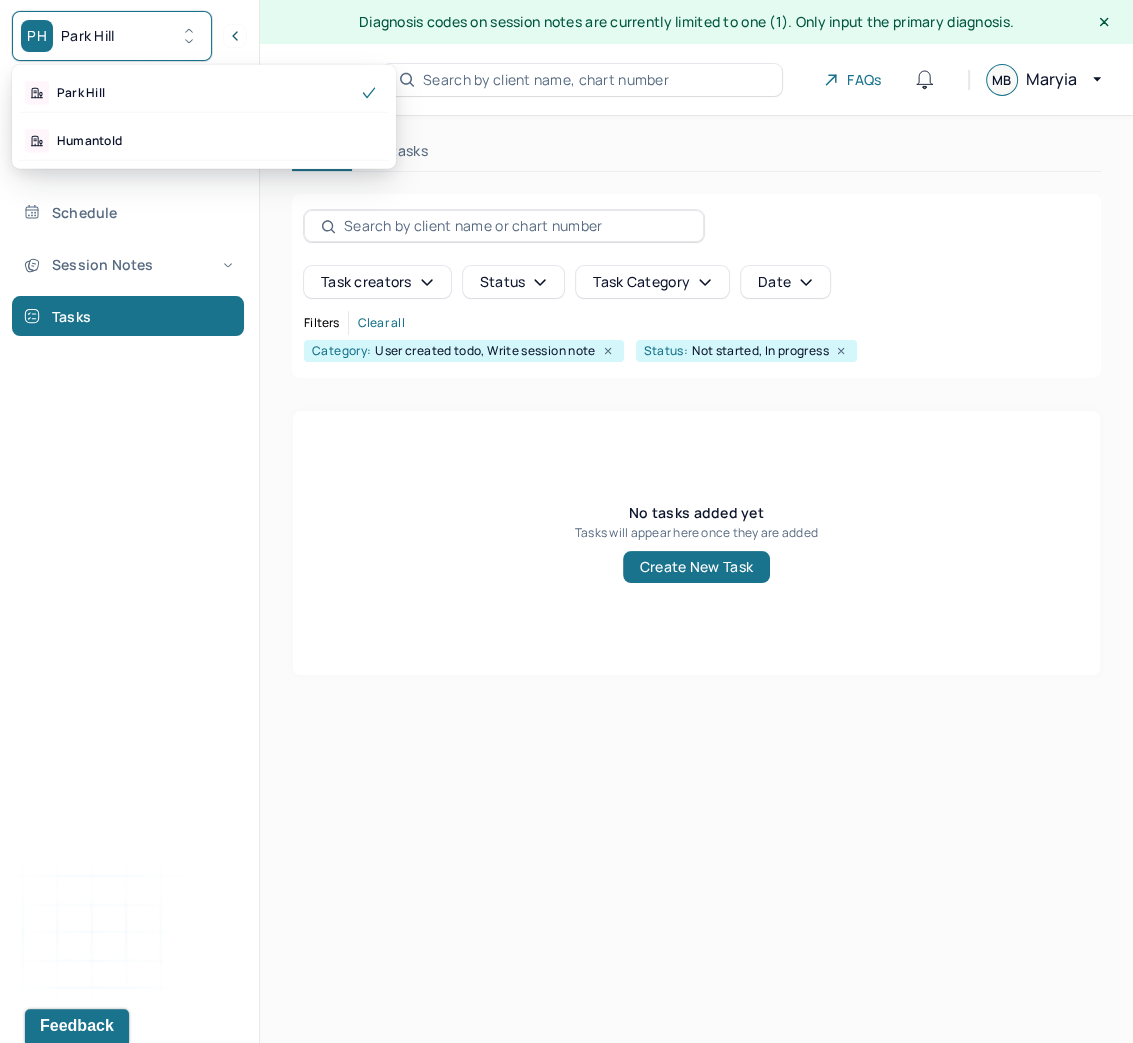 click on "PH Park Hill" at bounding box center (112, 36) 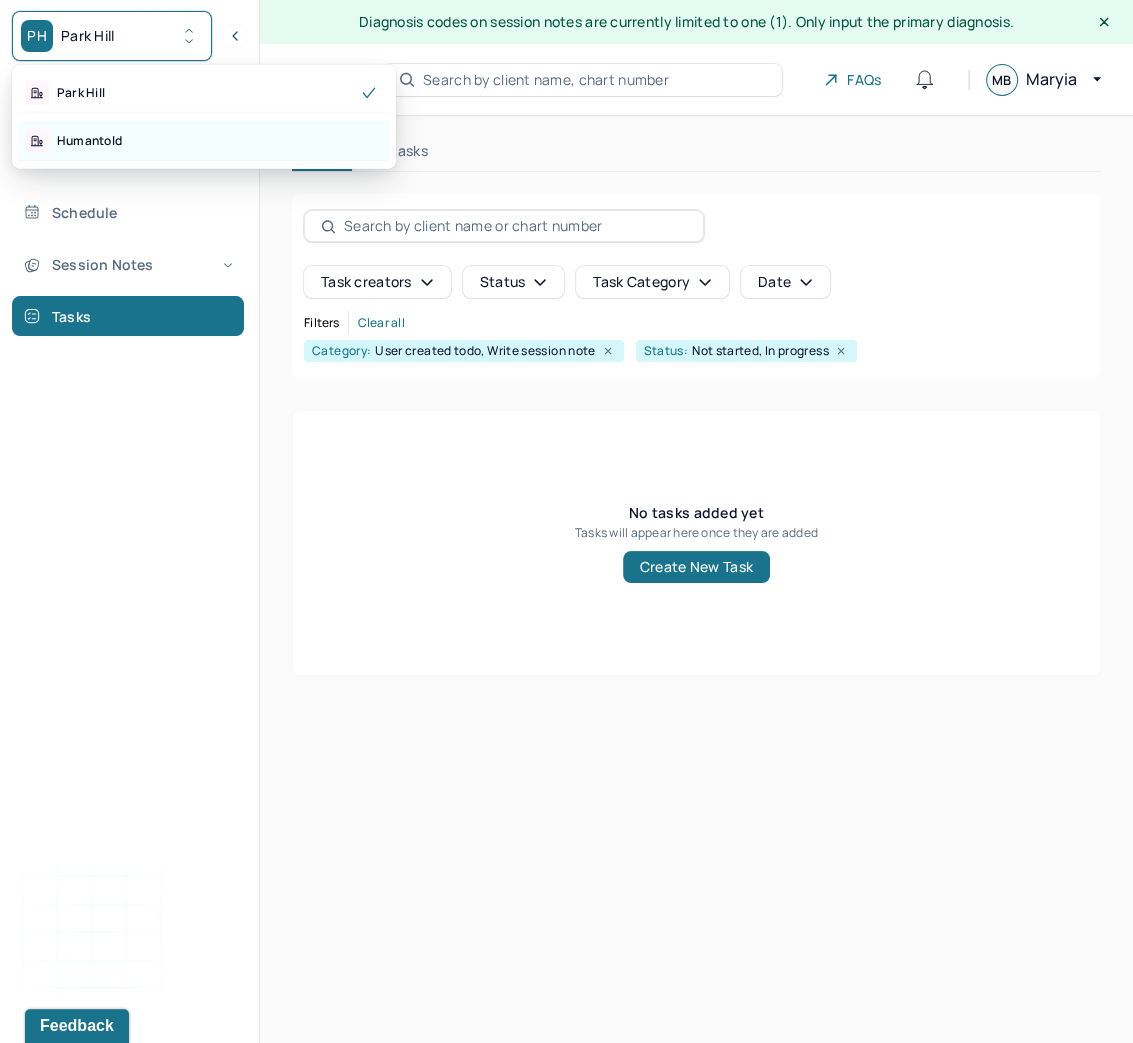 click on "Humantold" at bounding box center (89, 141) 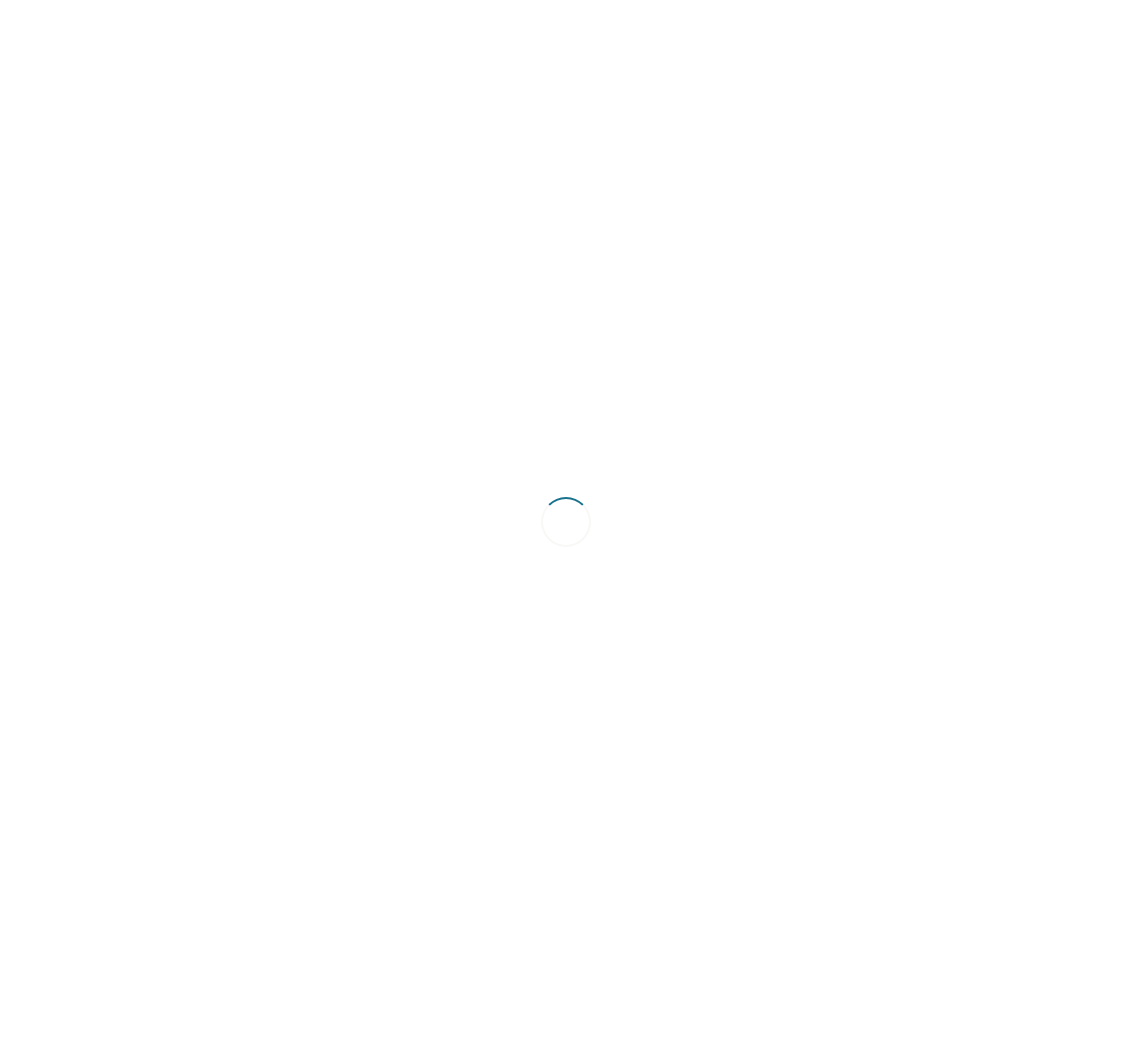 scroll, scrollTop: 0, scrollLeft: 0, axis: both 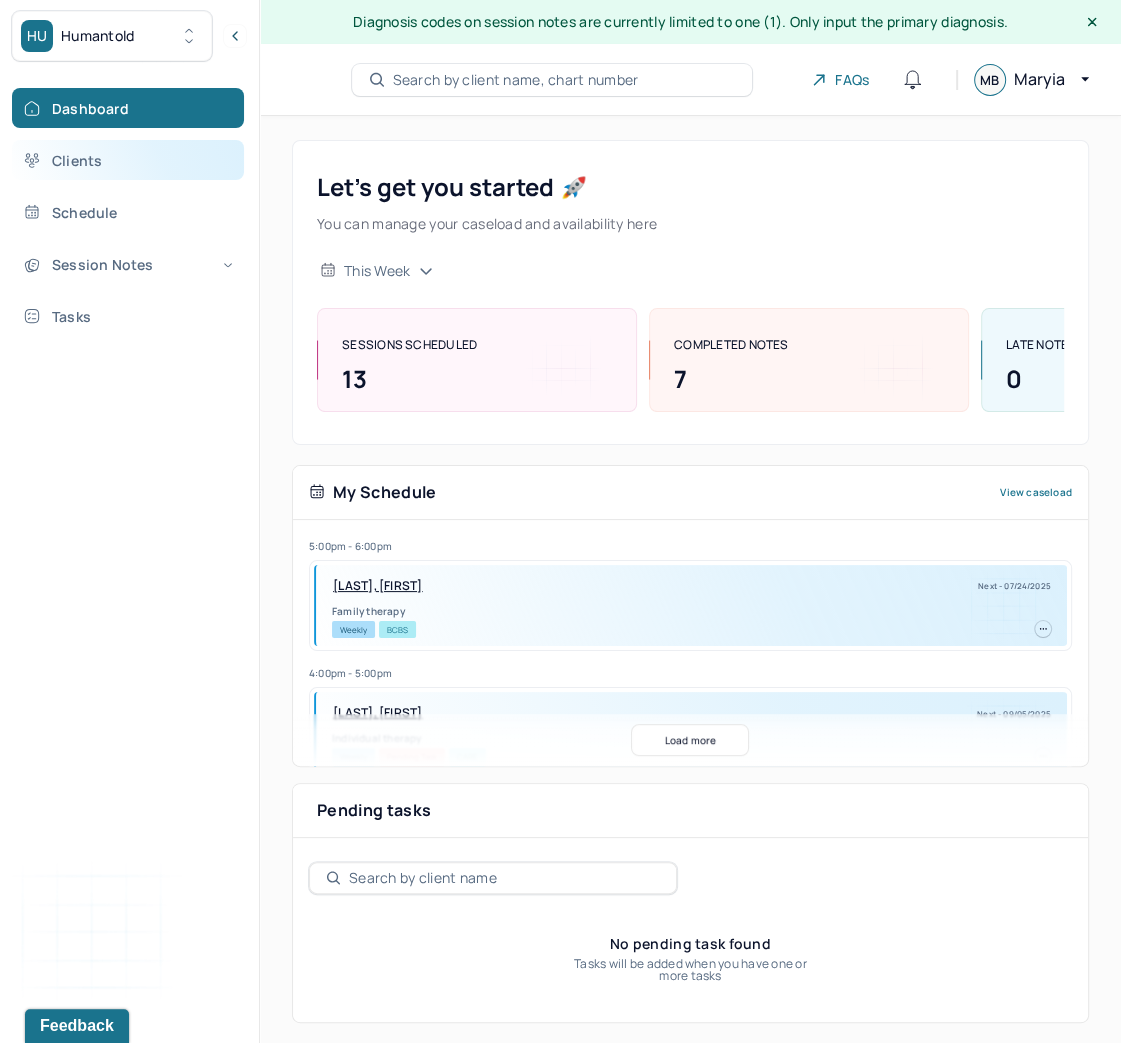 click on "Clients" at bounding box center [128, 160] 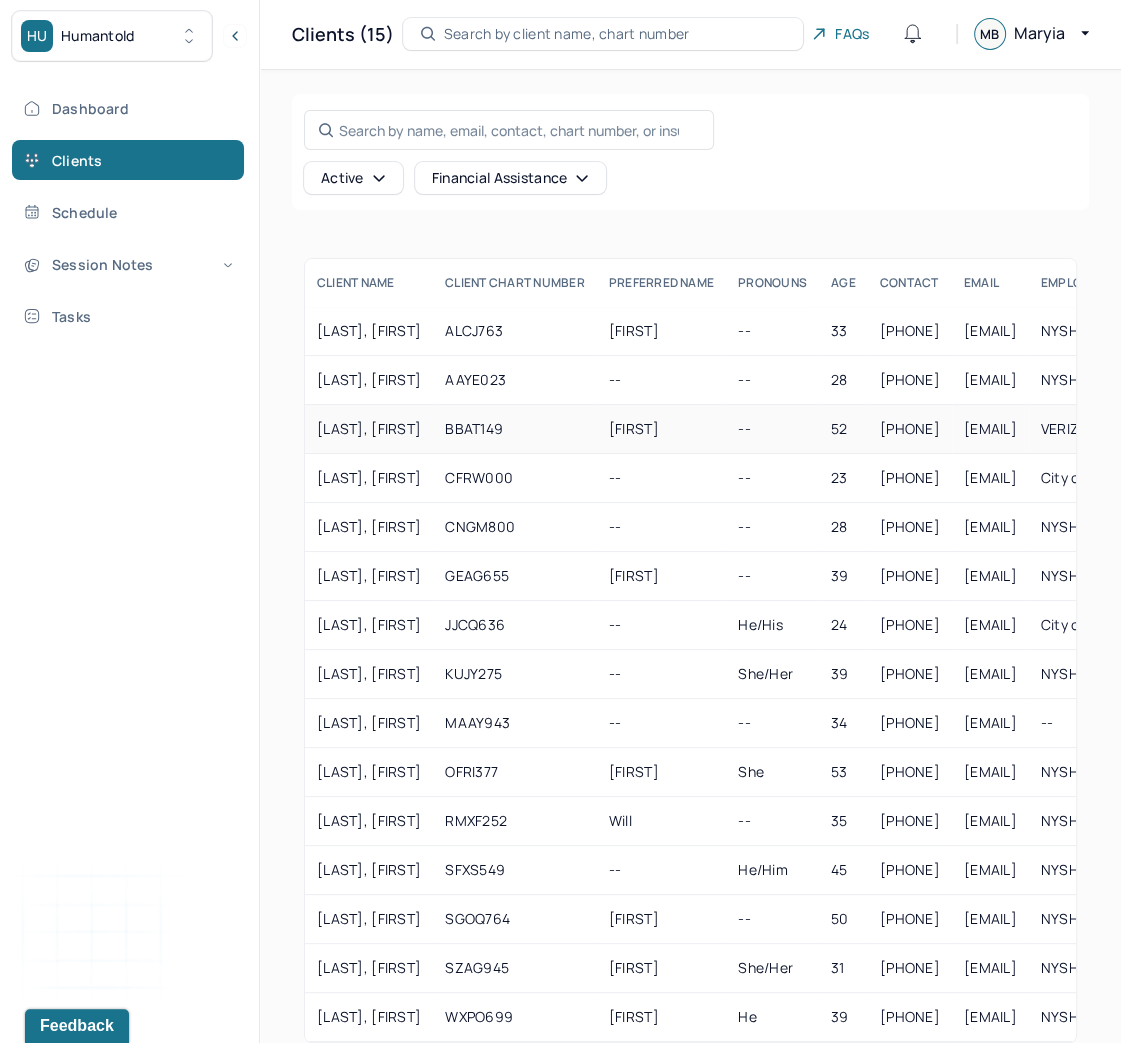 scroll, scrollTop: 0, scrollLeft: 0, axis: both 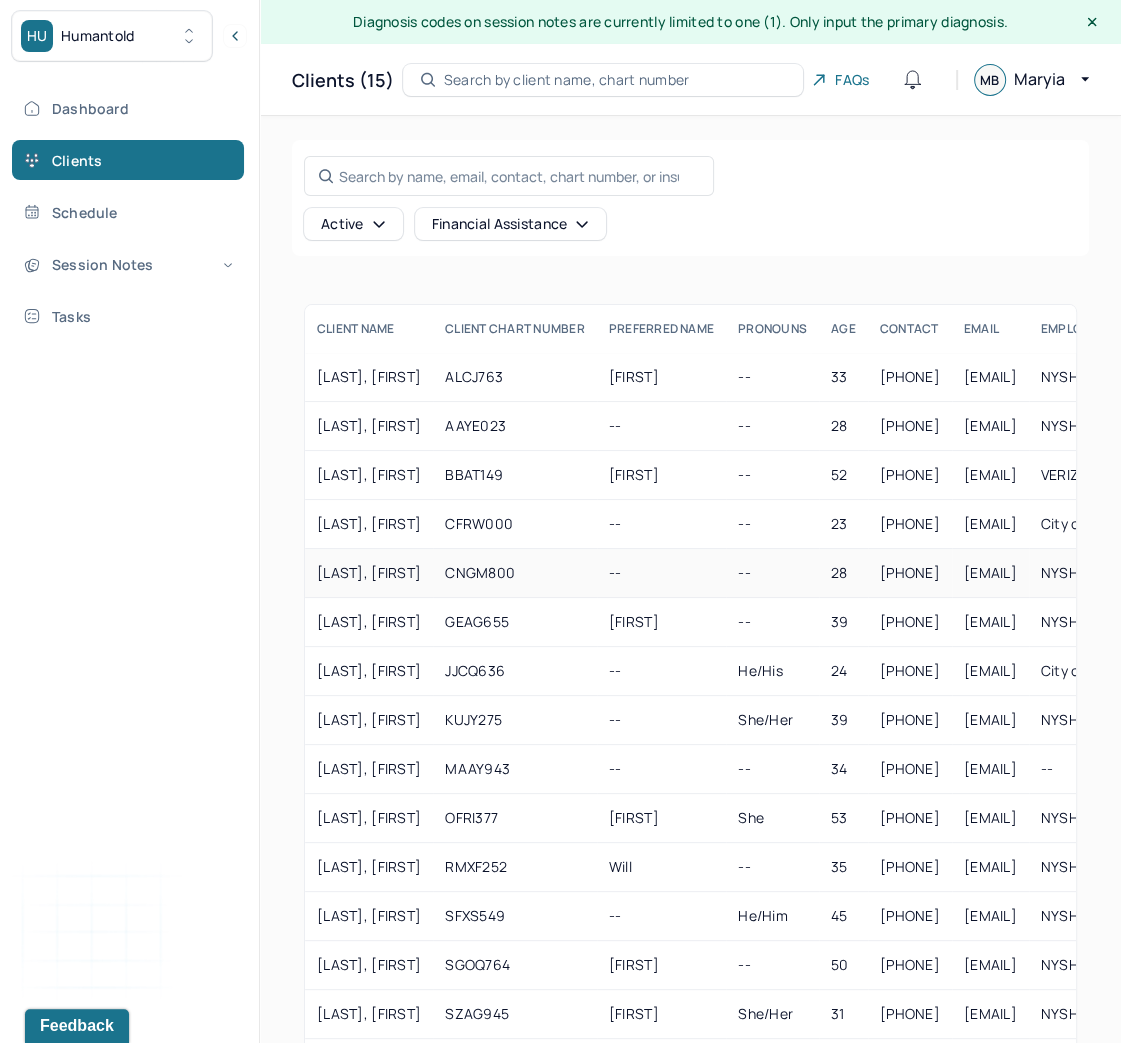 click on "CNGM800" at bounding box center [515, 573] 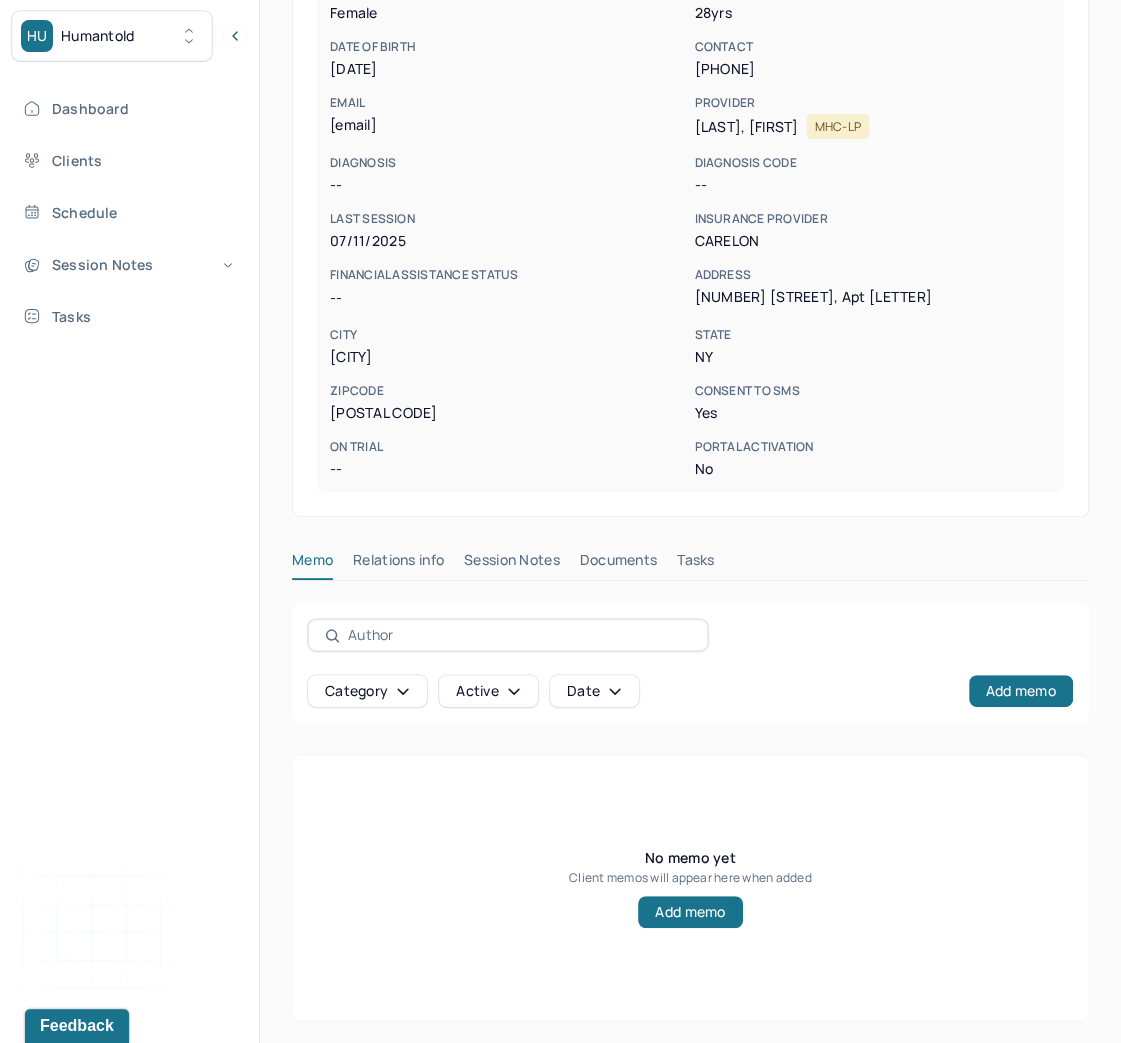 click on "Tasks" at bounding box center [695, 564] 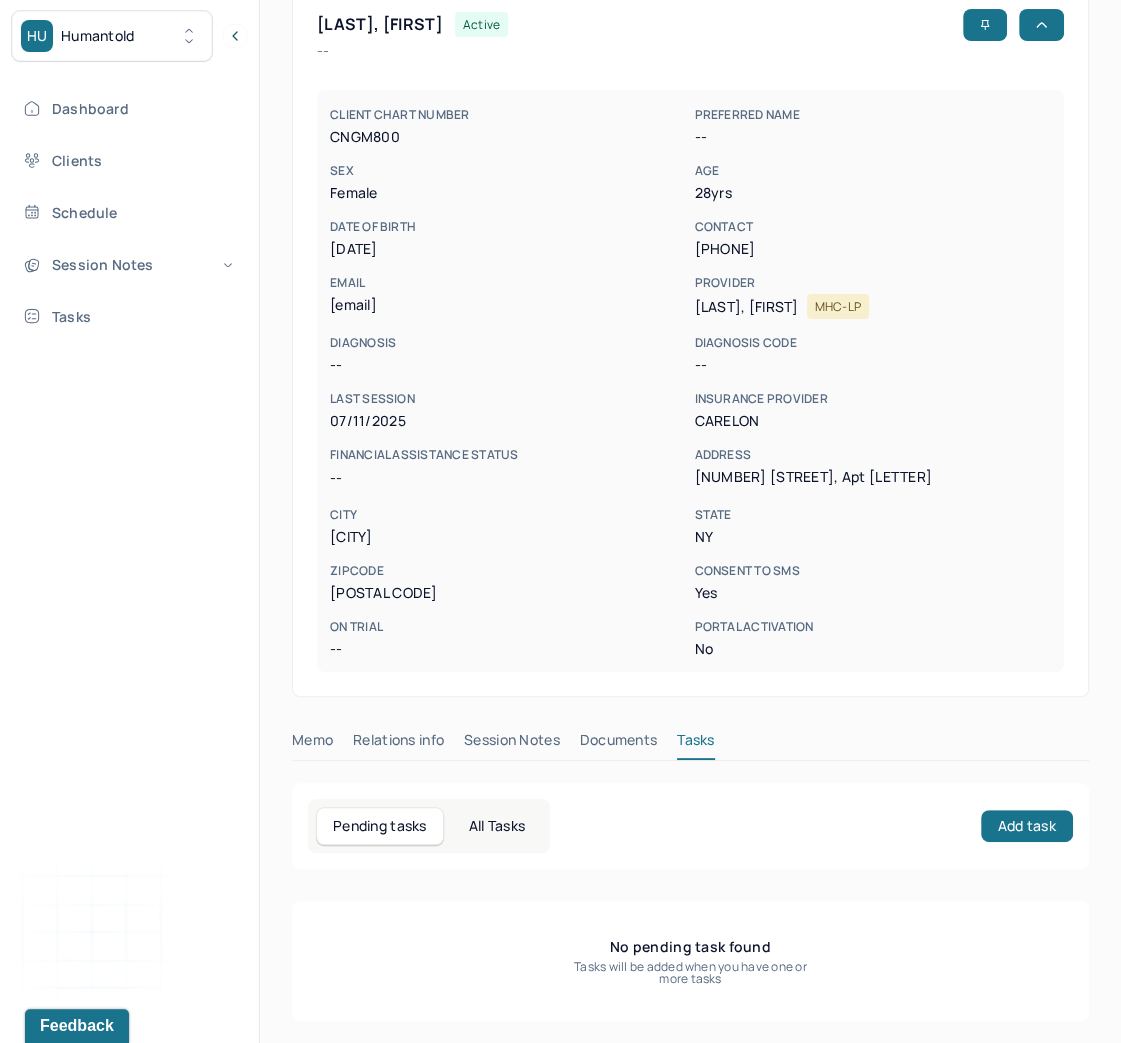 click on "All Tasks" at bounding box center [497, 826] 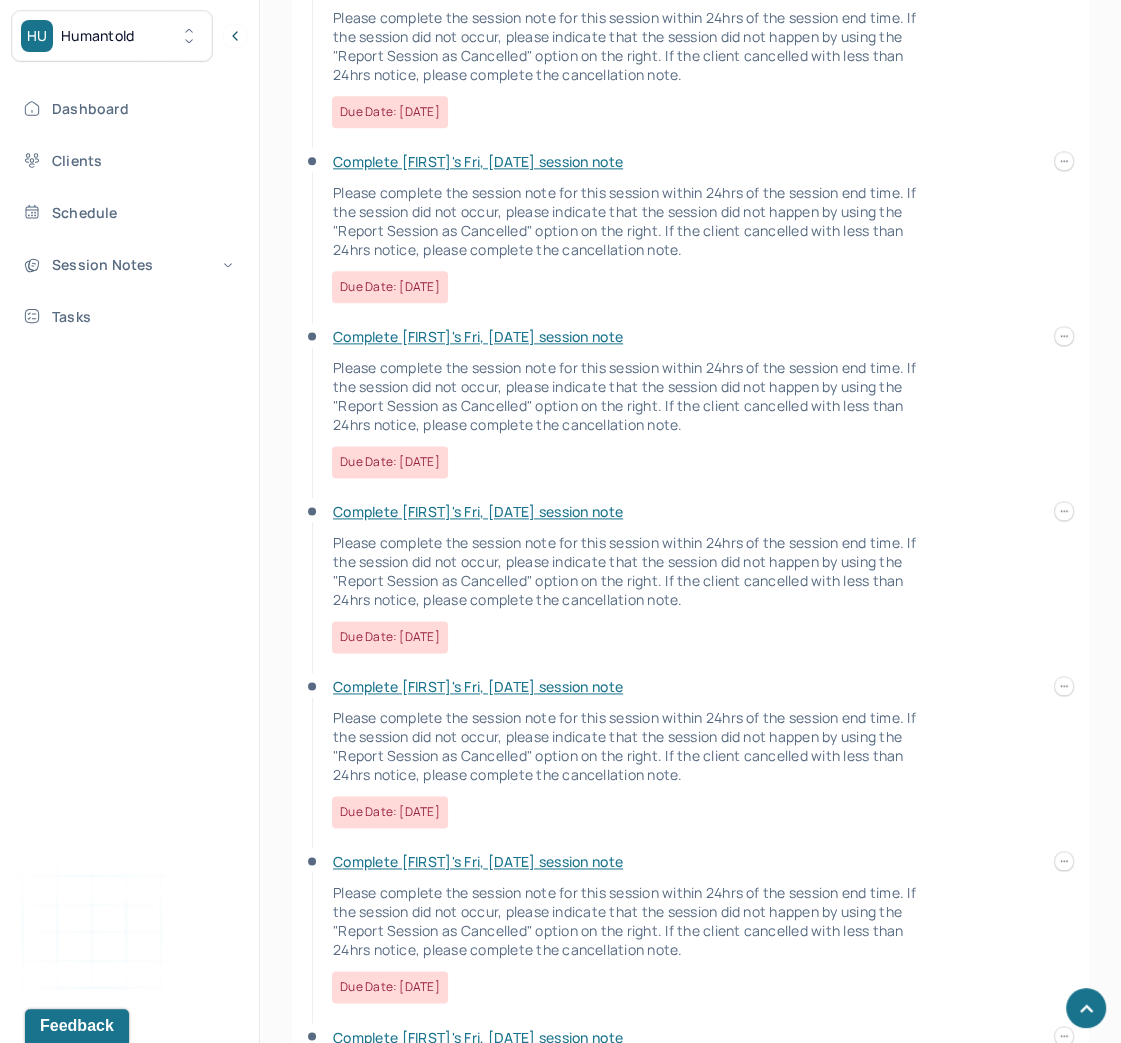 scroll, scrollTop: 2004, scrollLeft: 0, axis: vertical 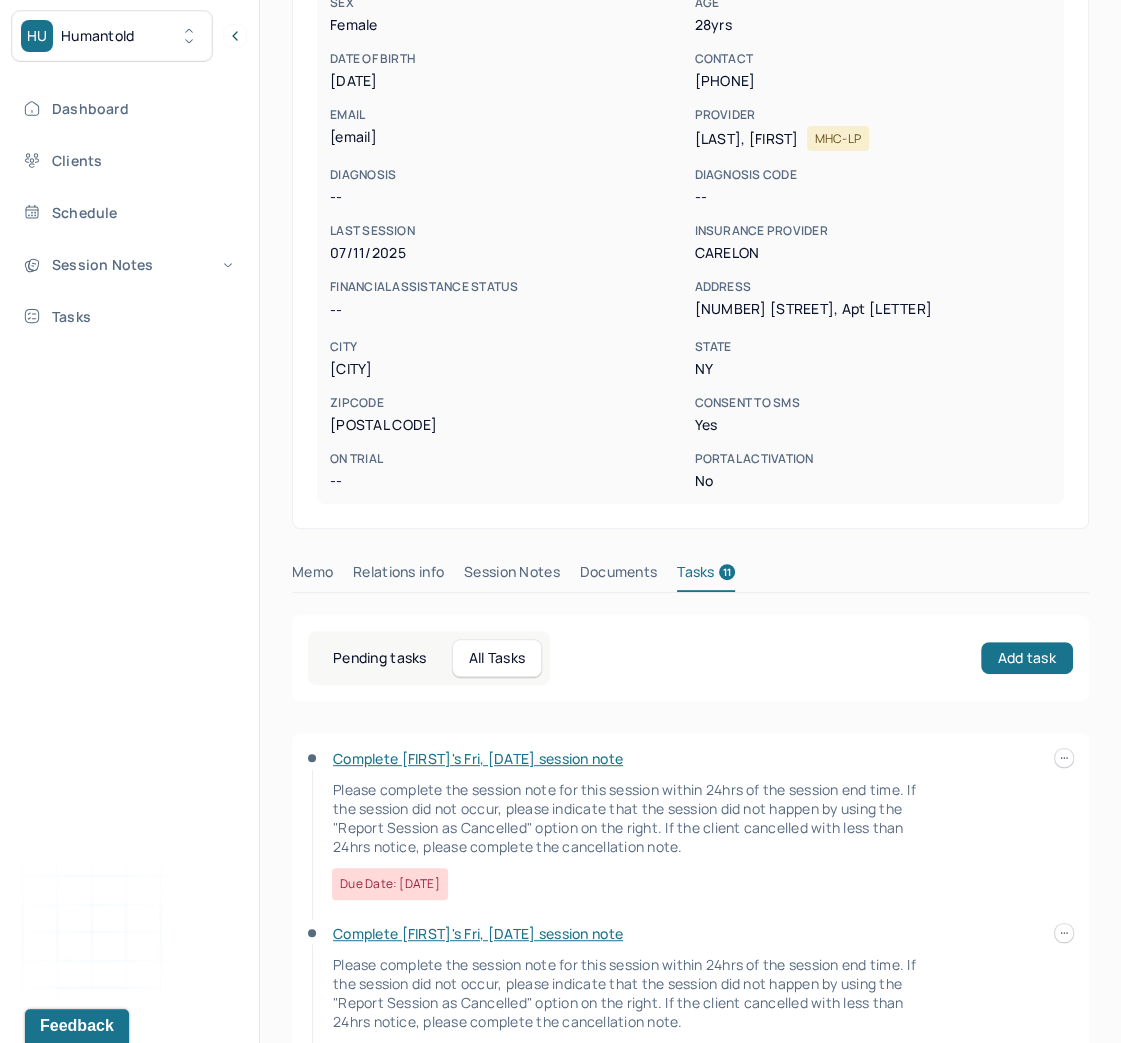 click on "Tasks 11" at bounding box center (706, 576) 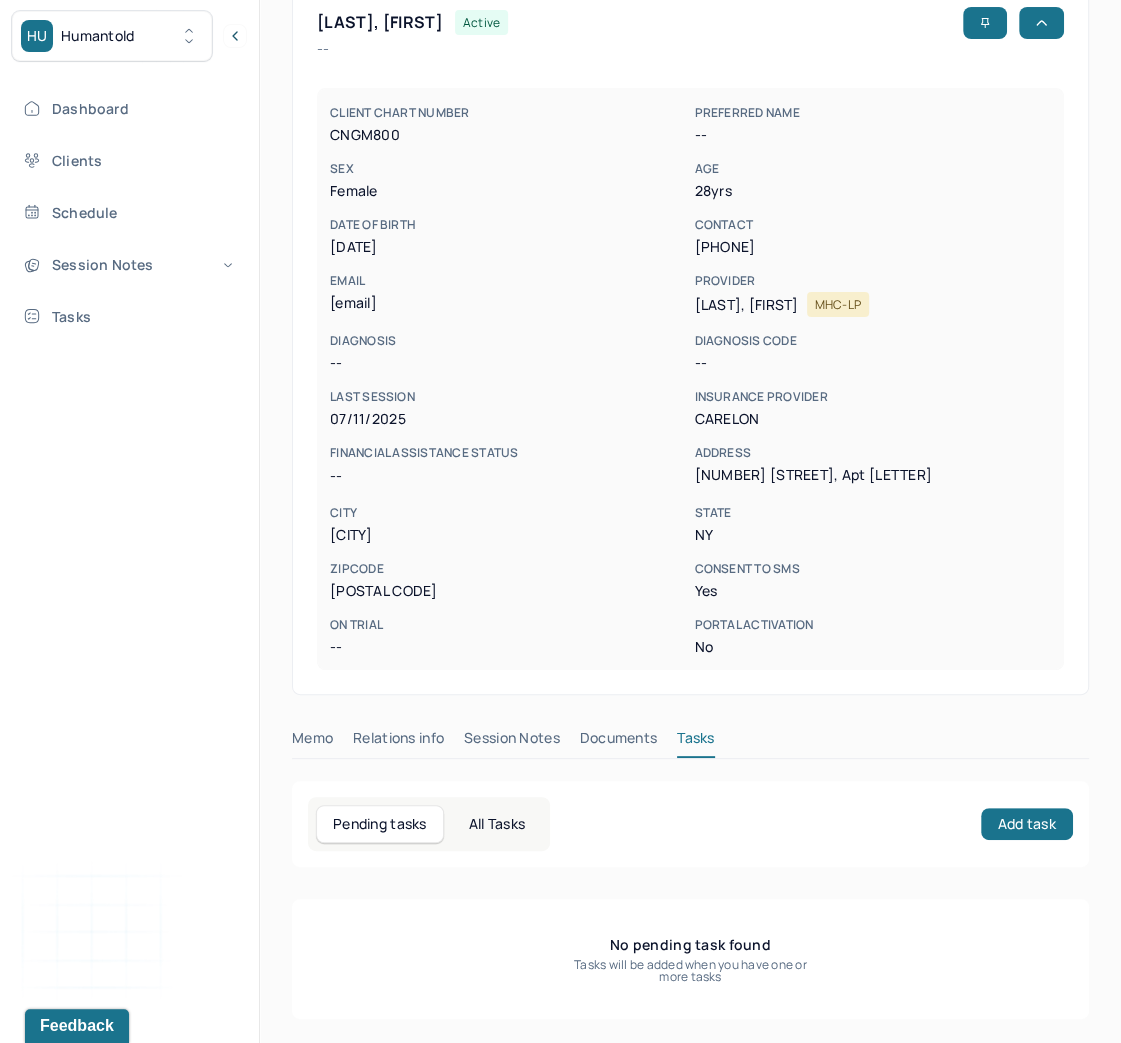 scroll, scrollTop: 156, scrollLeft: 0, axis: vertical 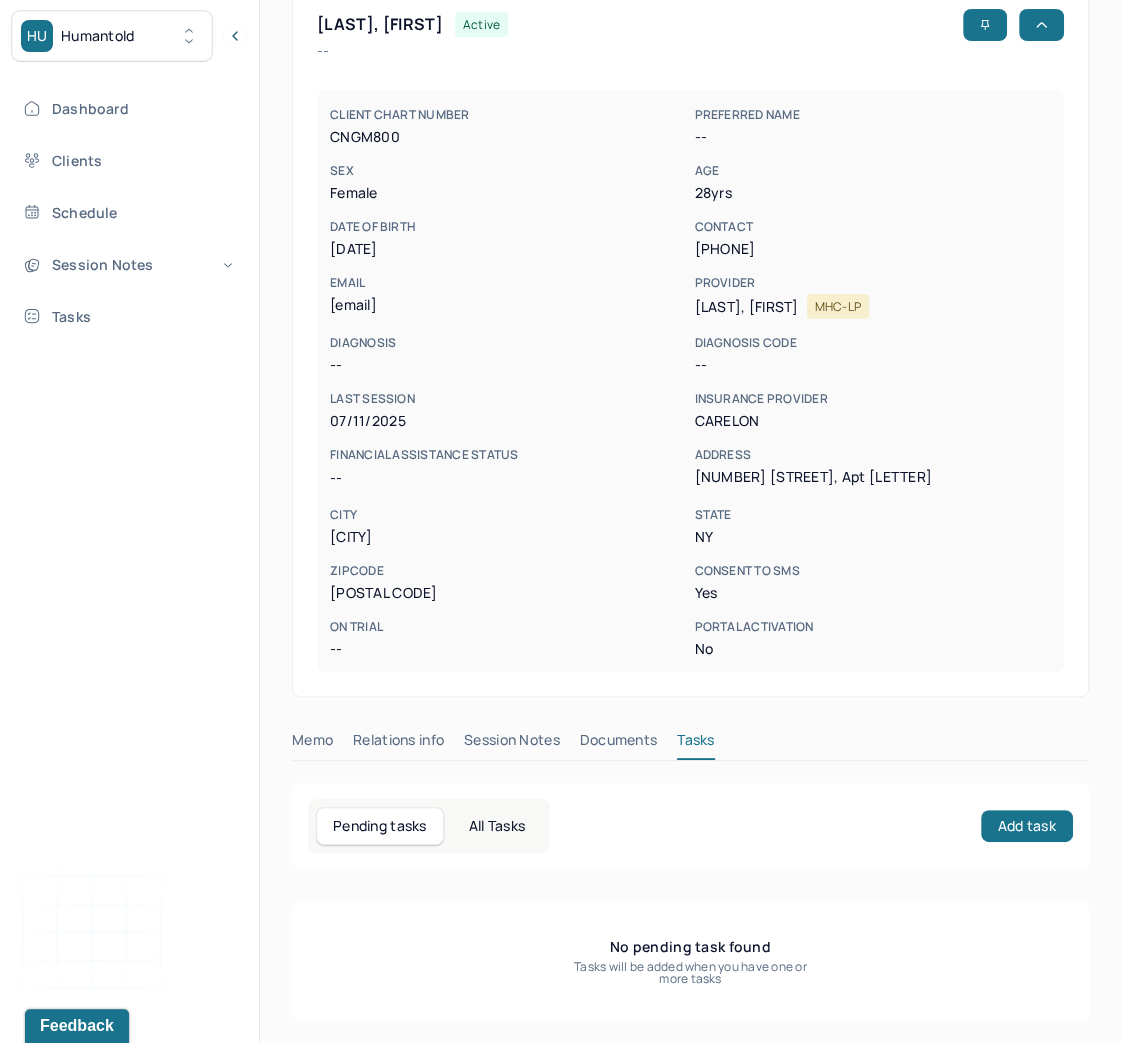 click on "All Tasks" at bounding box center [497, 826] 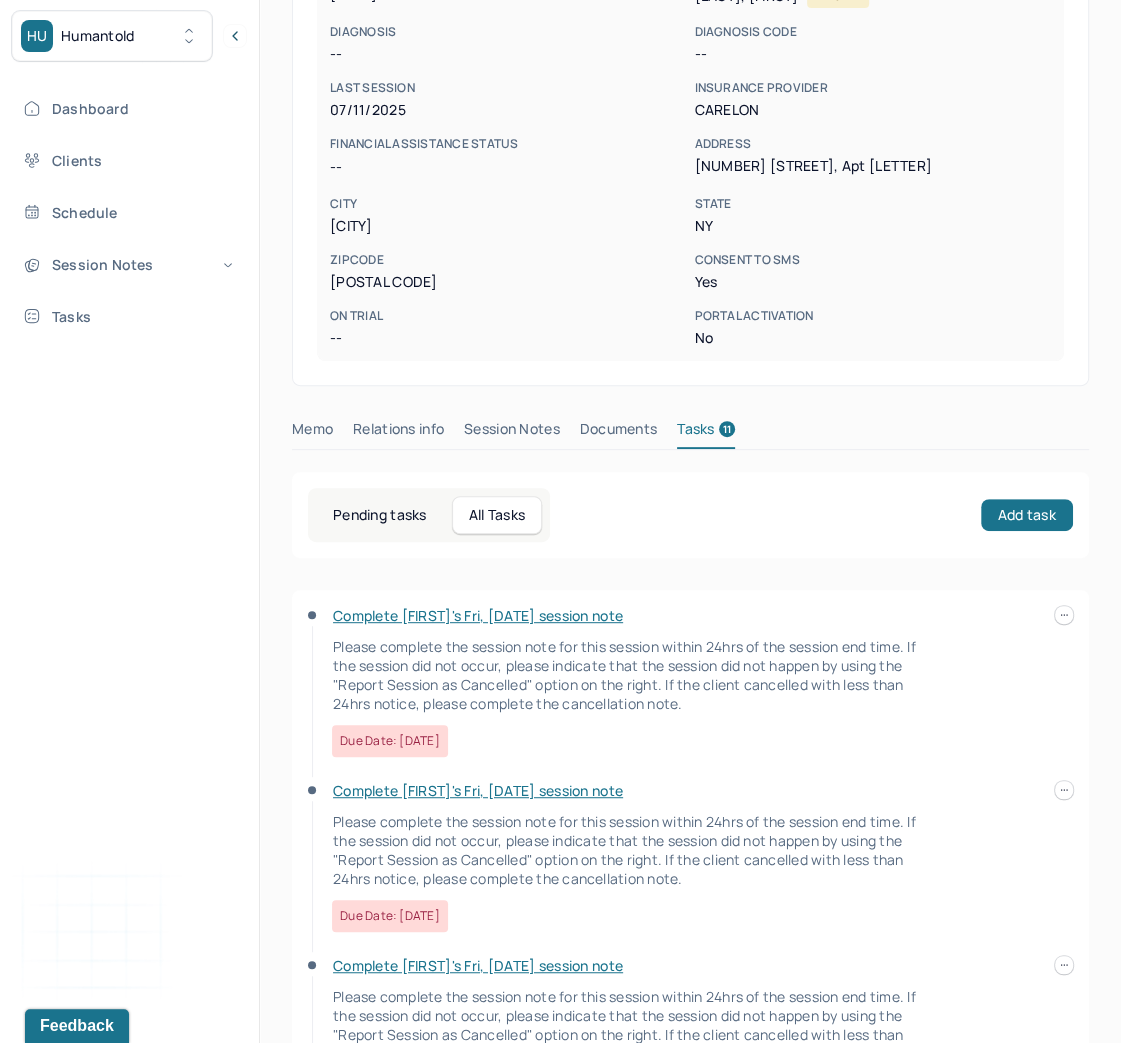 scroll, scrollTop: 476, scrollLeft: 0, axis: vertical 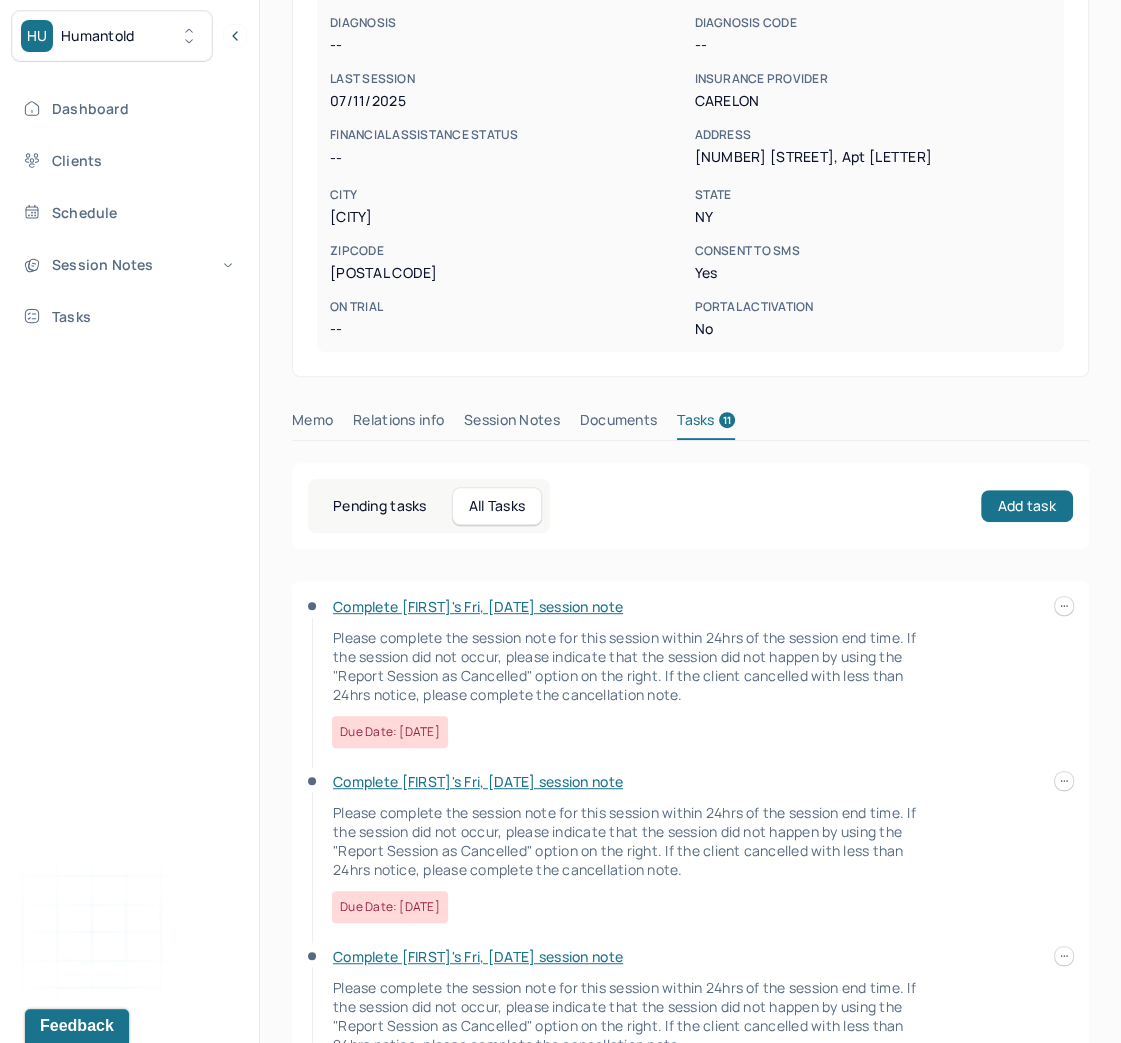 click on "Pending tasks" at bounding box center [380, 506] 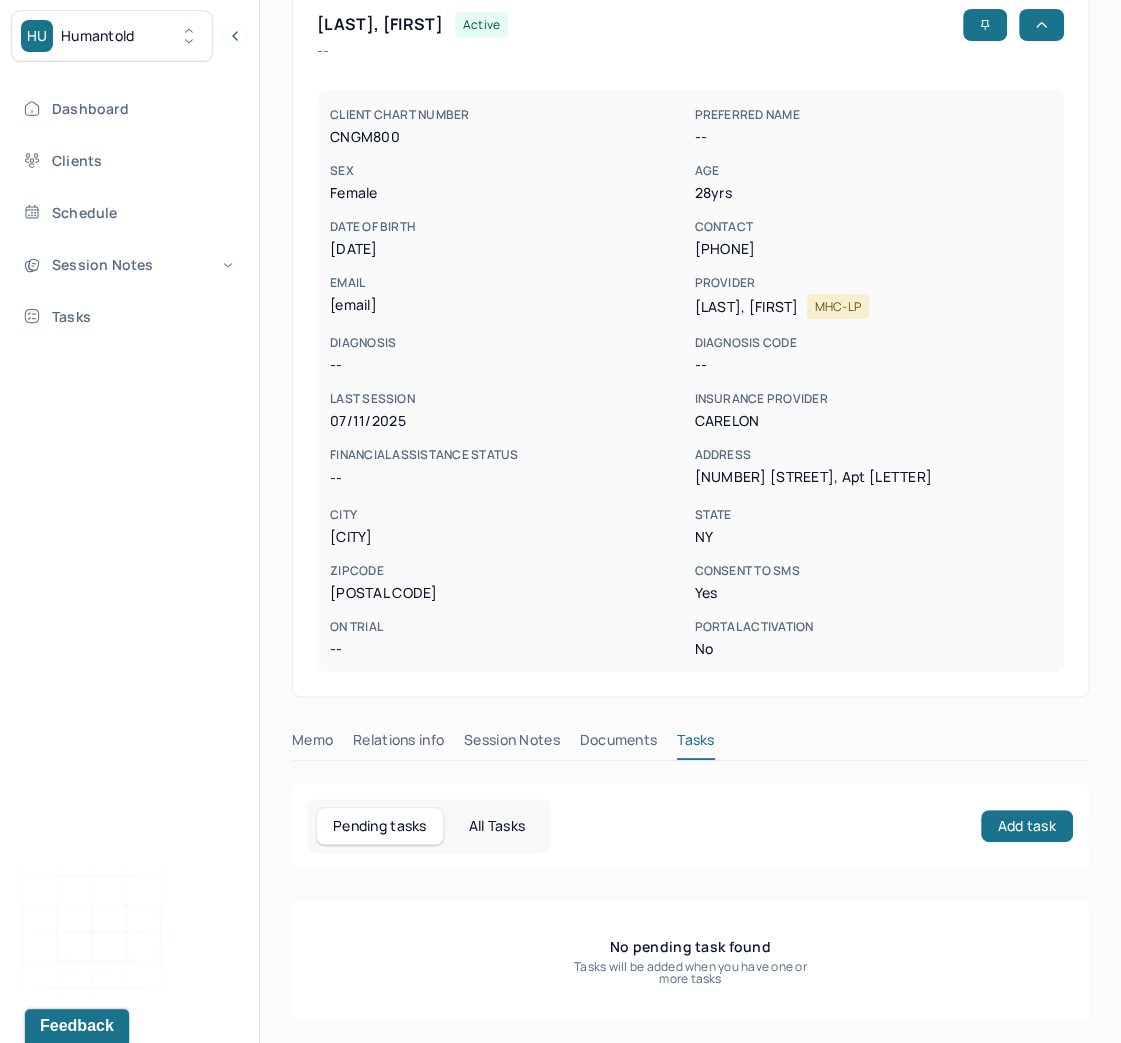 click on "Tasks" at bounding box center [695, 744] 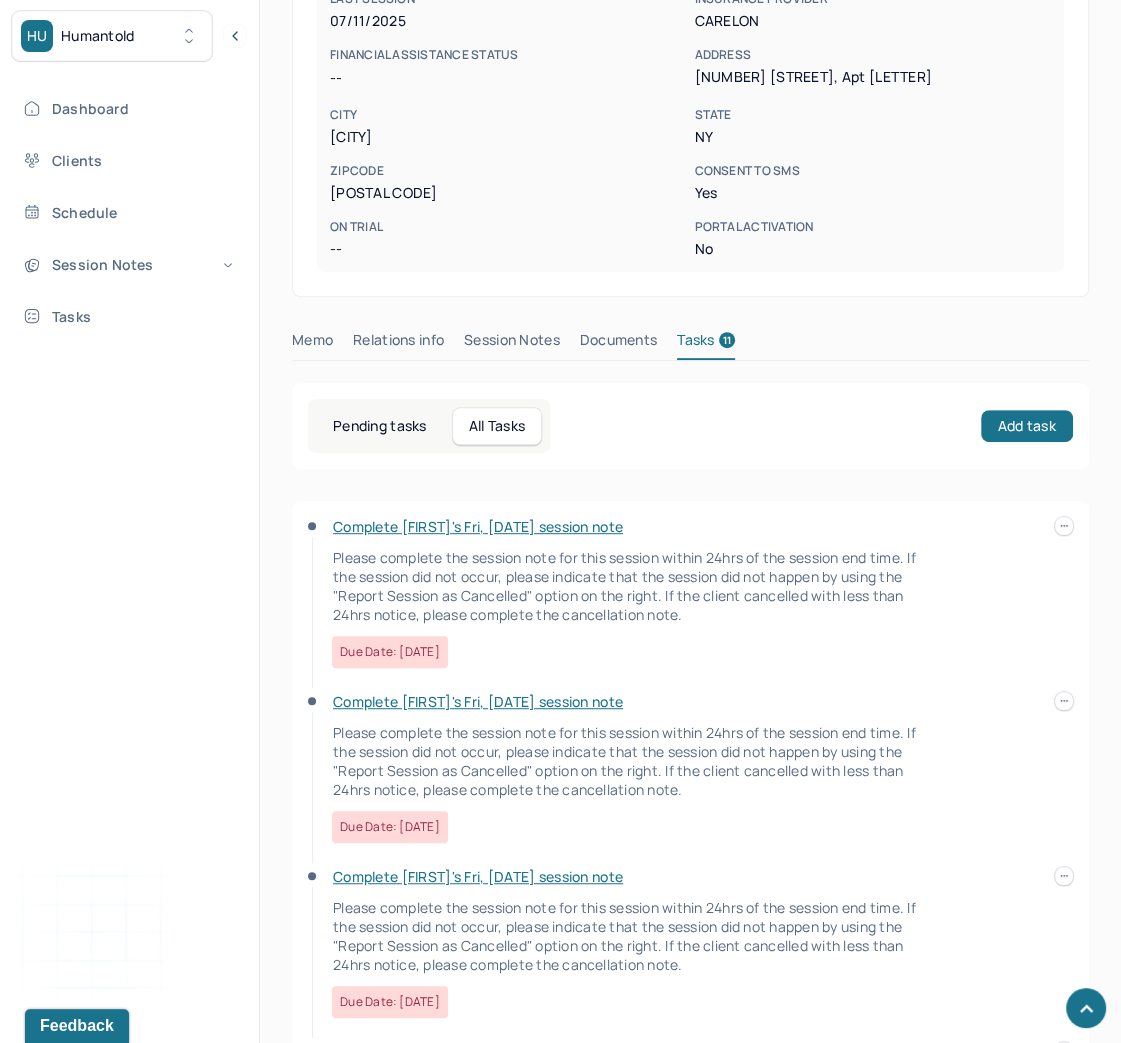 scroll, scrollTop: 716, scrollLeft: 0, axis: vertical 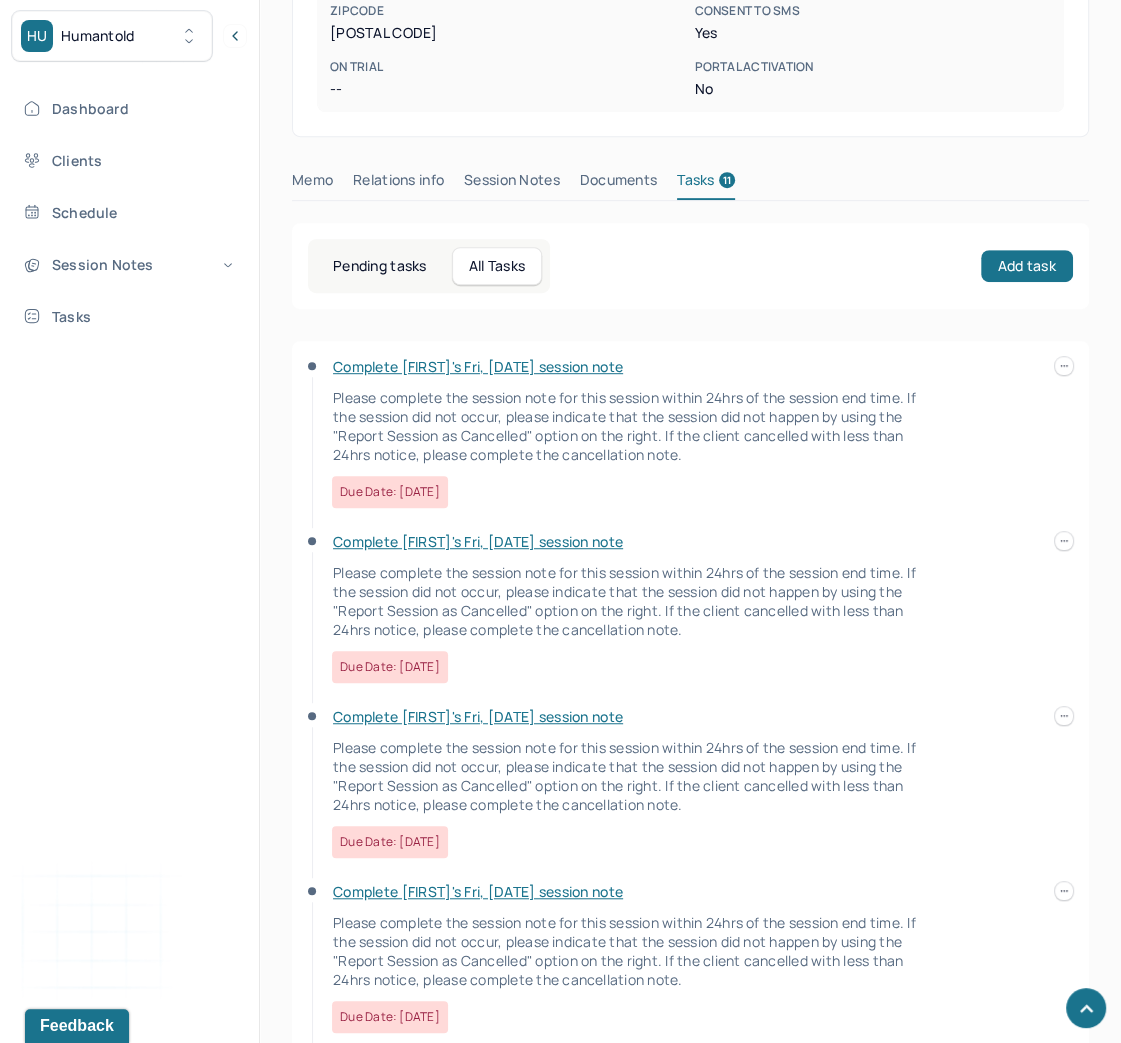 click on "Please complete the session note for this session within 24hrs of the session end time. If the session did not occur, please indicate that the session did not happen by using the "Report Session as Cancelled" option on the right. If the client cancelled with less than 24hrs notice, please complete the cancellation note." at bounding box center [626, 426] 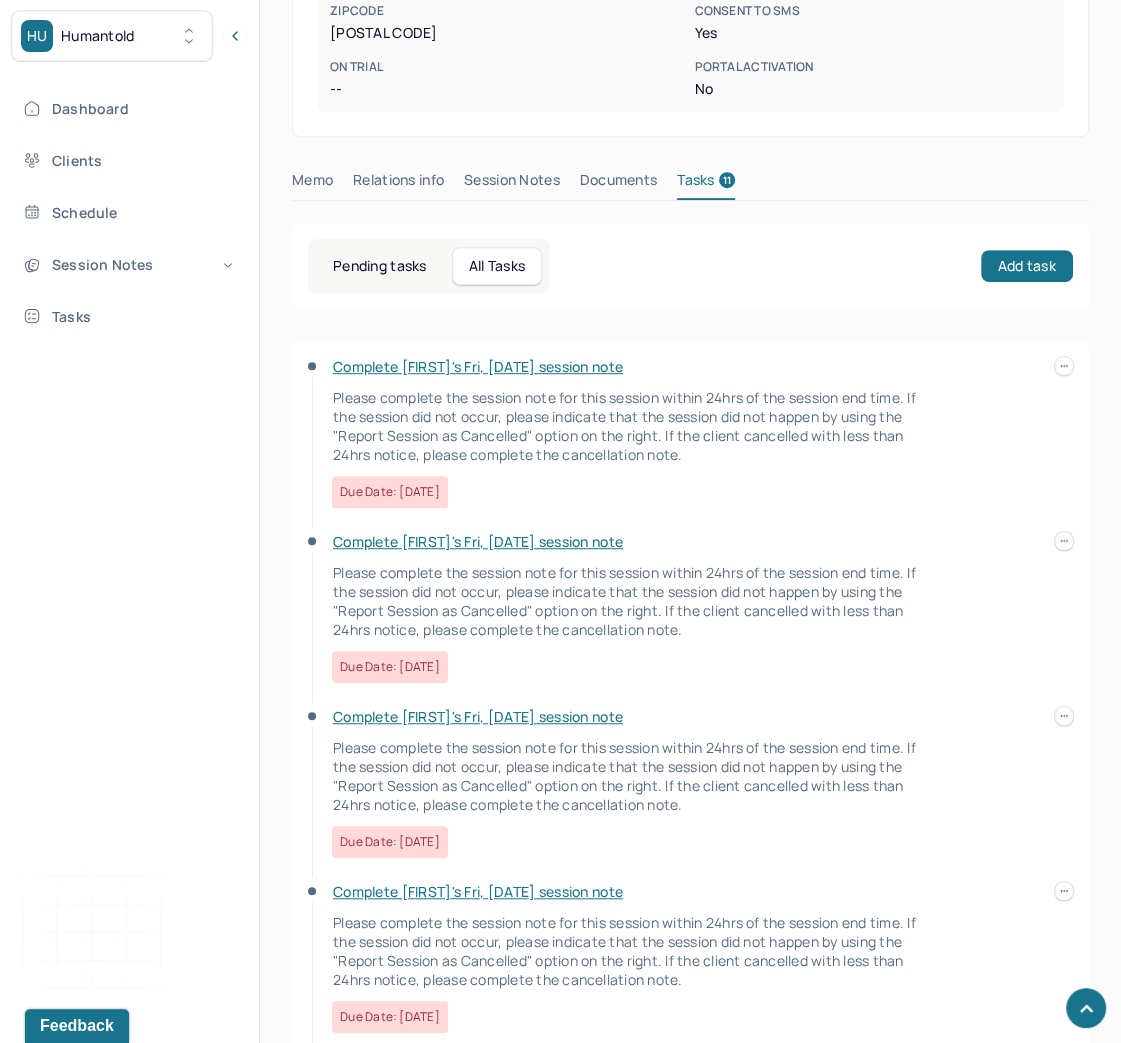 click on "HU Humantold       Dashboard Clients Schedule Session Notes Tasks MB Maryia   Bokhan provider   Logout   Diagnosis codes on session notes are currently limited to one (1). Only input the primary diagnosis.     Client   Search by client name, chart number     FAQs     MB Maryia CHATT, SARAH active         -- CLIENT CHART NUMBER CNGM800 PREFERRED NAME -- SEX female AGE 28  yrs DATE OF BIRTH 07/21/1996  CONTACT [PHONE] EMAIL [FIRST].[LAST]@[EXAMPLE].com PROVIDER BOKHAN, MARYIA MHC-LP DIAGNOSIS -- DIAGNOSIS CODE -- LAST SESSION 07/11/2025 insurance provider CARELON FINANCIAL ASSISTANCE STATUS -- Address [NUMBER] [STREET], Apt A City [CITY] State [STATE] Zipcode [ZIP] Consent to Sms Yes On Trial -- Portal Activation No   Memo     Relations info     Session Notes     Documents     Tasks 11     Pending tasks     All Tasks     Add task   Complete [FIRST]'s Fri, 05/02 session note Due date: 05/03/2025     Complete [FIRST]'s Fri, 05/09 session note Due date: 05/10/2025     Due date: 05/17/2025" at bounding box center (560, 803) 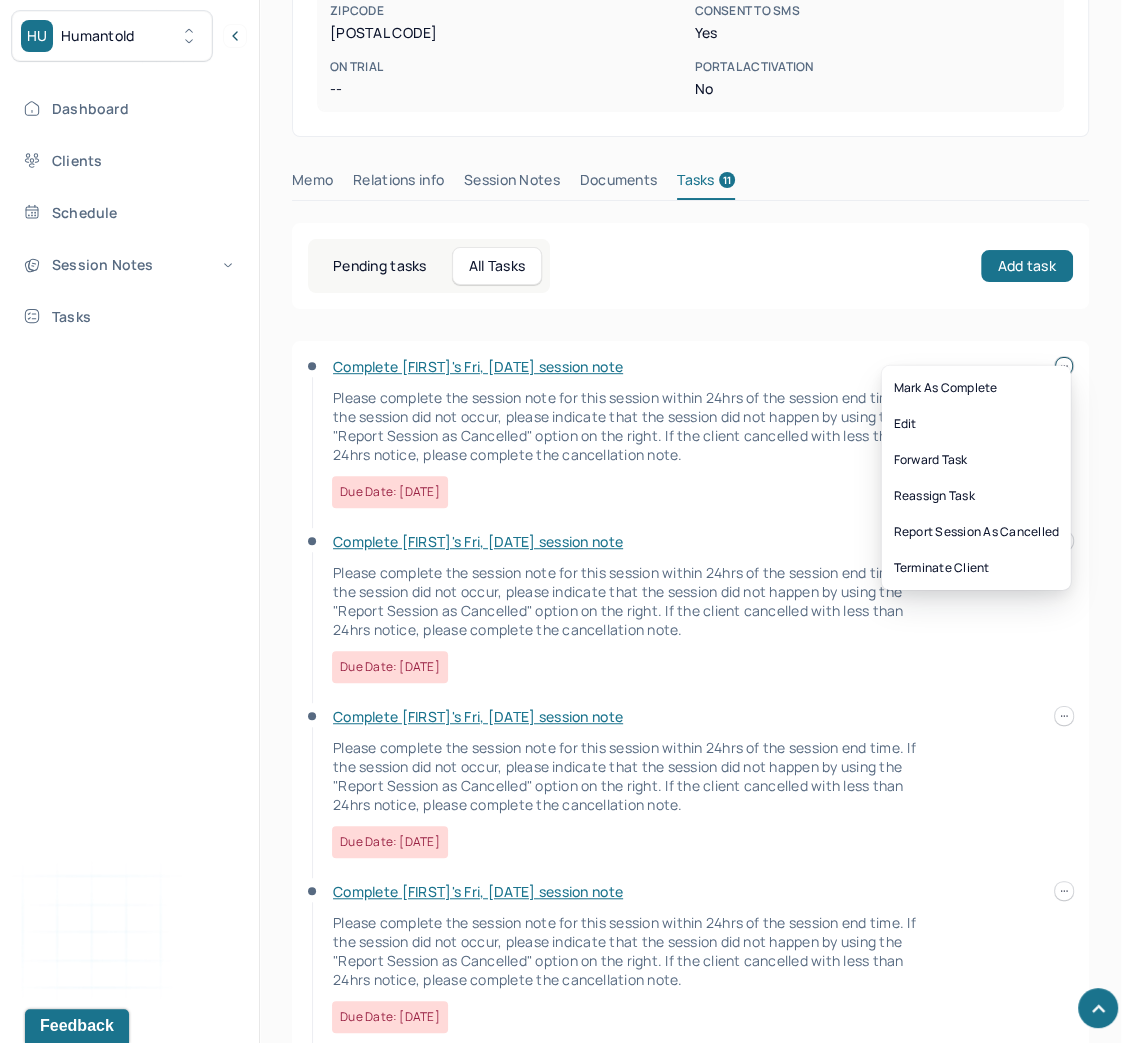 click on "All Tasks" at bounding box center (497, 266) 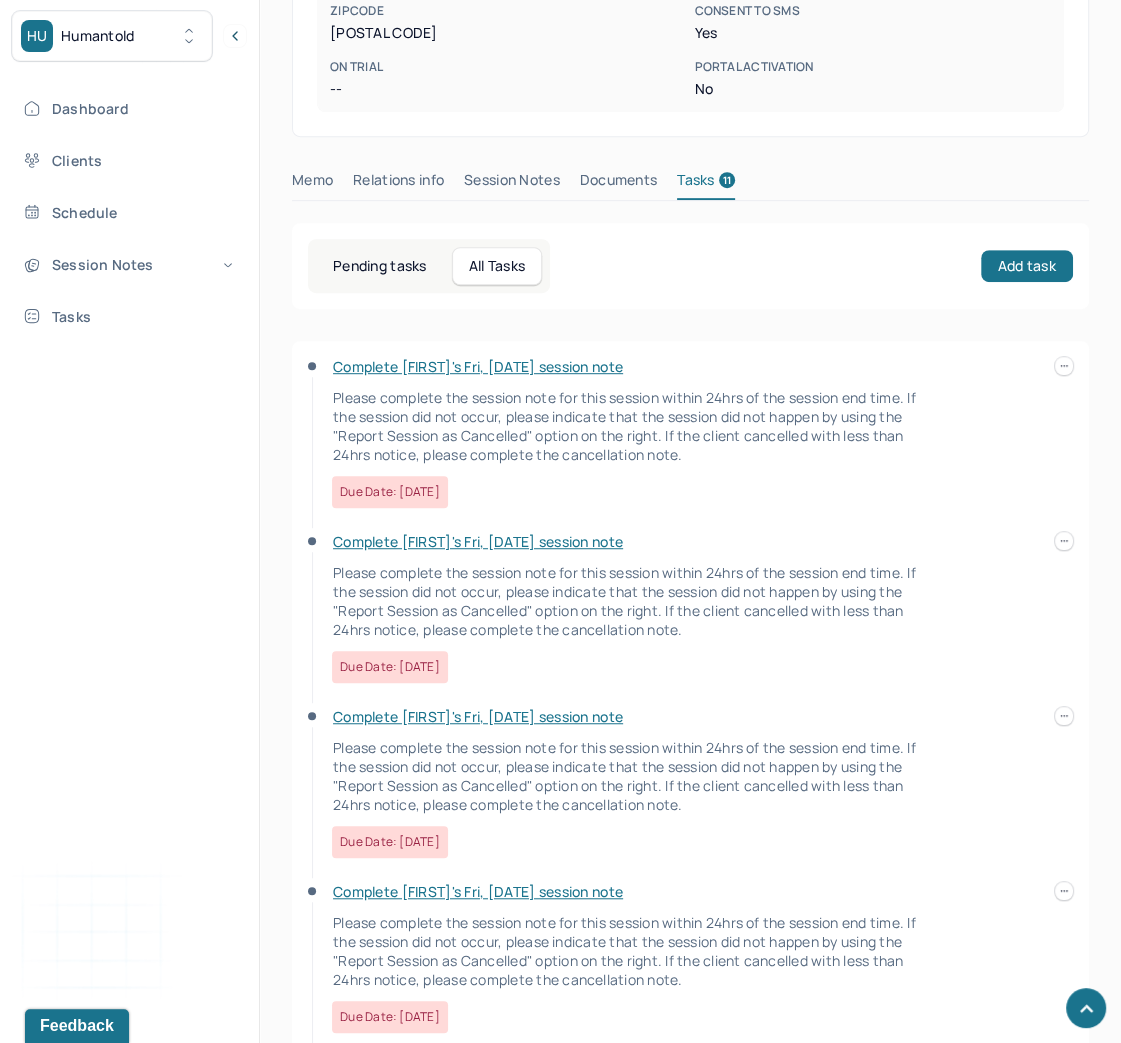 click on "Pending tasks" at bounding box center (380, 266) 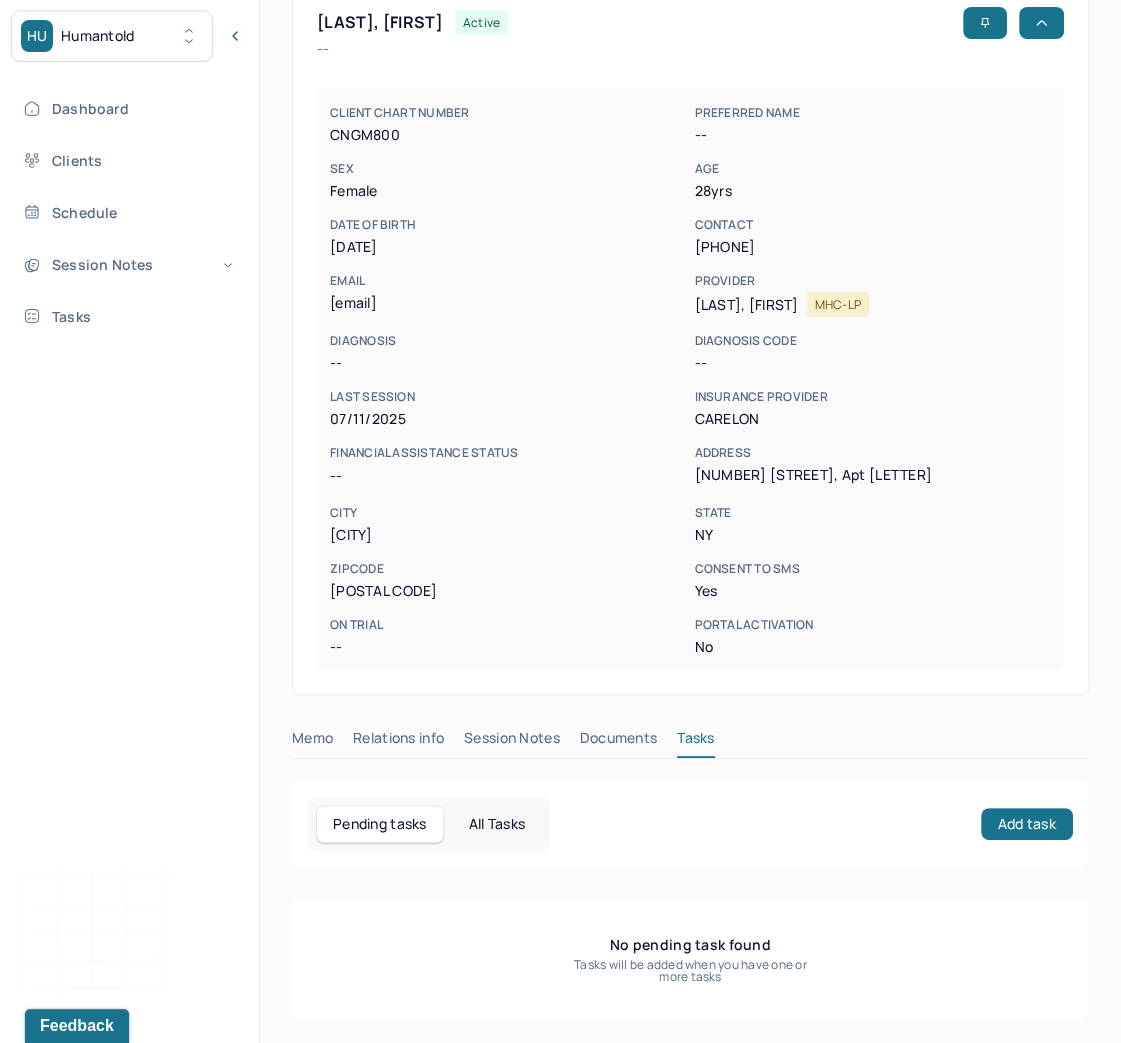 scroll, scrollTop: 156, scrollLeft: 0, axis: vertical 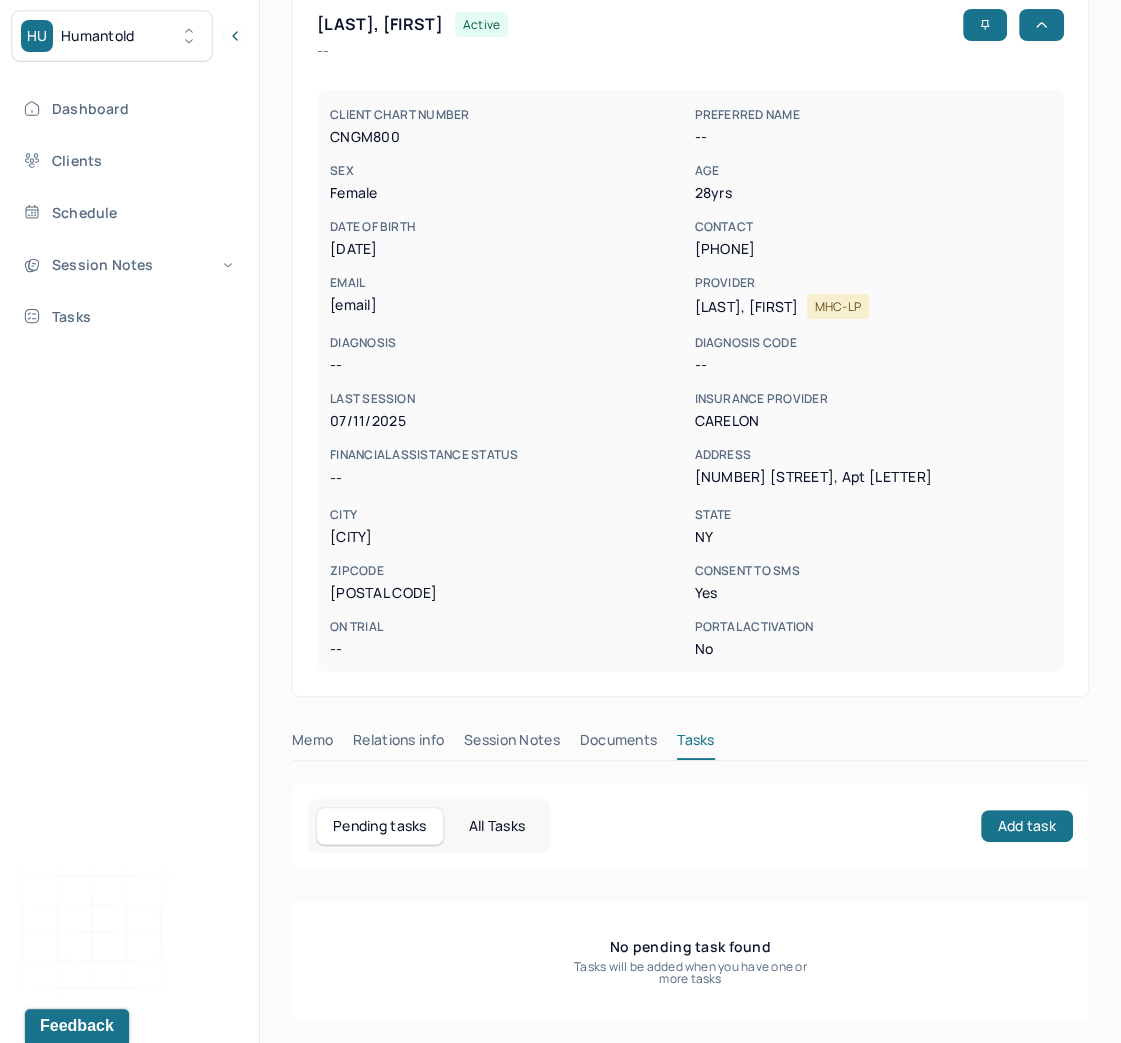 click on "Tasks" at bounding box center [695, 744] 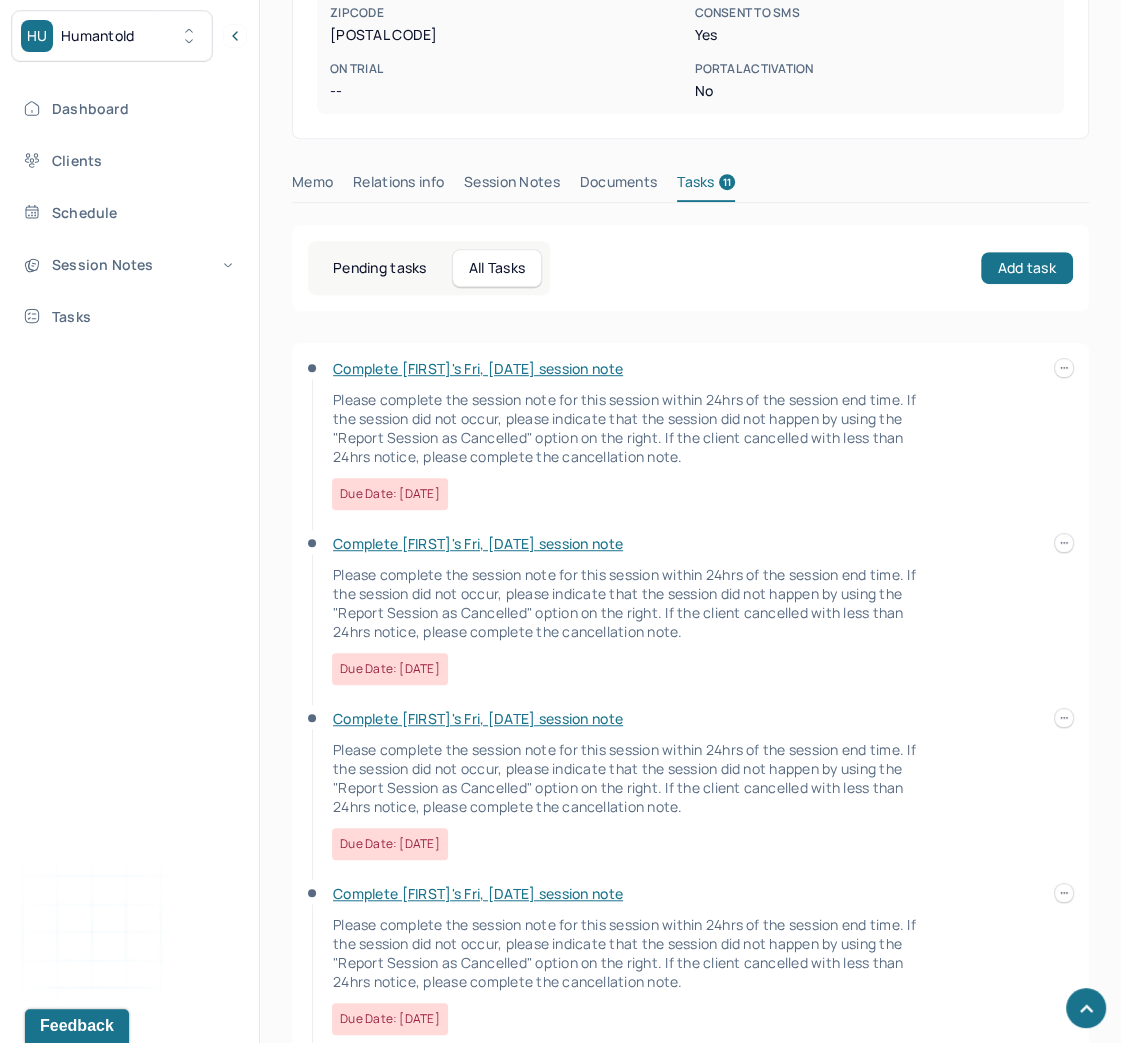 scroll, scrollTop: 716, scrollLeft: 0, axis: vertical 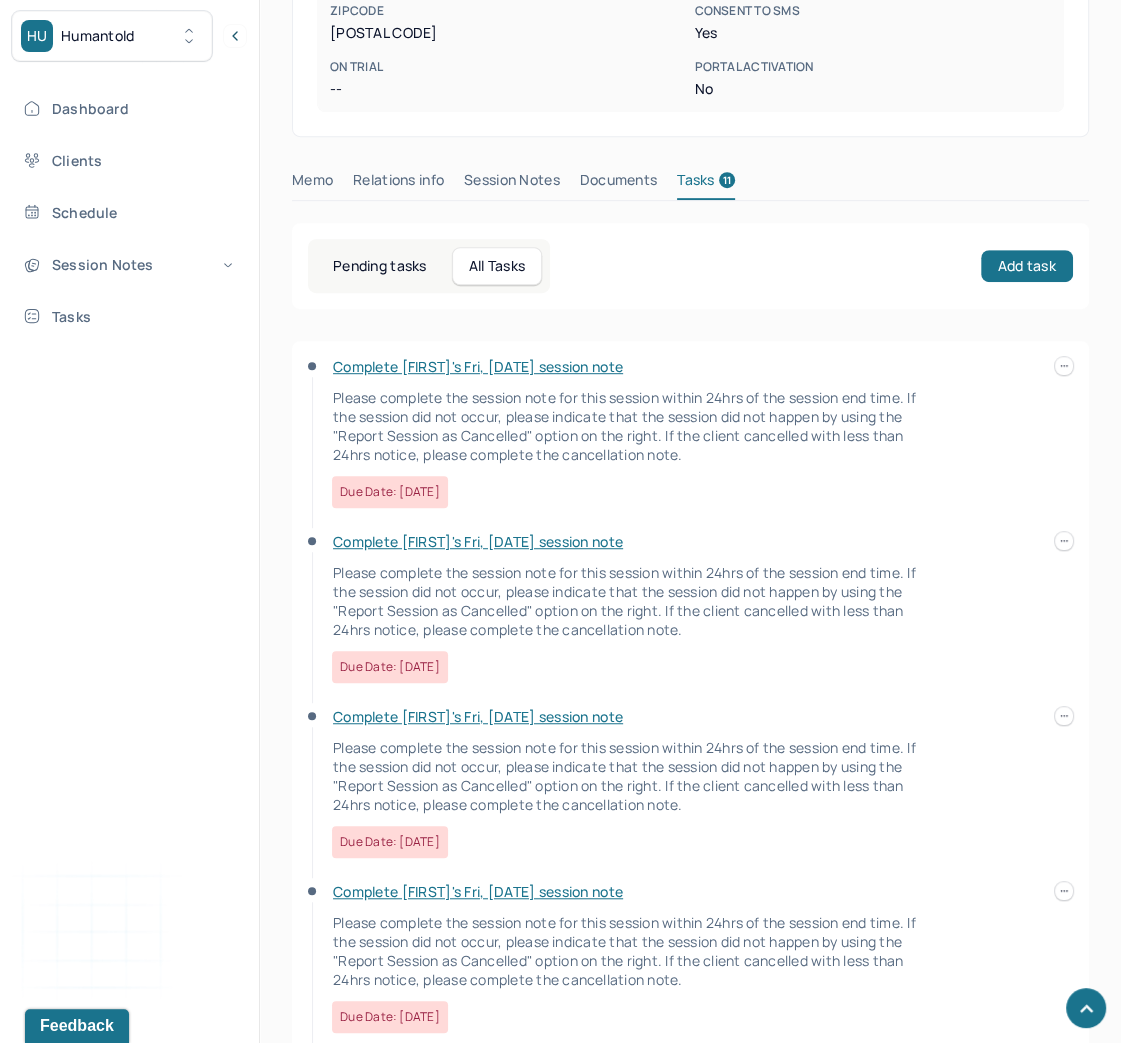 click on "Complete [FIRST]'s Fri, [DATE] session note" at bounding box center [478, 366] 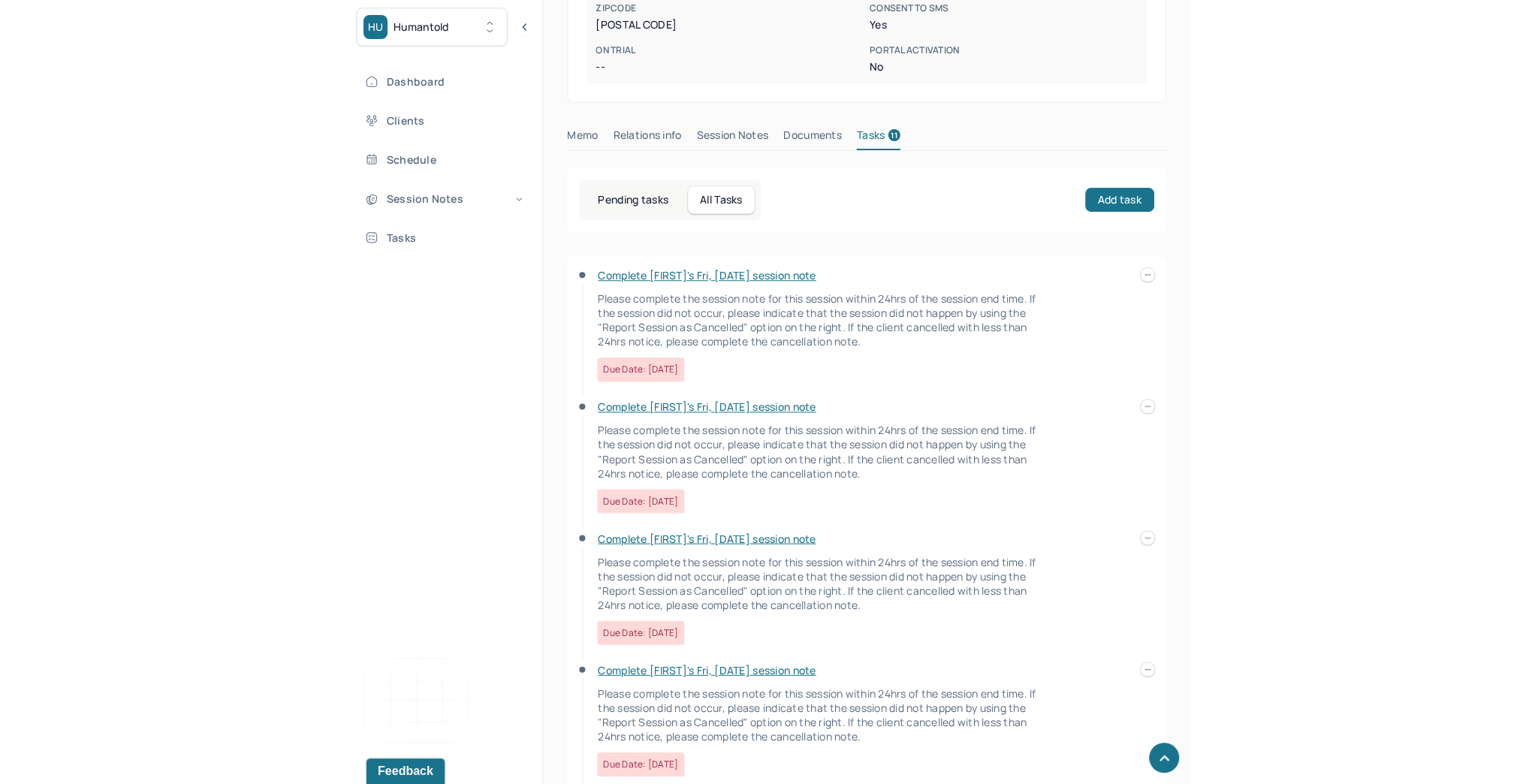 scroll, scrollTop: 0, scrollLeft: 0, axis: both 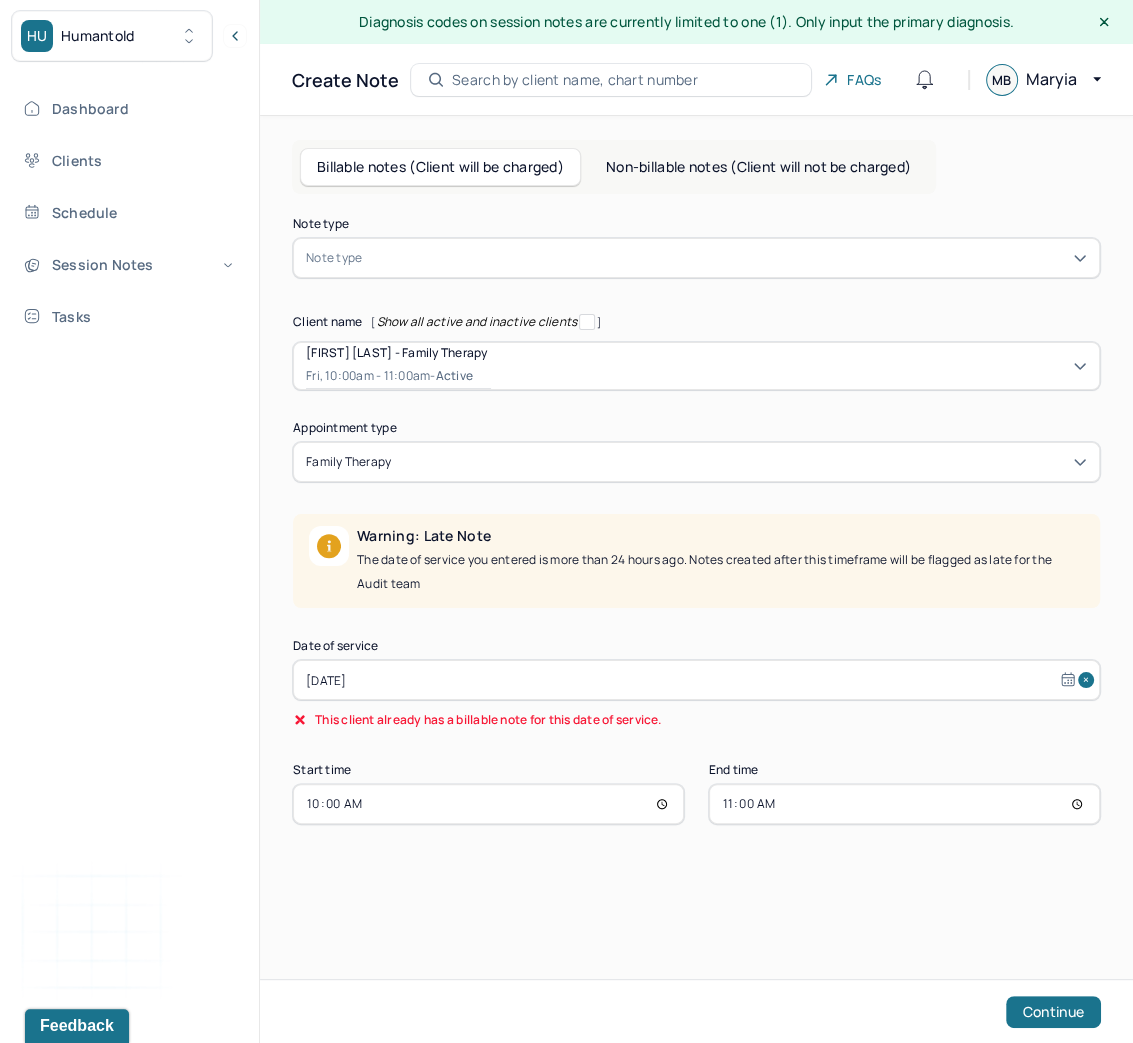 click at bounding box center [235, 36] 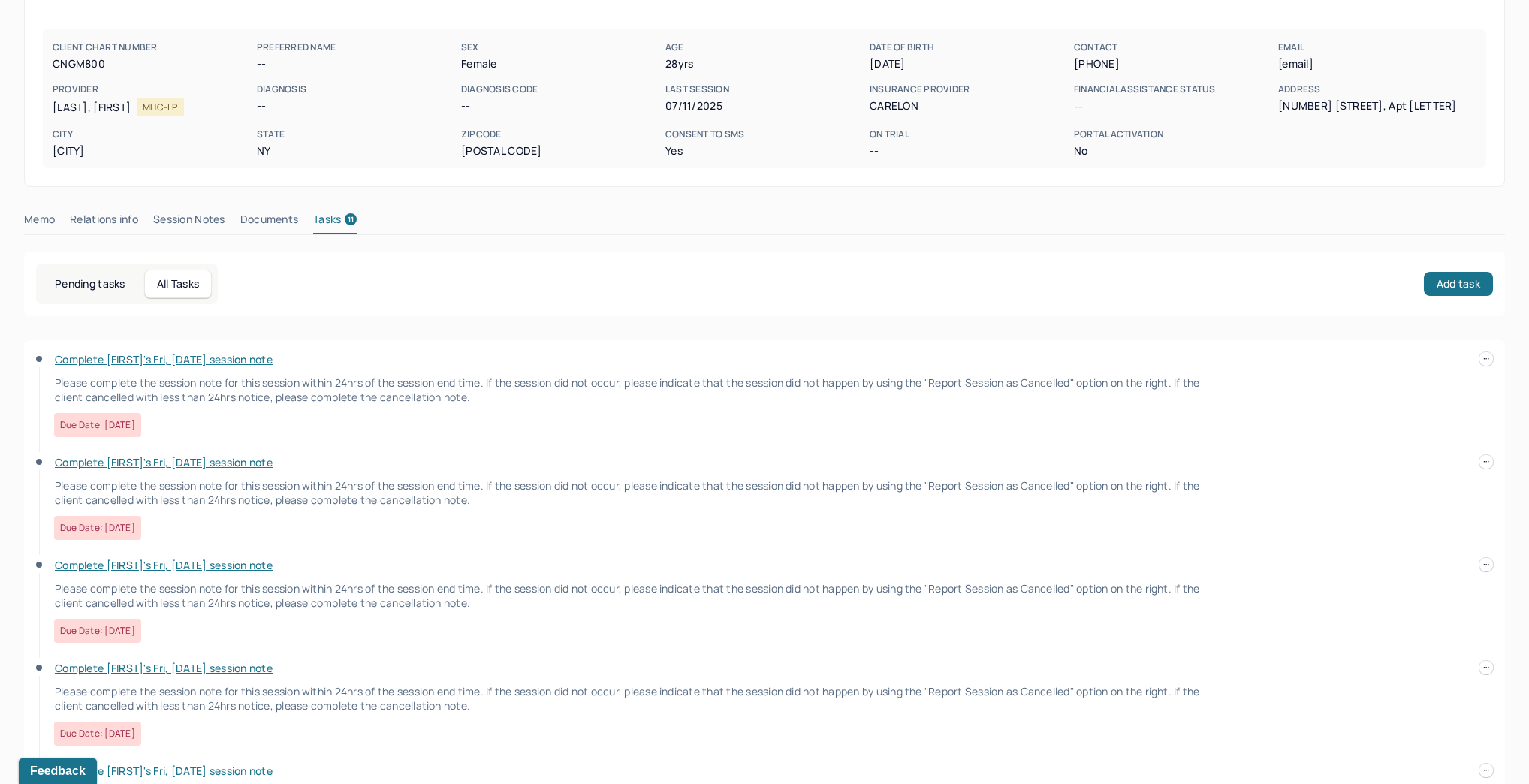 scroll, scrollTop: 177, scrollLeft: 0, axis: vertical 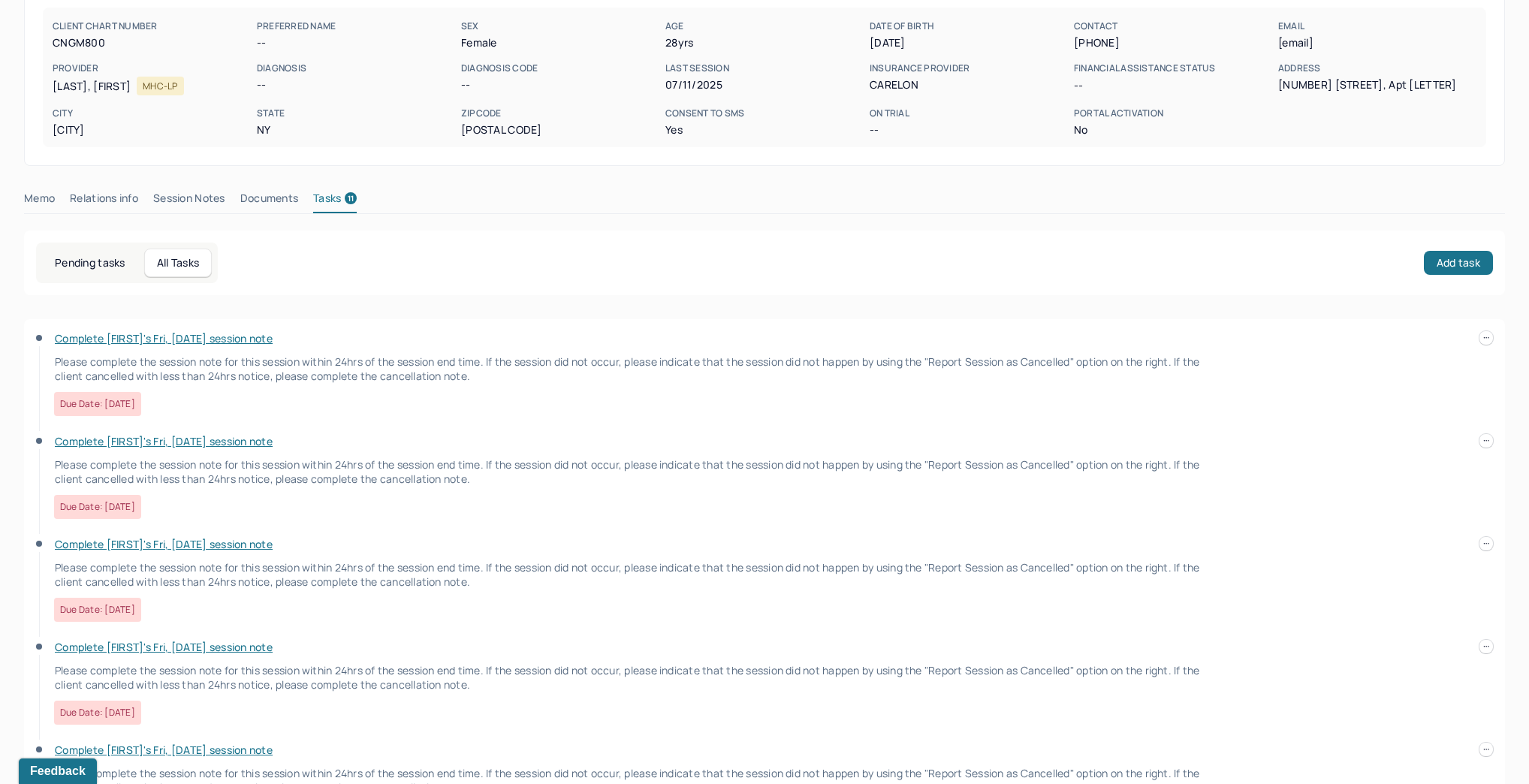click 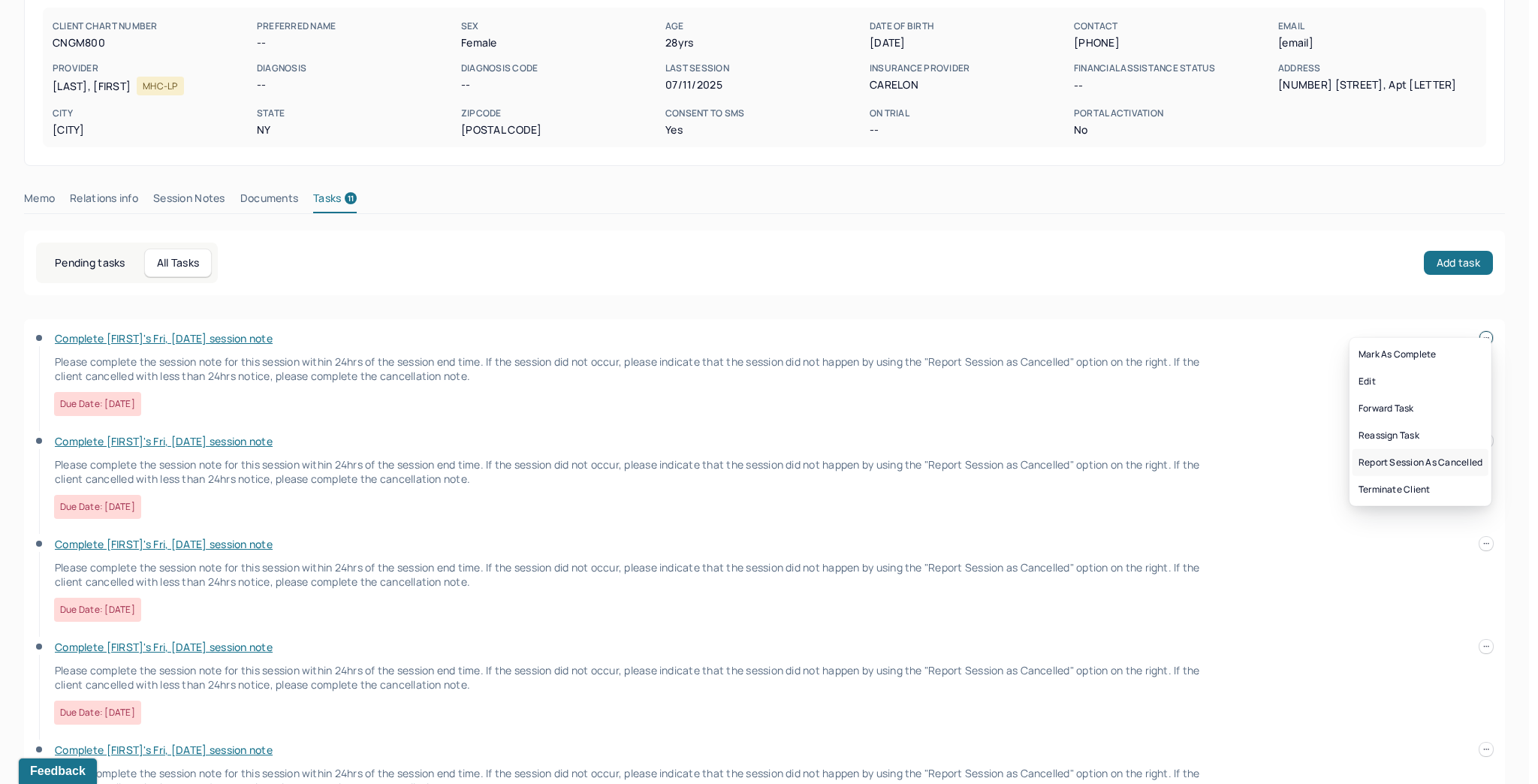 click on "Report session as cancelled" at bounding box center (1420, 463) 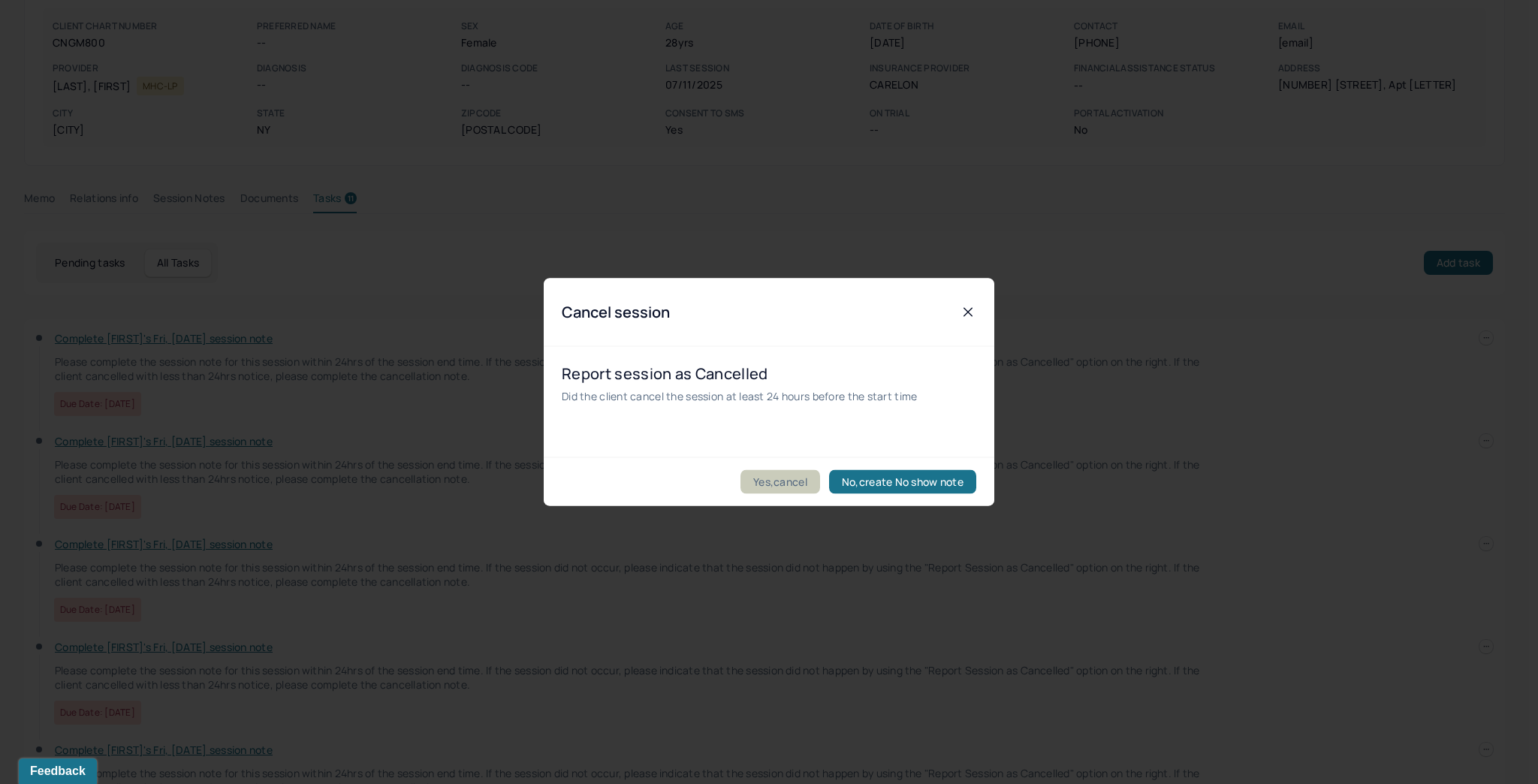 click on "Yes,cancel" at bounding box center [780, 482] 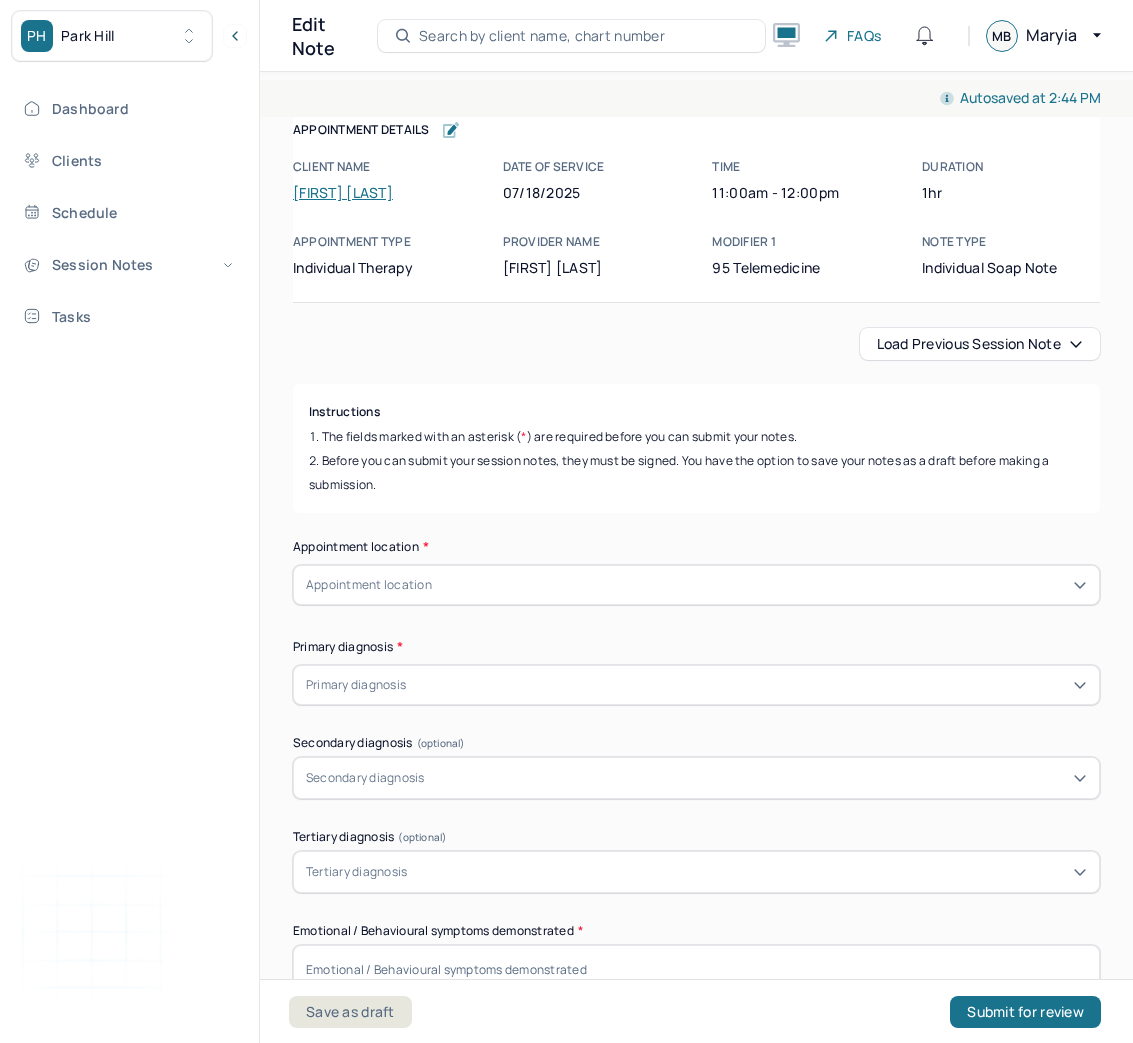 scroll, scrollTop: 0, scrollLeft: 0, axis: both 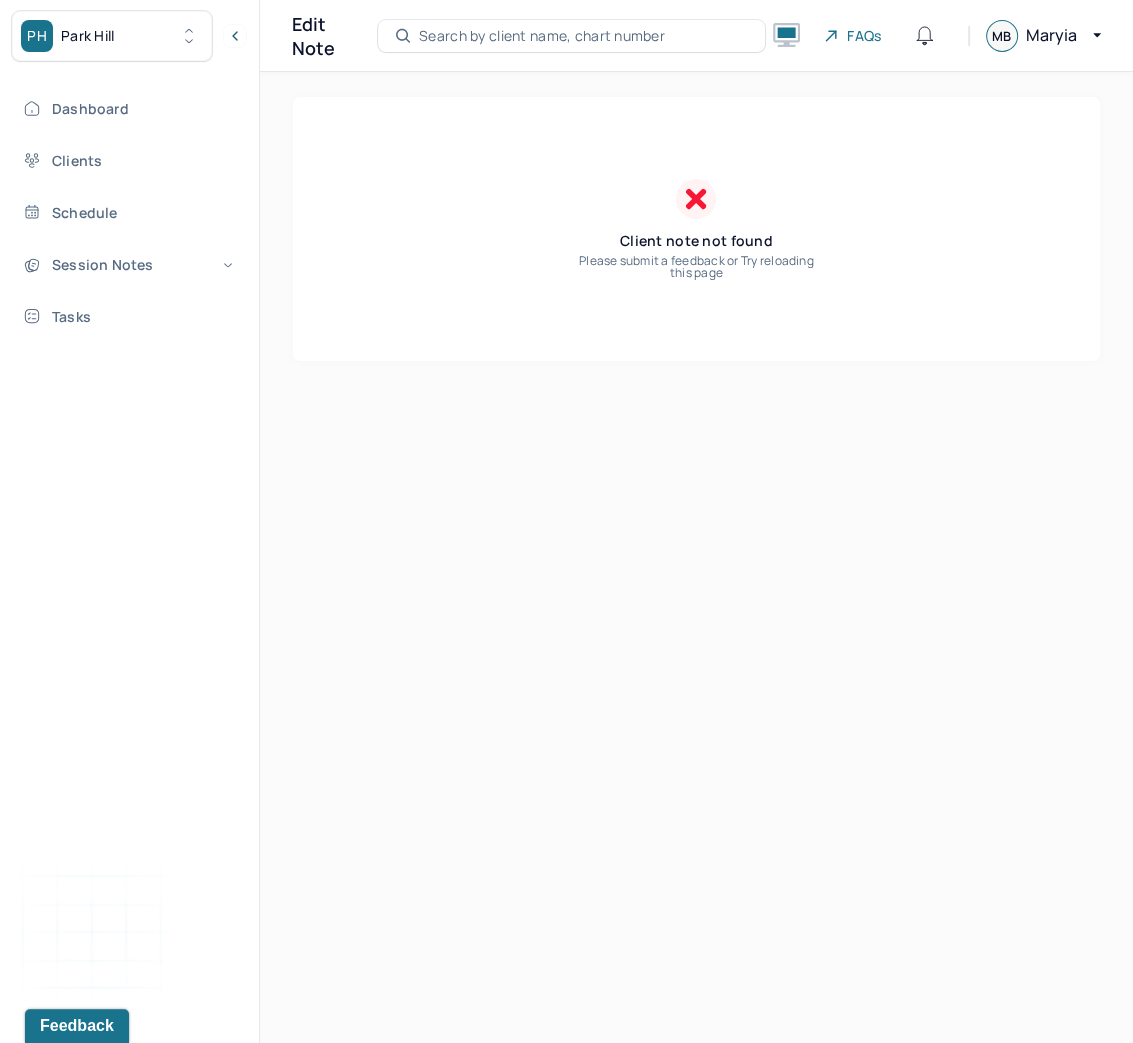 click on "Park Hill" at bounding box center [88, 36] 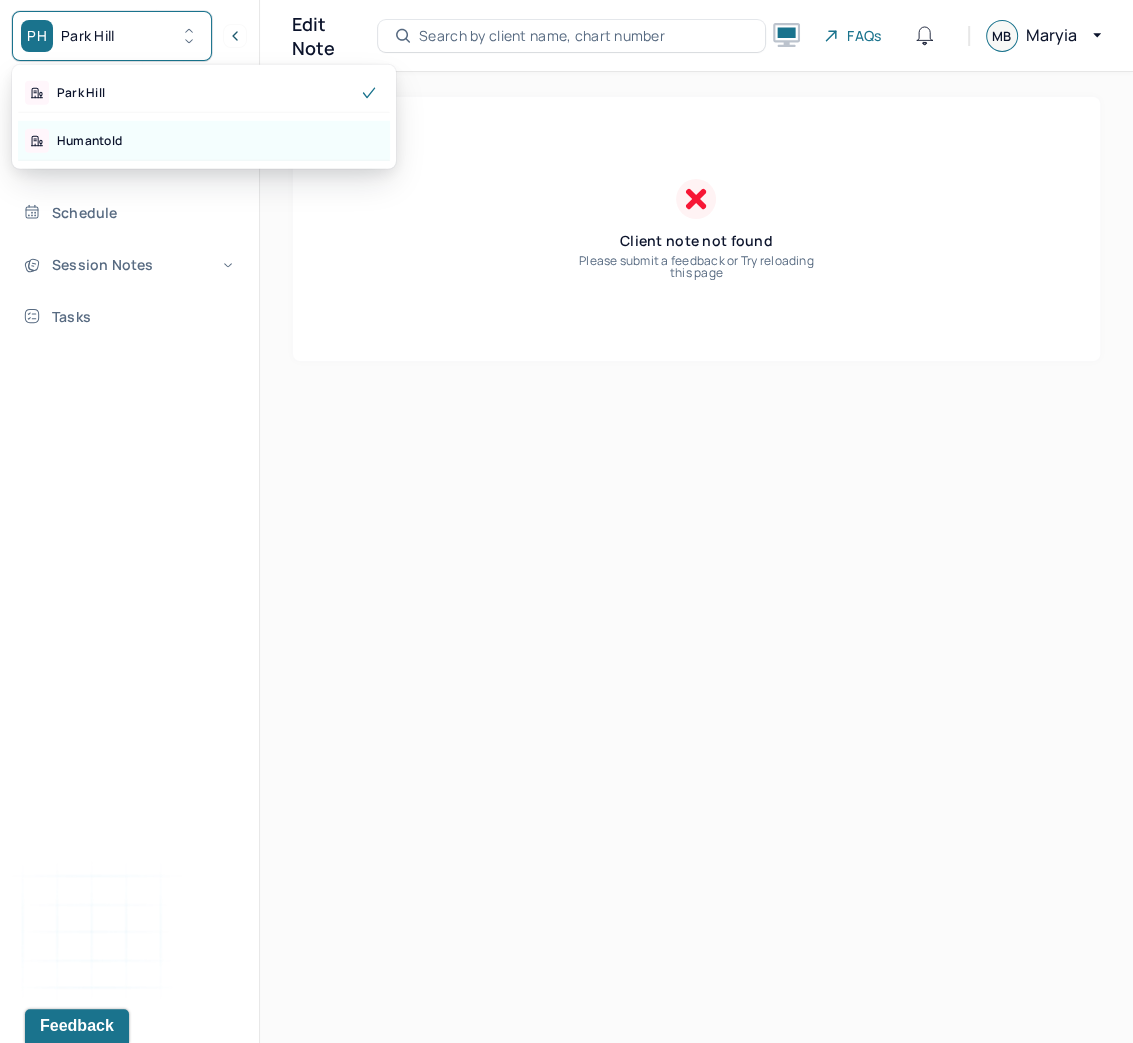 click on "Humantold" at bounding box center [89, 141] 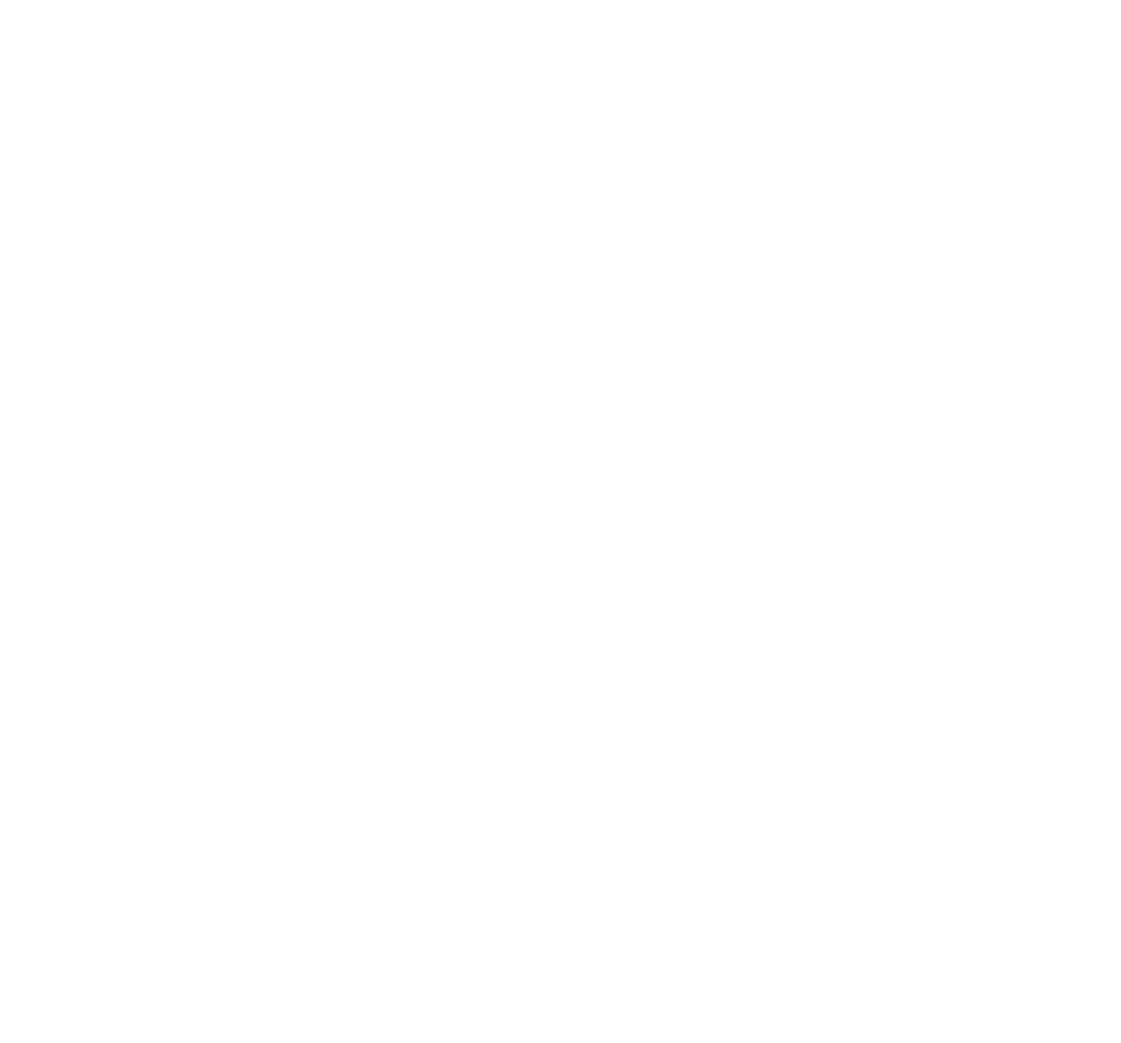 scroll, scrollTop: 0, scrollLeft: 0, axis: both 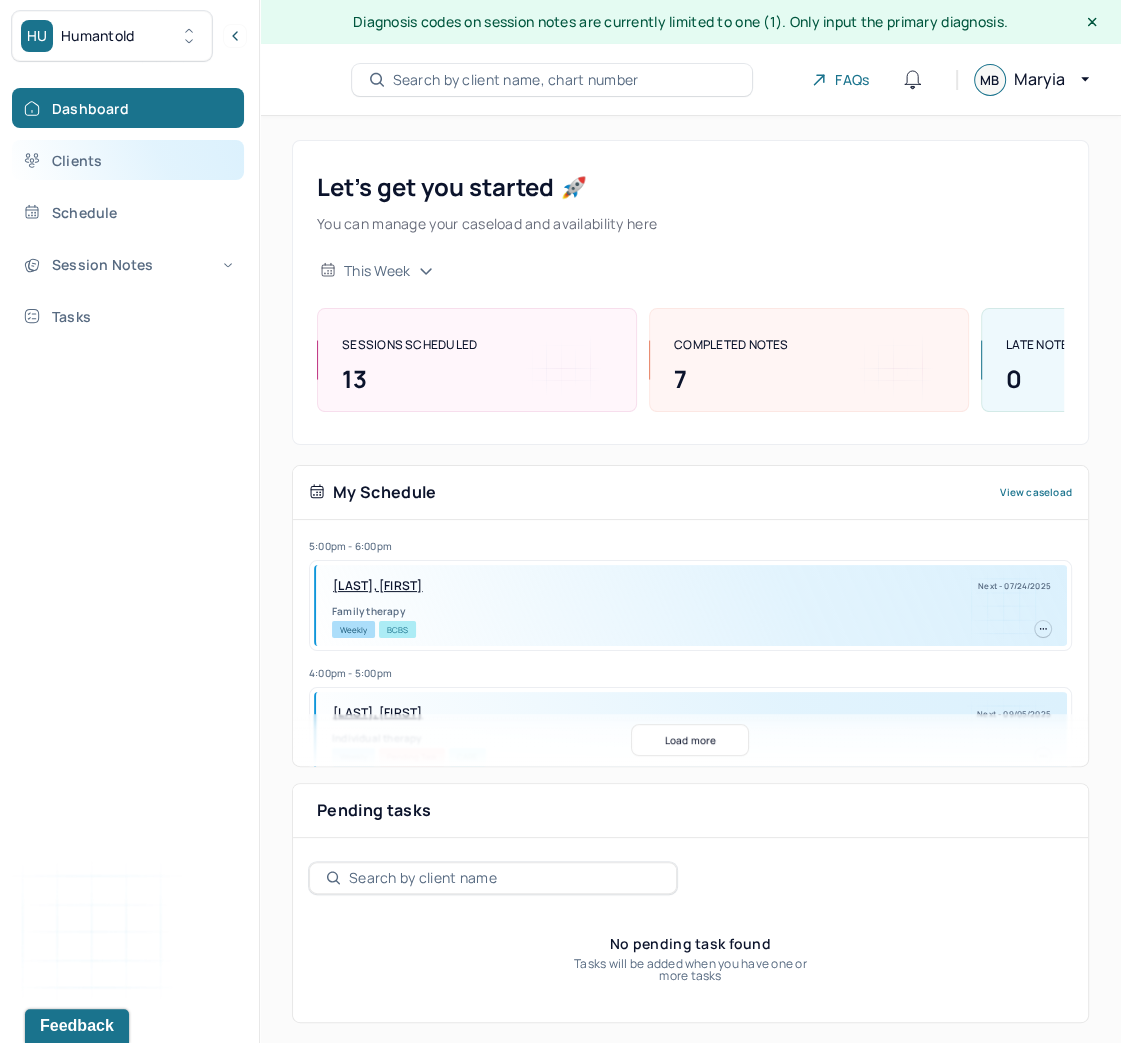 click on "Clients" at bounding box center [128, 160] 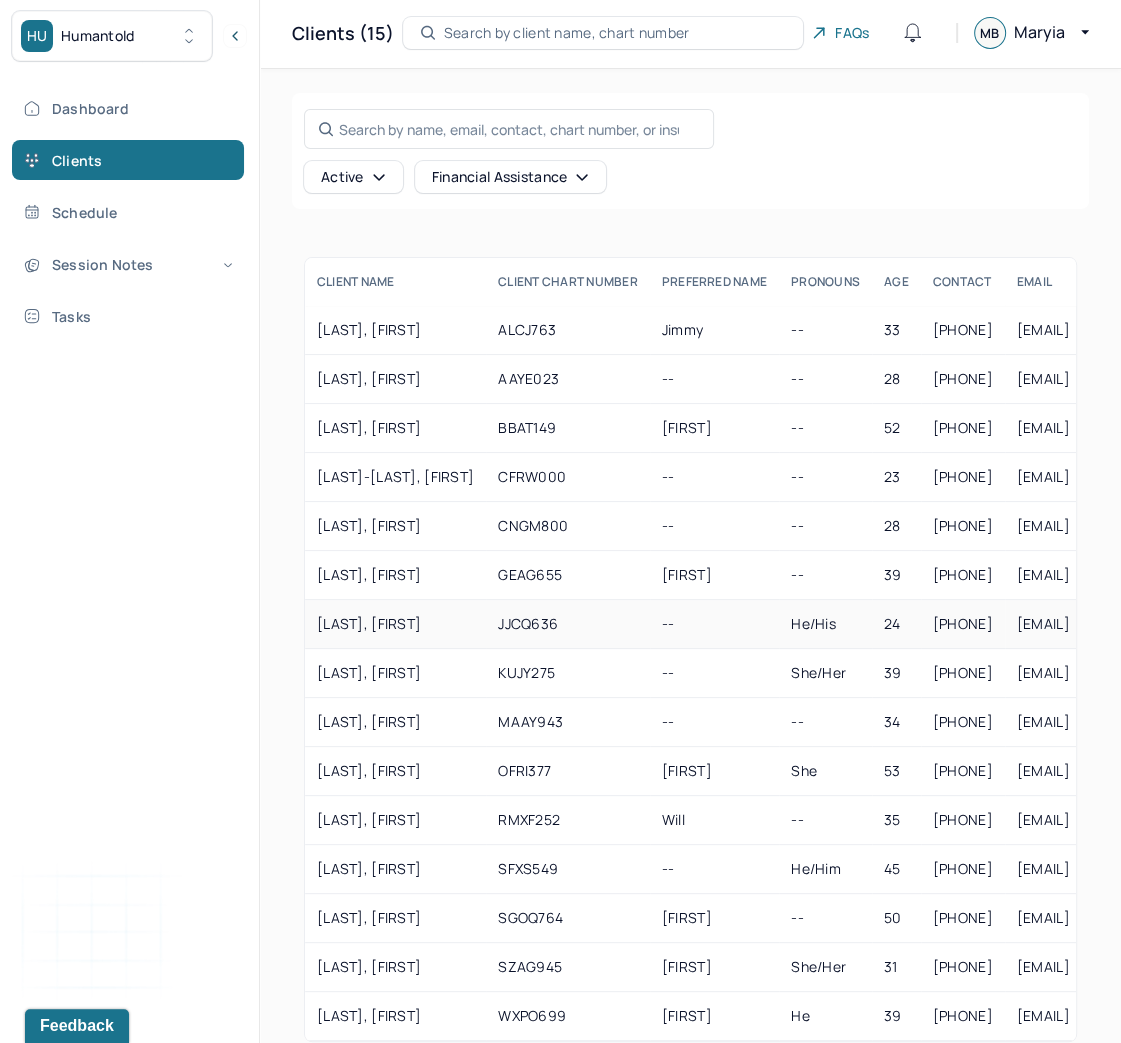scroll, scrollTop: 0, scrollLeft: 0, axis: both 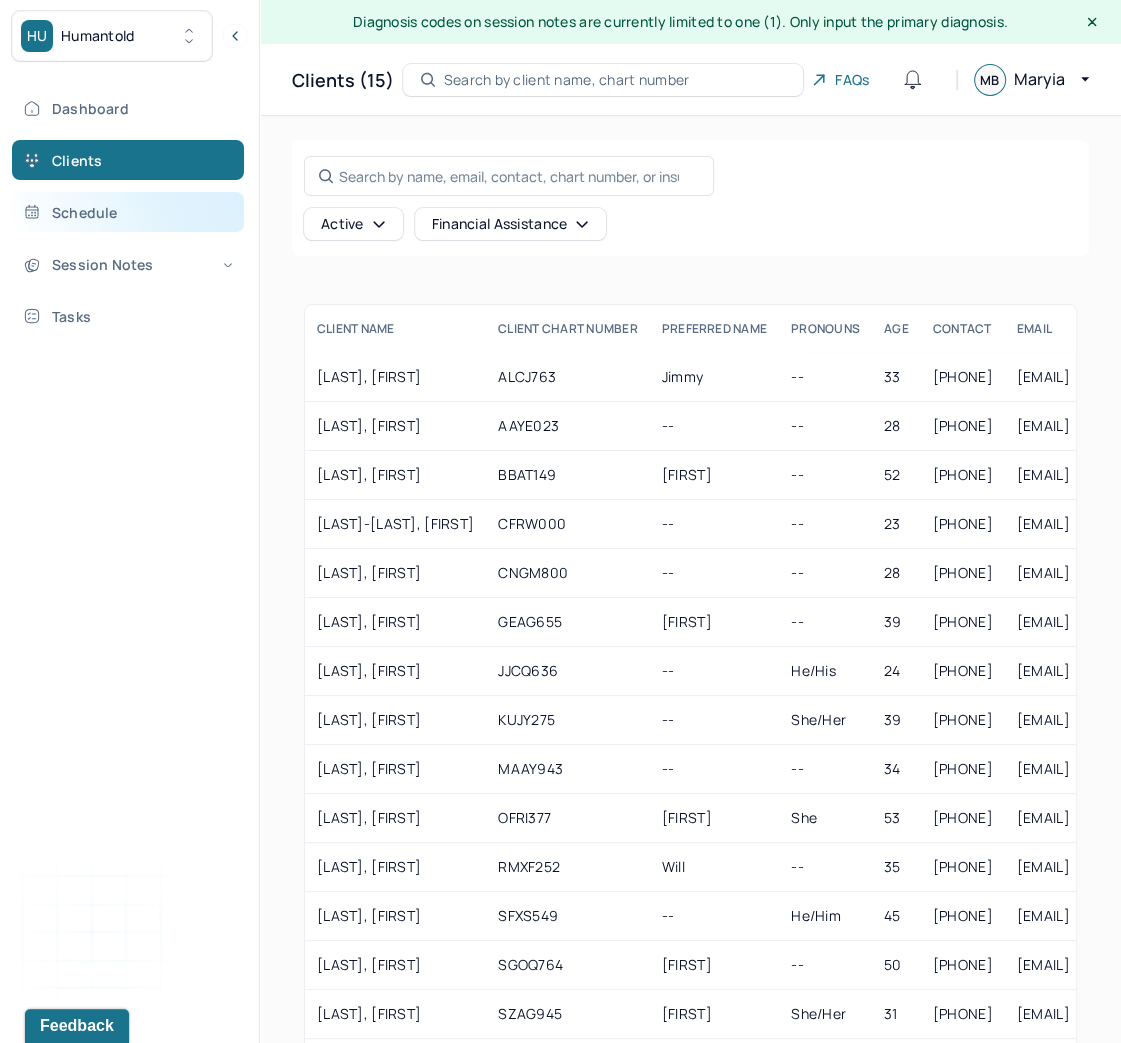 click on "Schedule" at bounding box center (128, 212) 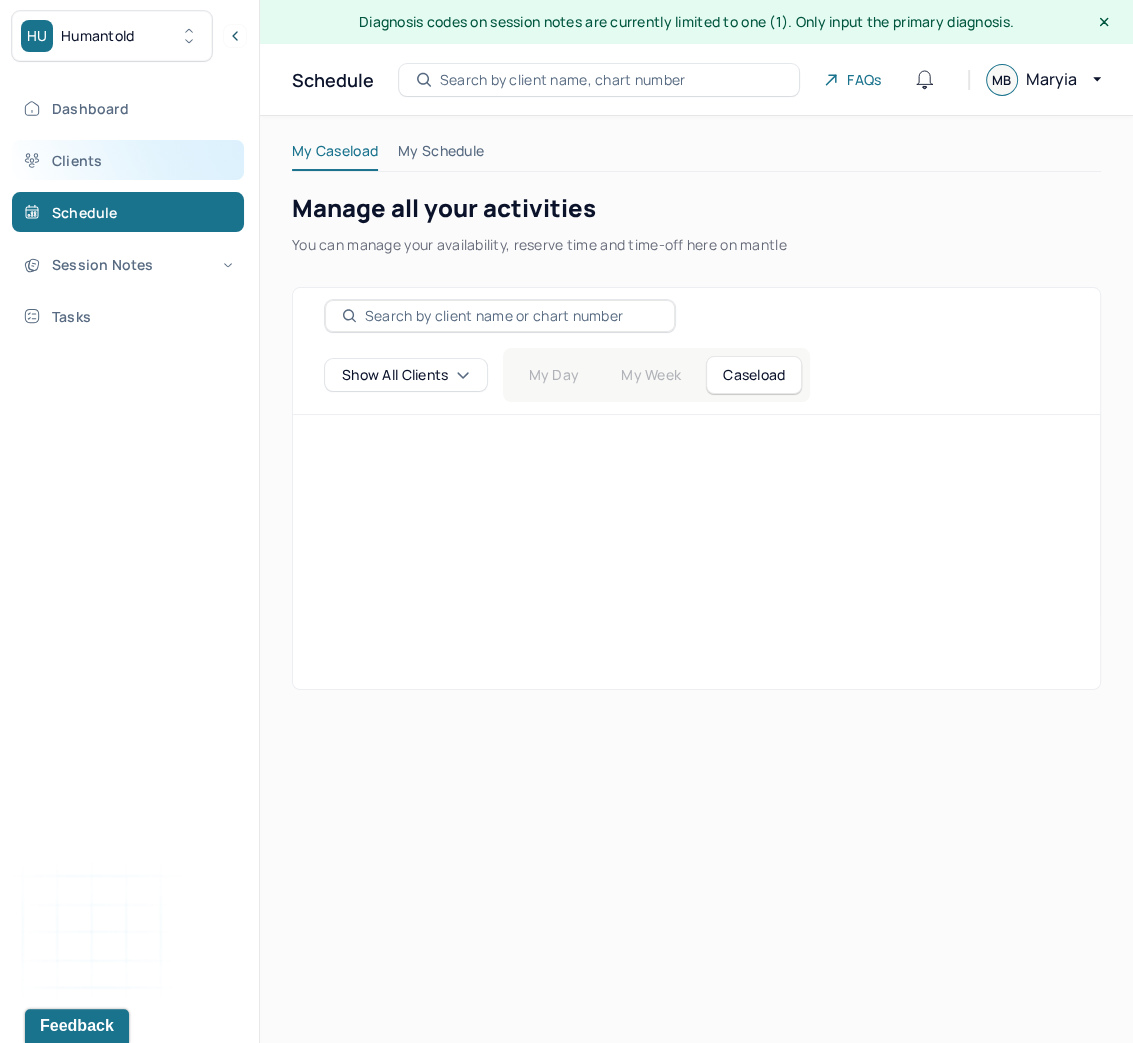 click on "Clients" at bounding box center (128, 160) 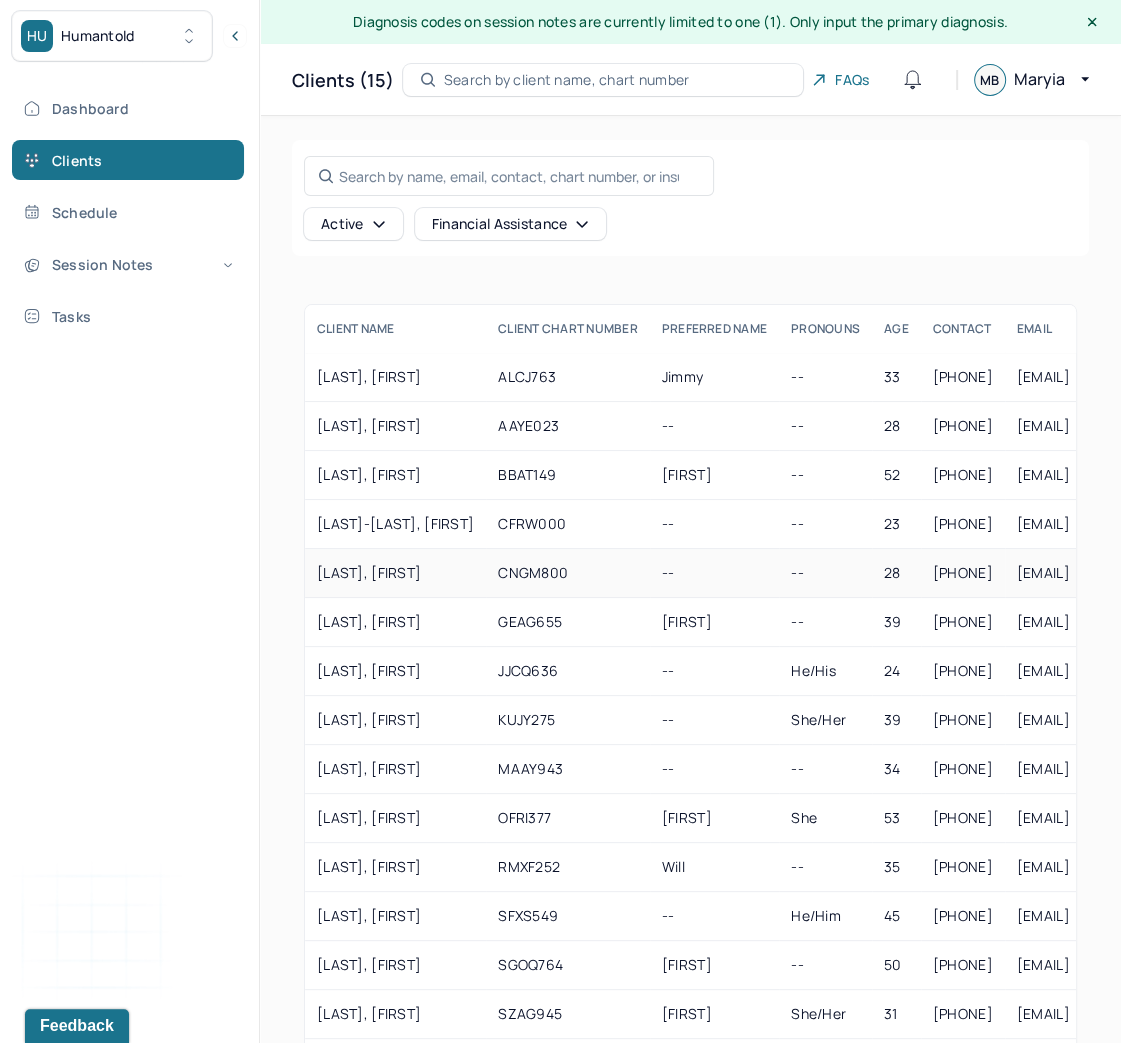 click on "CNGM800" at bounding box center [568, 573] 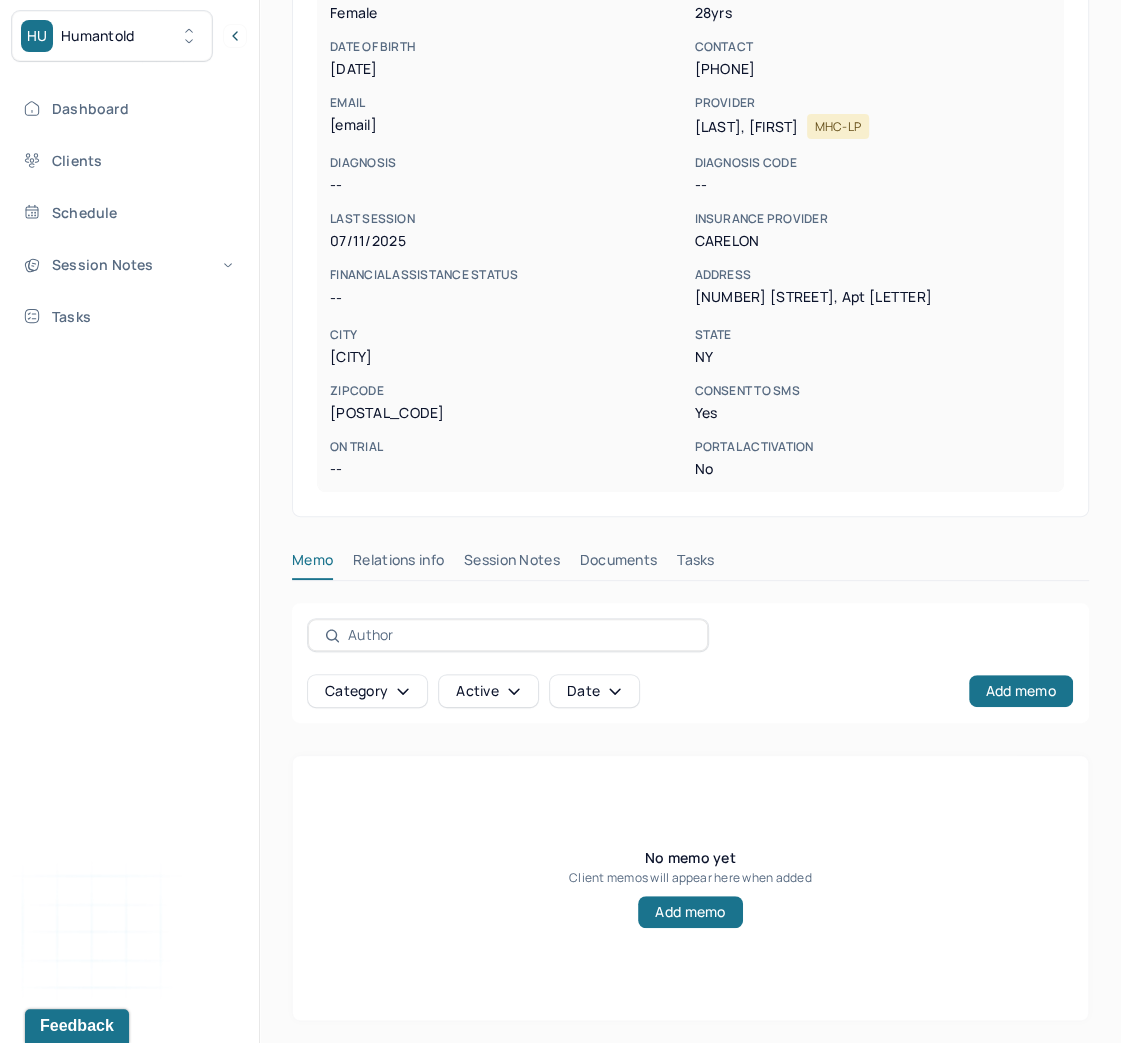 click on "Tasks" at bounding box center (695, 564) 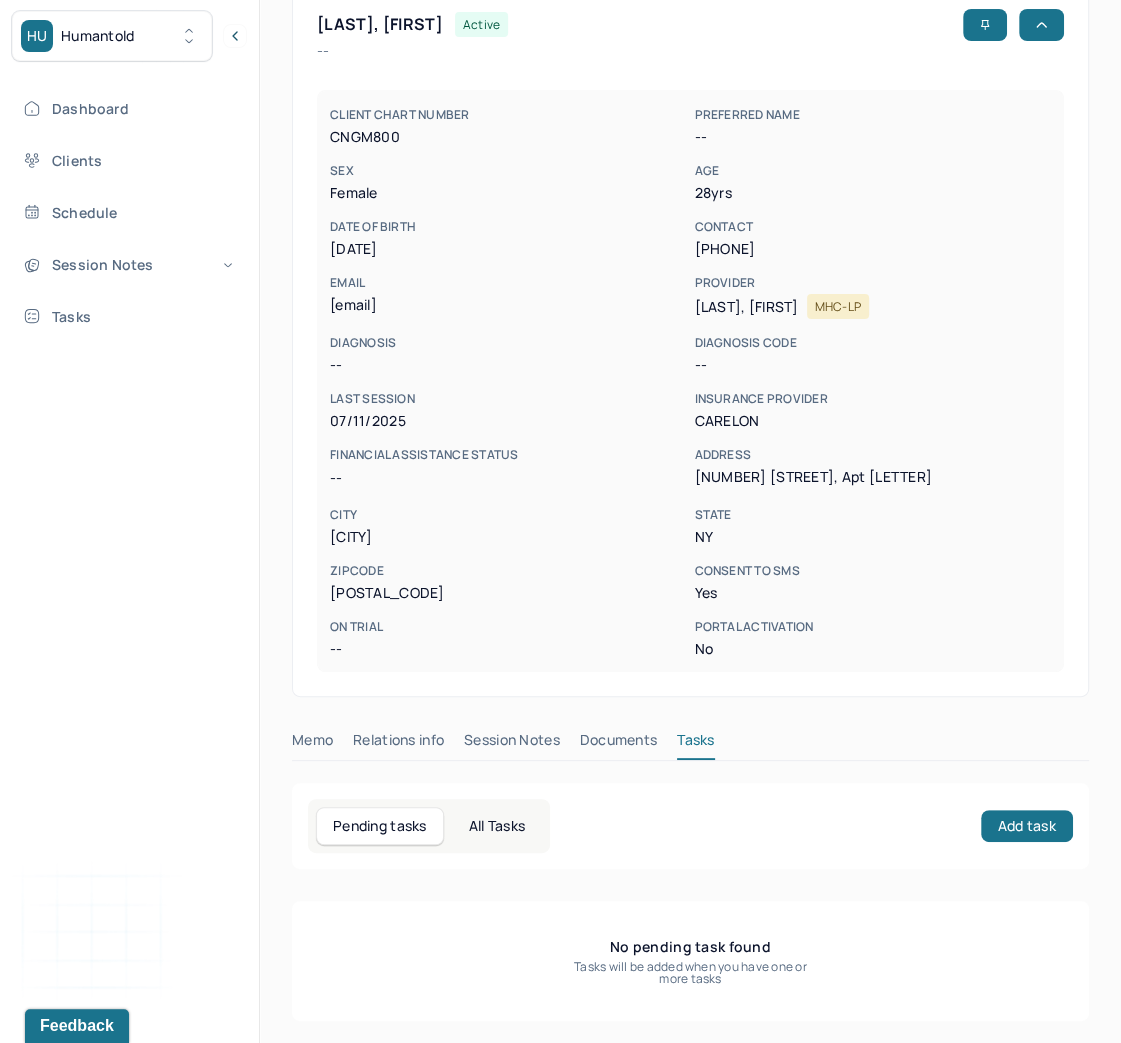 click on "Session Notes" at bounding box center (512, 744) 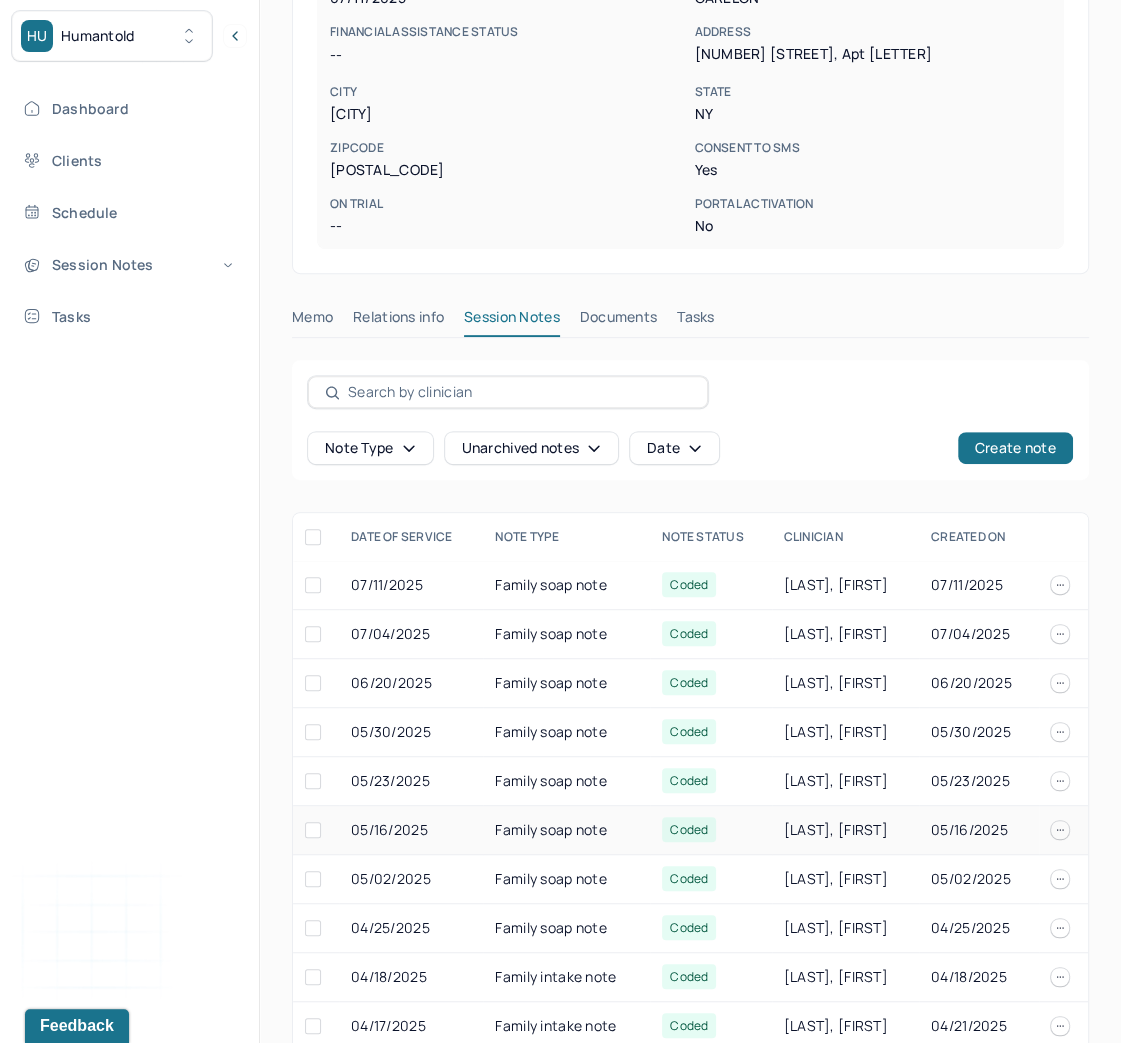 scroll, scrollTop: 608, scrollLeft: 0, axis: vertical 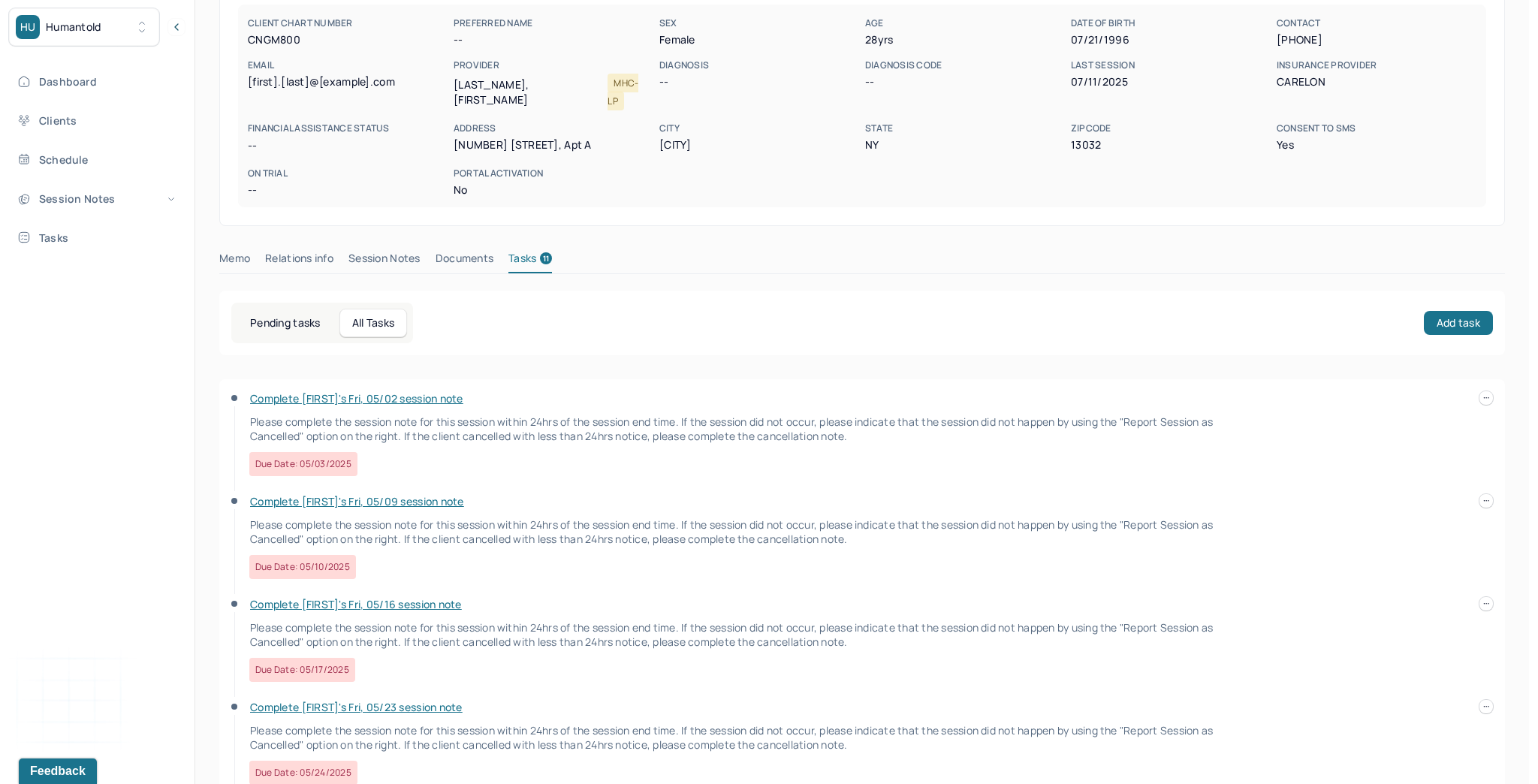 click on "HU Humantold       Dashboard Clients Schedule Session Notes Tasks MB Maryia   Bokhan provider   Logout   Diagnosis codes on session notes are currently limited to one (1). Only input the primary diagnosis.     Client   Search by client name, chart number     FAQs     MB Maryia CHATT, SARAH active         -- CLIENT CHART NUMBER CNGM800 PREFERRED NAME -- SEX female AGE 28  yrs DATE OF BIRTH 07/21/1996  CONTACT [PHONE] EMAIL [FIRST].[LAST]@[EXAMPLE].com PROVIDER BOKHAN, MARYIA MHC-LP DIAGNOSIS -- DIAGNOSIS CODE -- LAST SESSION 07/11/2025 insurance provider CARELON FINANCIAL ASSISTANCE STATUS -- Address [NUMBER] [STREET], Apt A City [CITY] State [STATE] Zipcode [ZIP] Consent to Sms Yes On Trial -- Portal Activation No   Memo     Relations info     Session Notes     Documents     Tasks 11     Pending tasks     All Tasks     Add task   Complete [FIRST]'s Fri, 05/02 session note Due date: 05/03/2025     Complete [FIRST]'s Fri, 05/09 session note Due date: 05/10/2025     Due date: 05/17/2025" at bounding box center [764, 686] 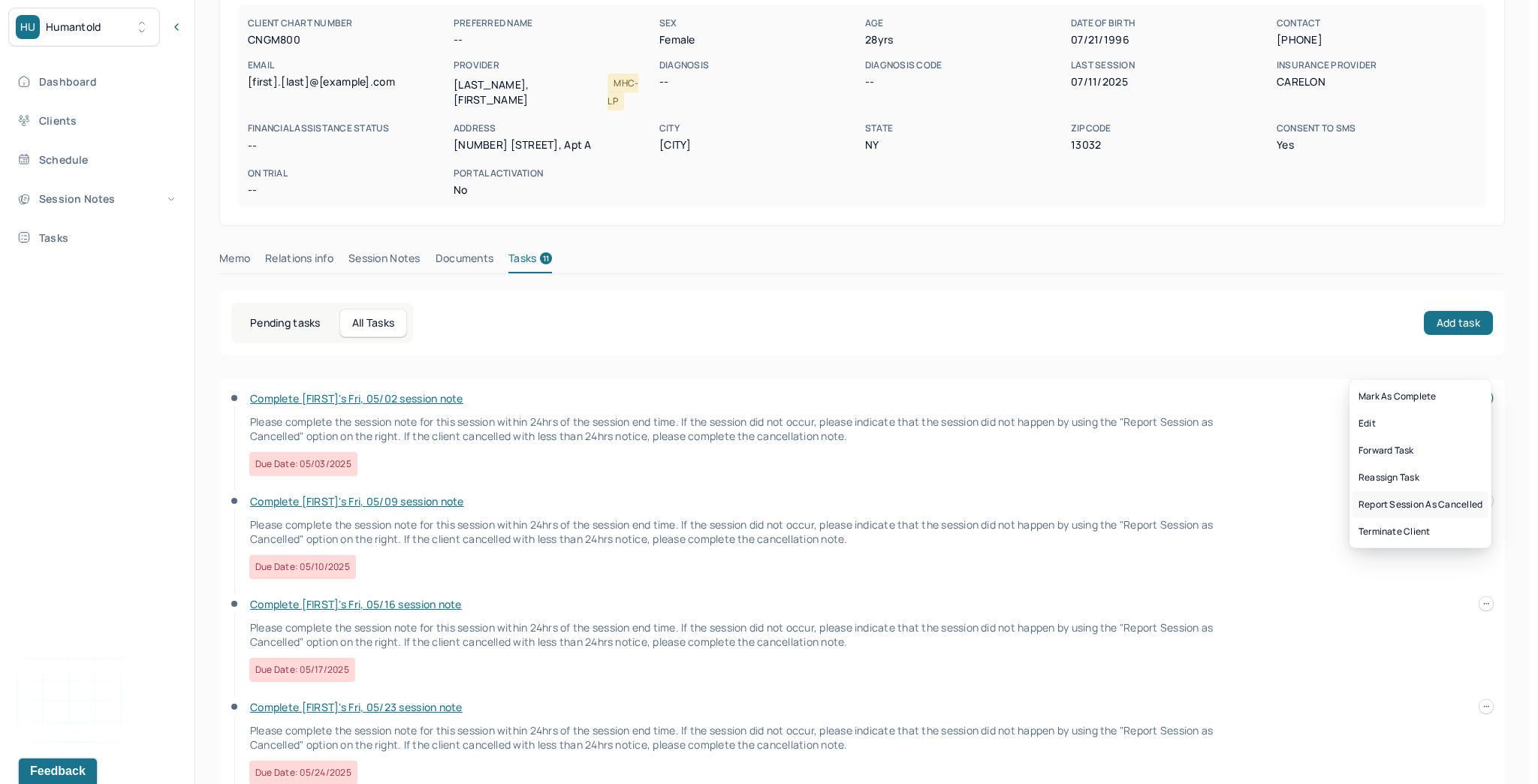 click on "Report session as cancelled" at bounding box center (1420, 505) 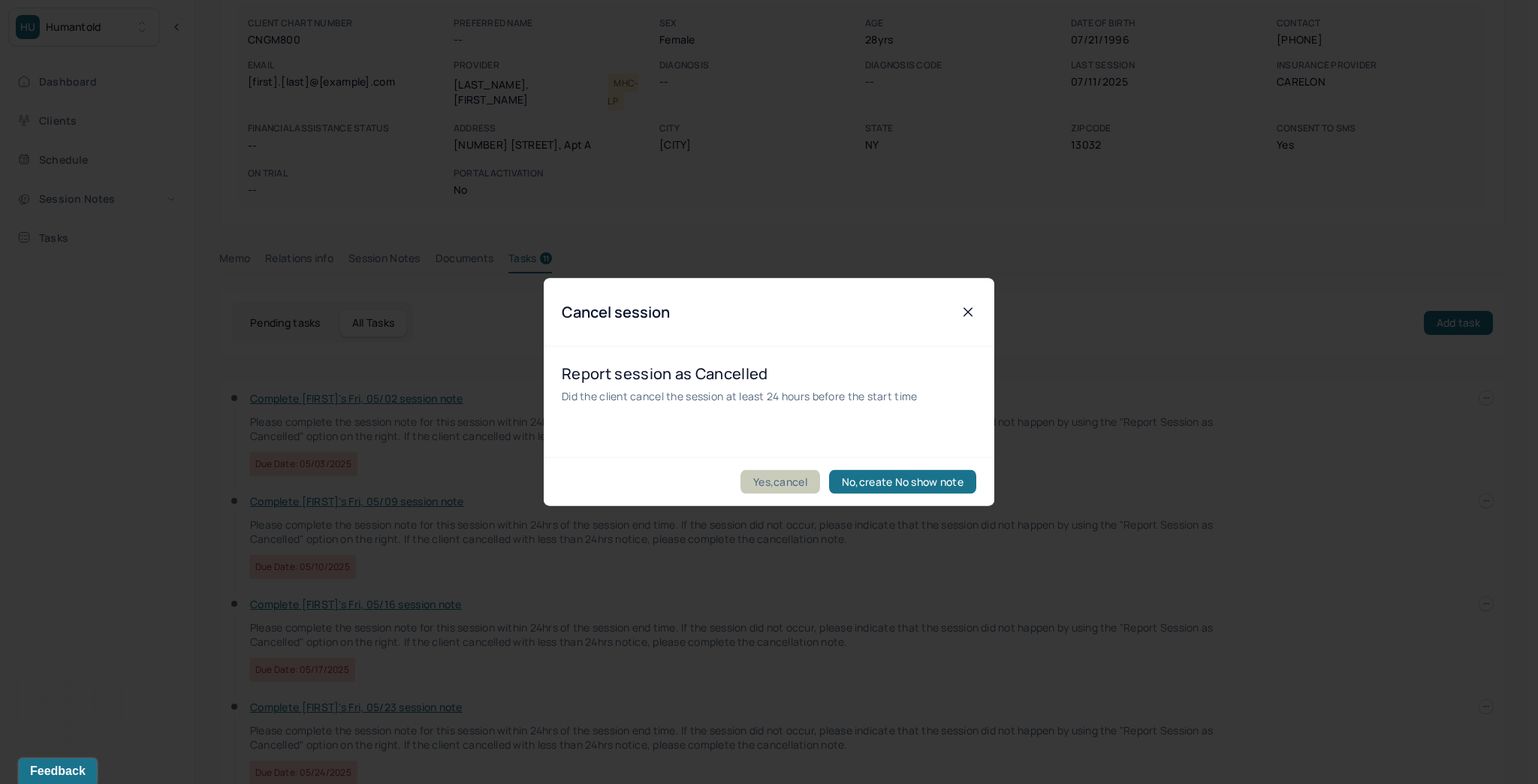click on "Yes,cancel" at bounding box center (780, 482) 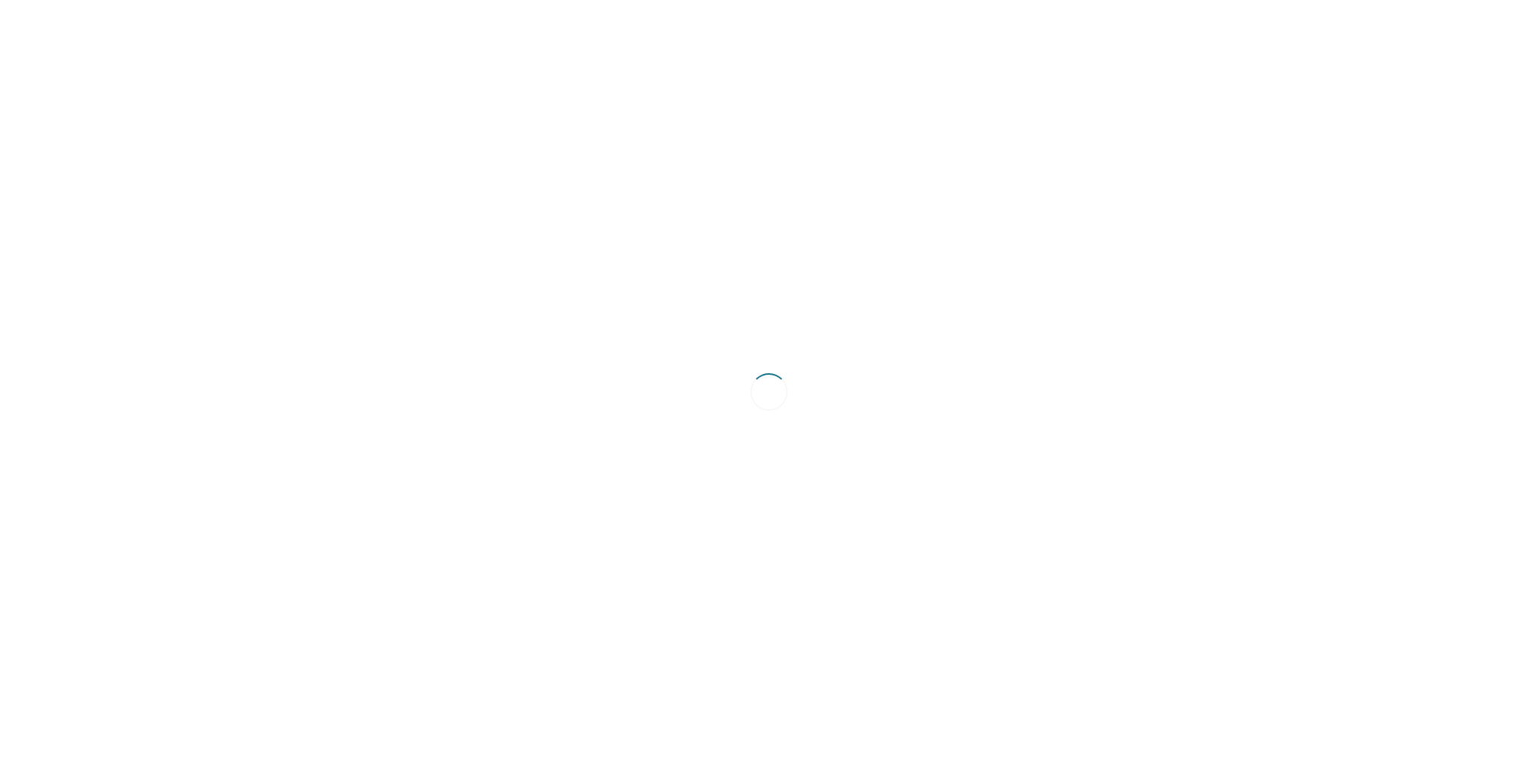 scroll, scrollTop: 0, scrollLeft: 0, axis: both 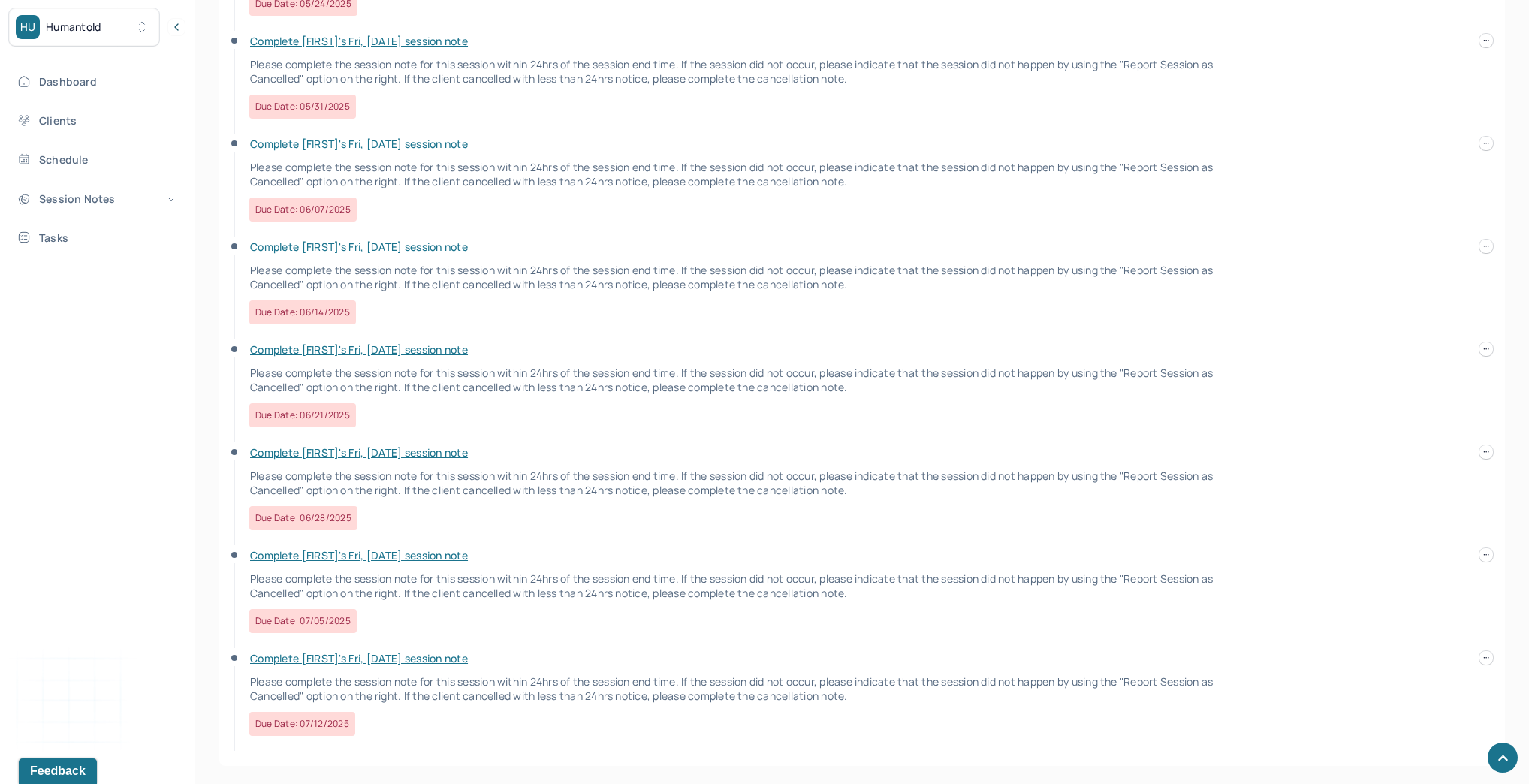 click on "Complete [FIRST]'s Fri, [DATE] session note" at bounding box center (359, 555) 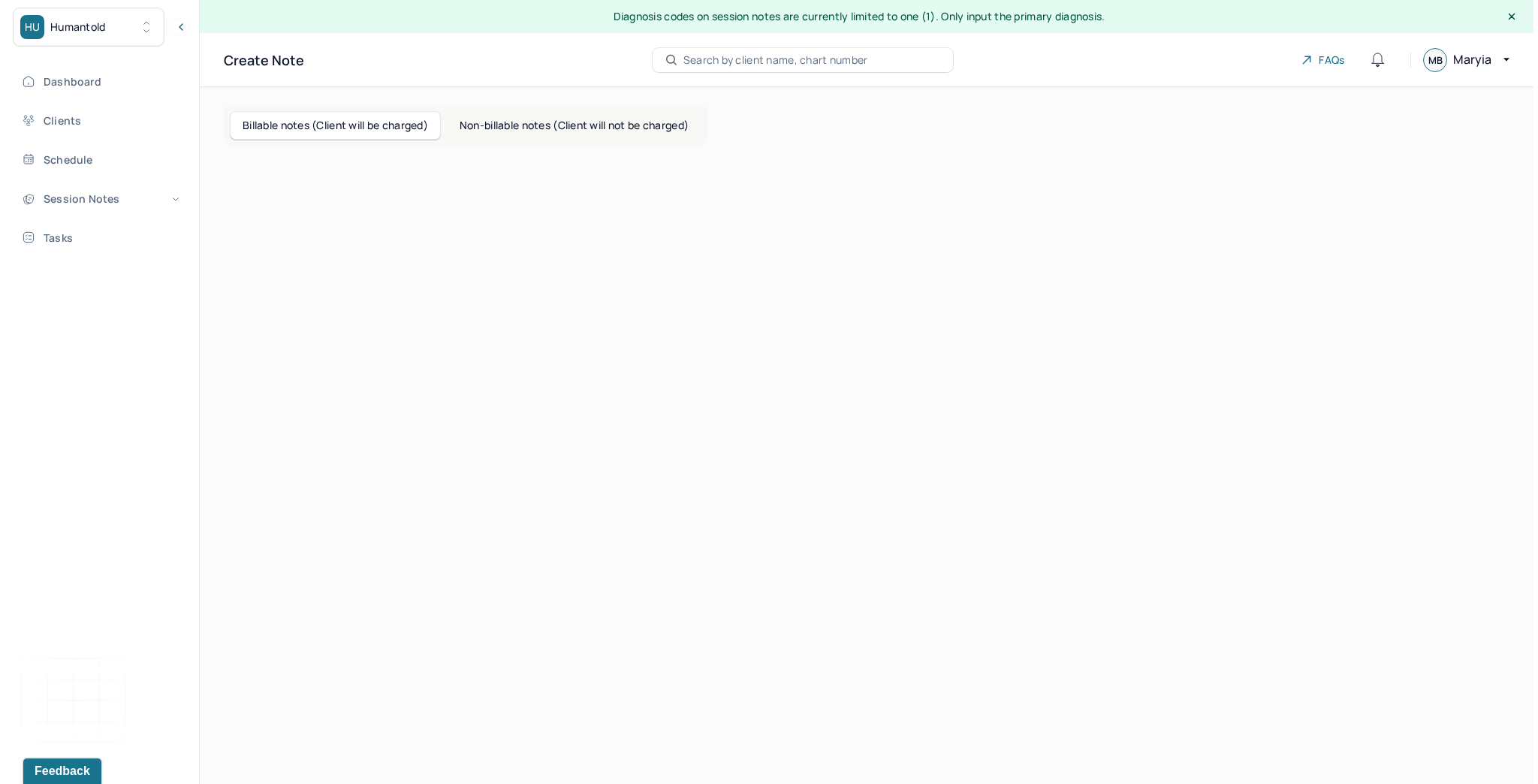 scroll, scrollTop: 0, scrollLeft: 0, axis: both 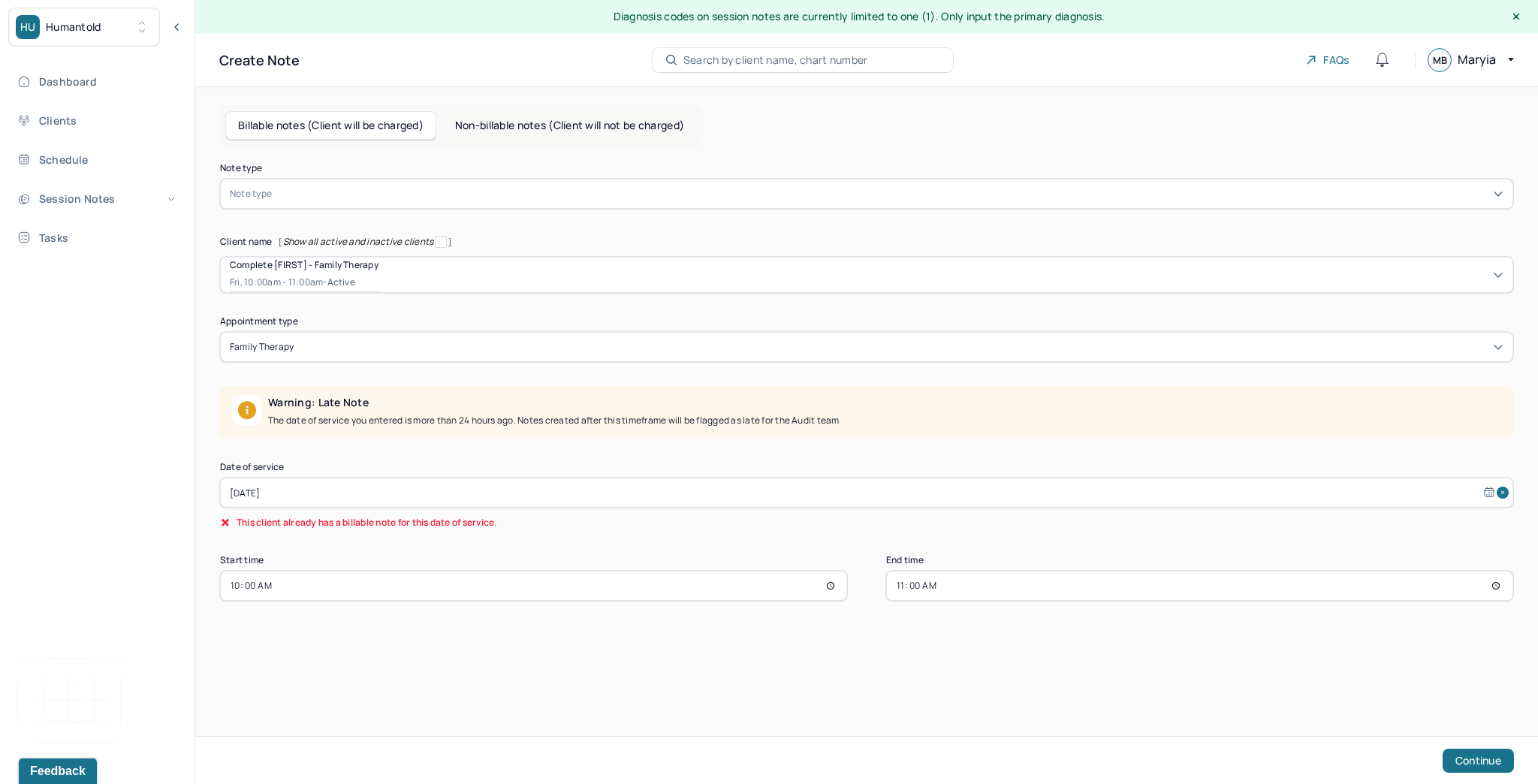 click on "Non-billable notes (Client will not be charged)" at bounding box center [569, 125] 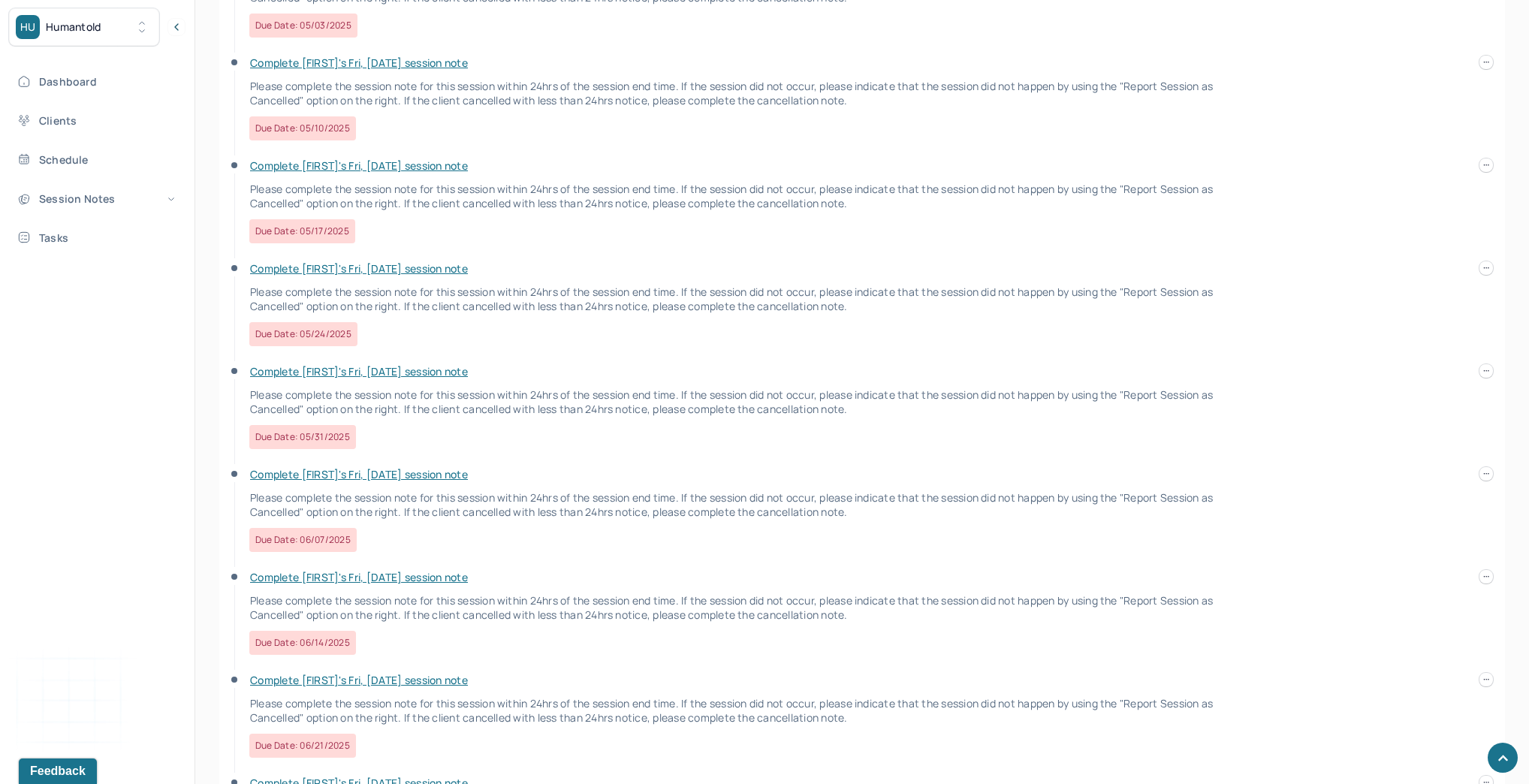 scroll, scrollTop: 934, scrollLeft: 0, axis: vertical 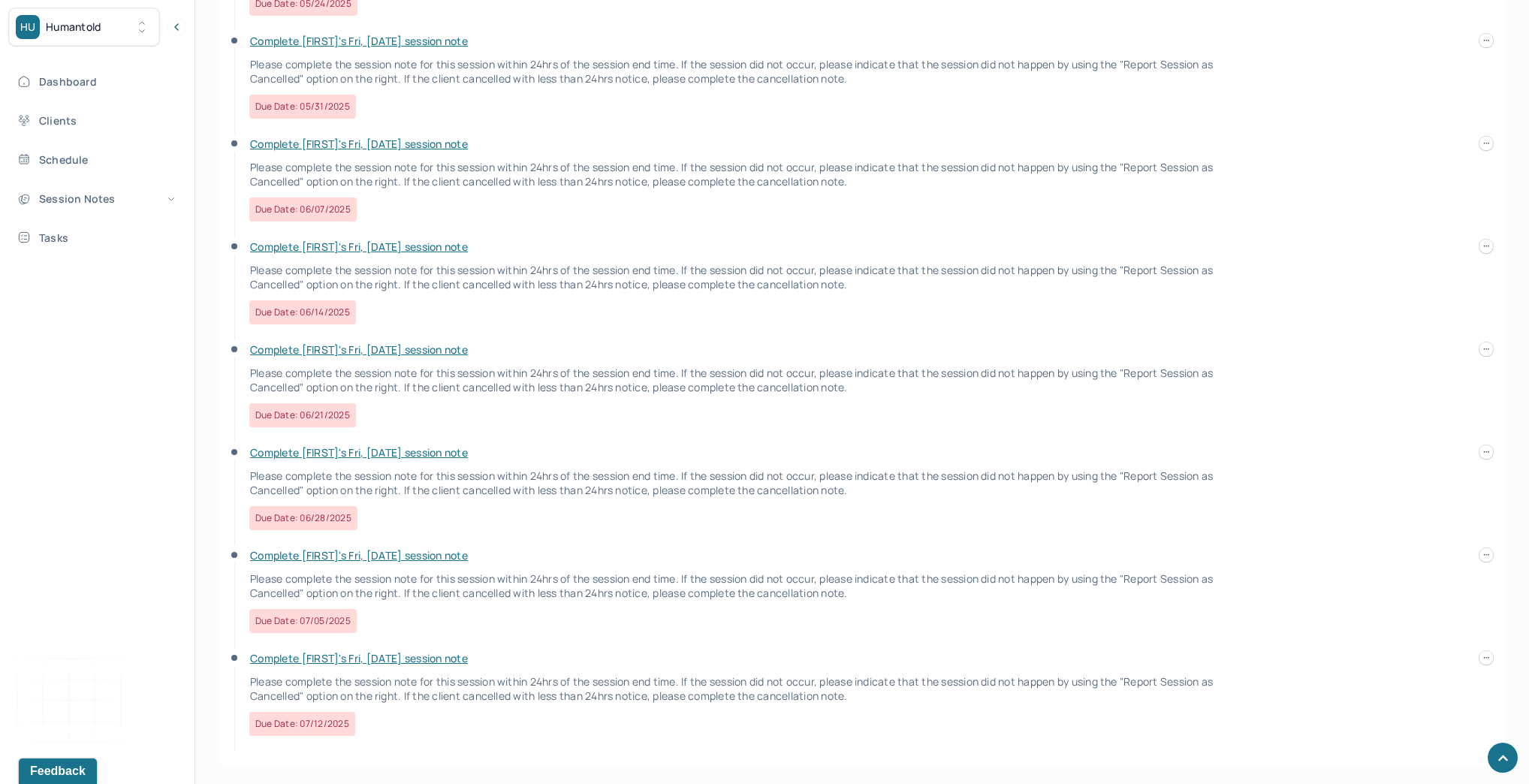 click at bounding box center [1486, 658] 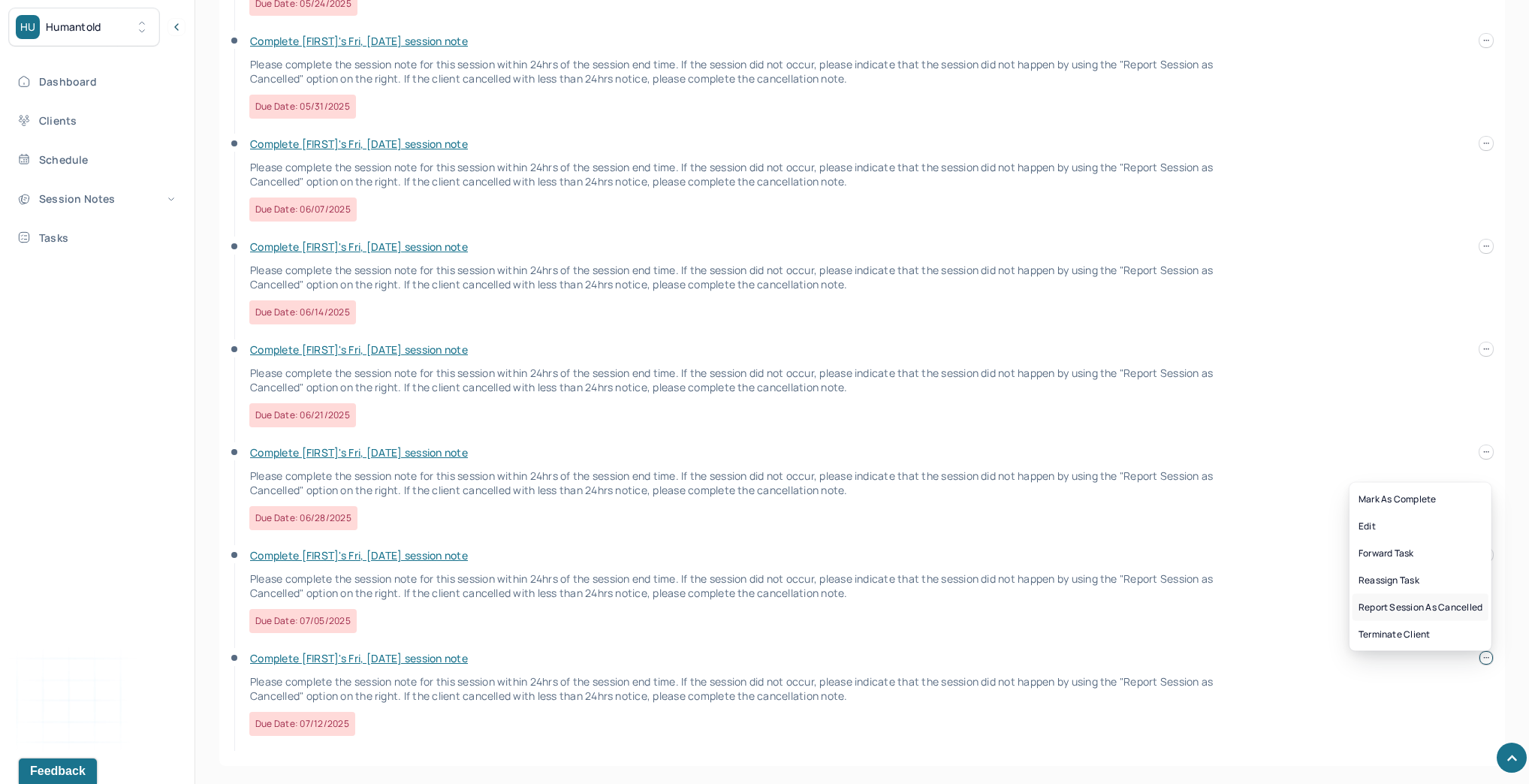 click on "Report session as cancelled" at bounding box center (1420, 608) 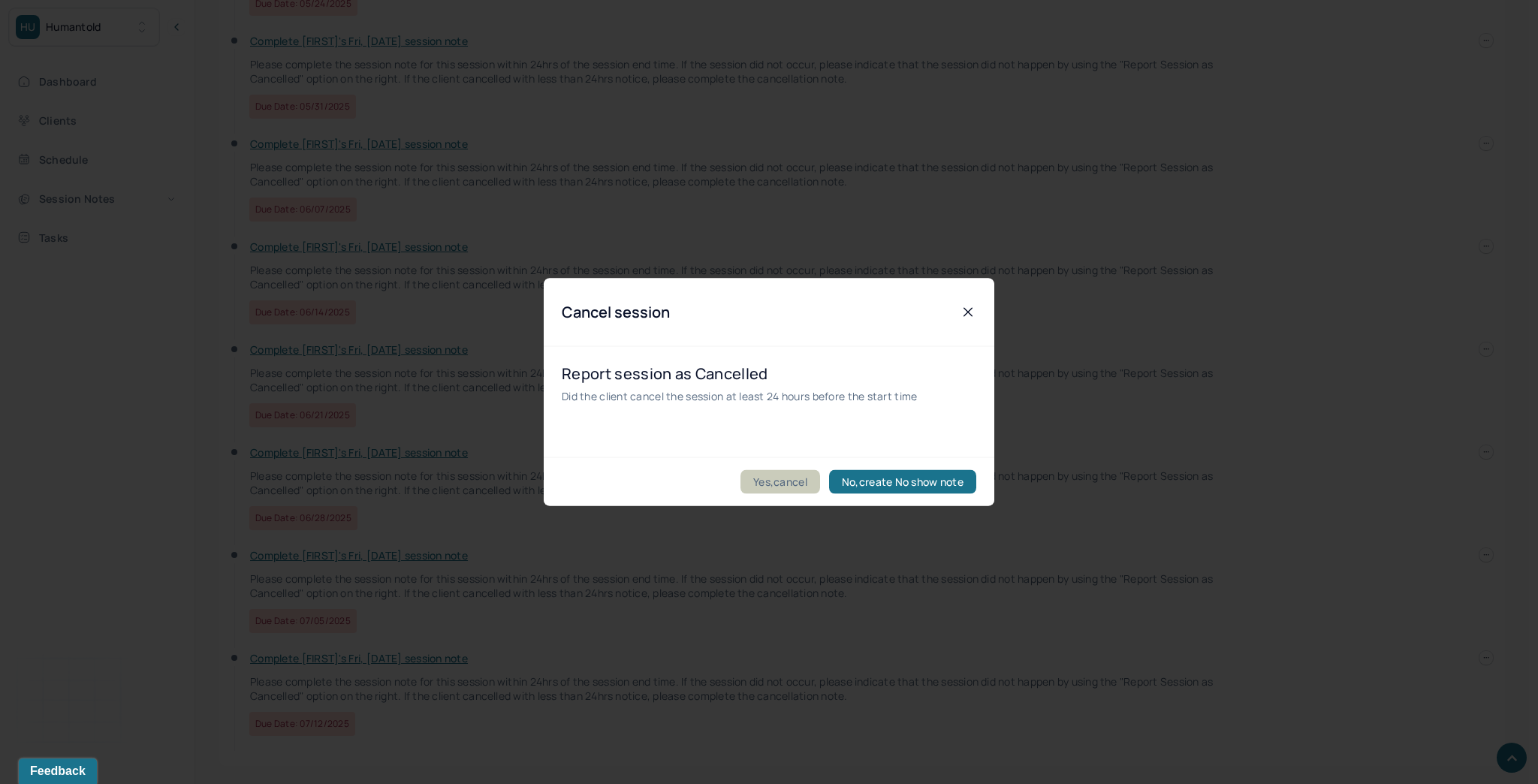 click on "Yes,cancel" at bounding box center [780, 482] 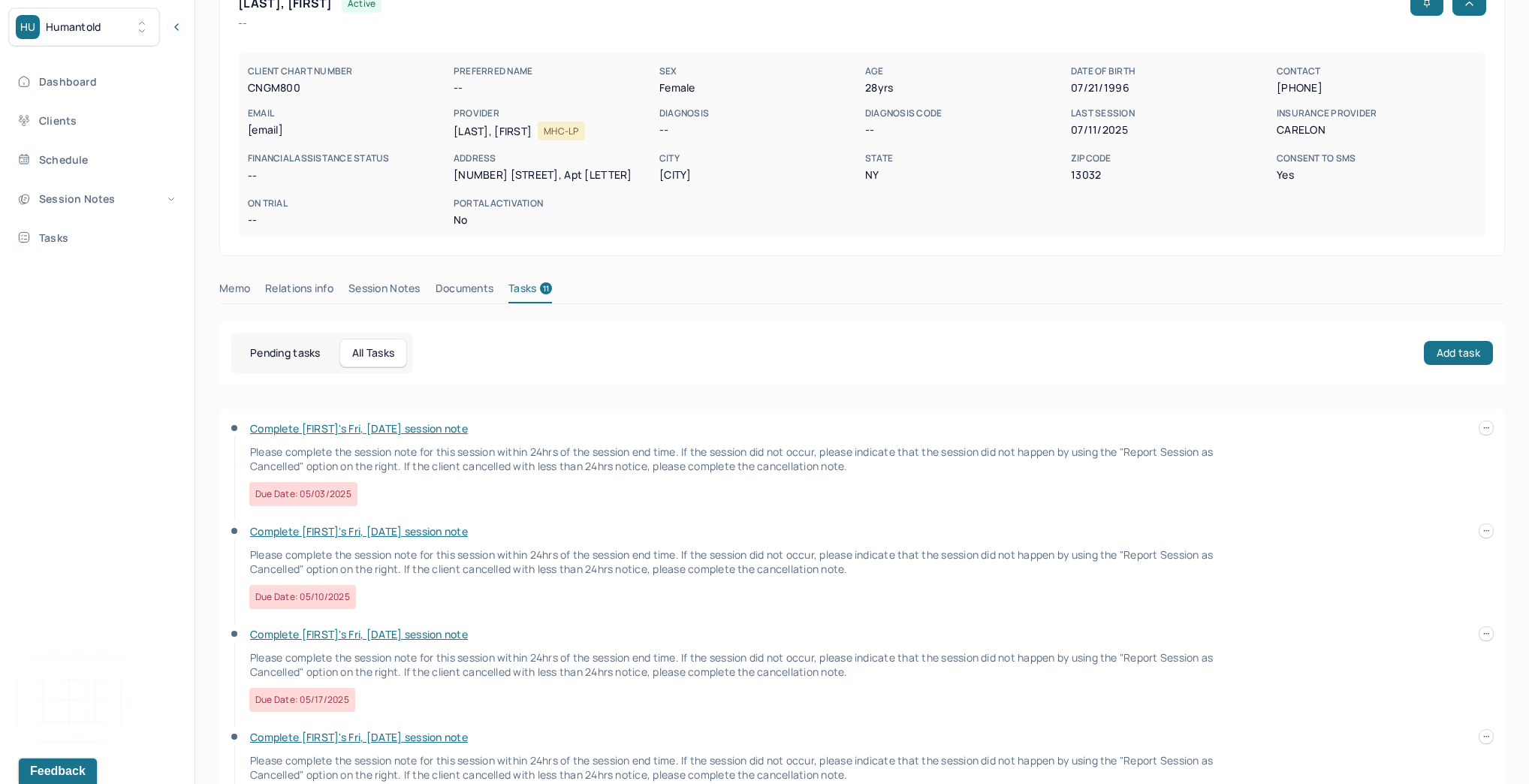 scroll, scrollTop: 0, scrollLeft: 0, axis: both 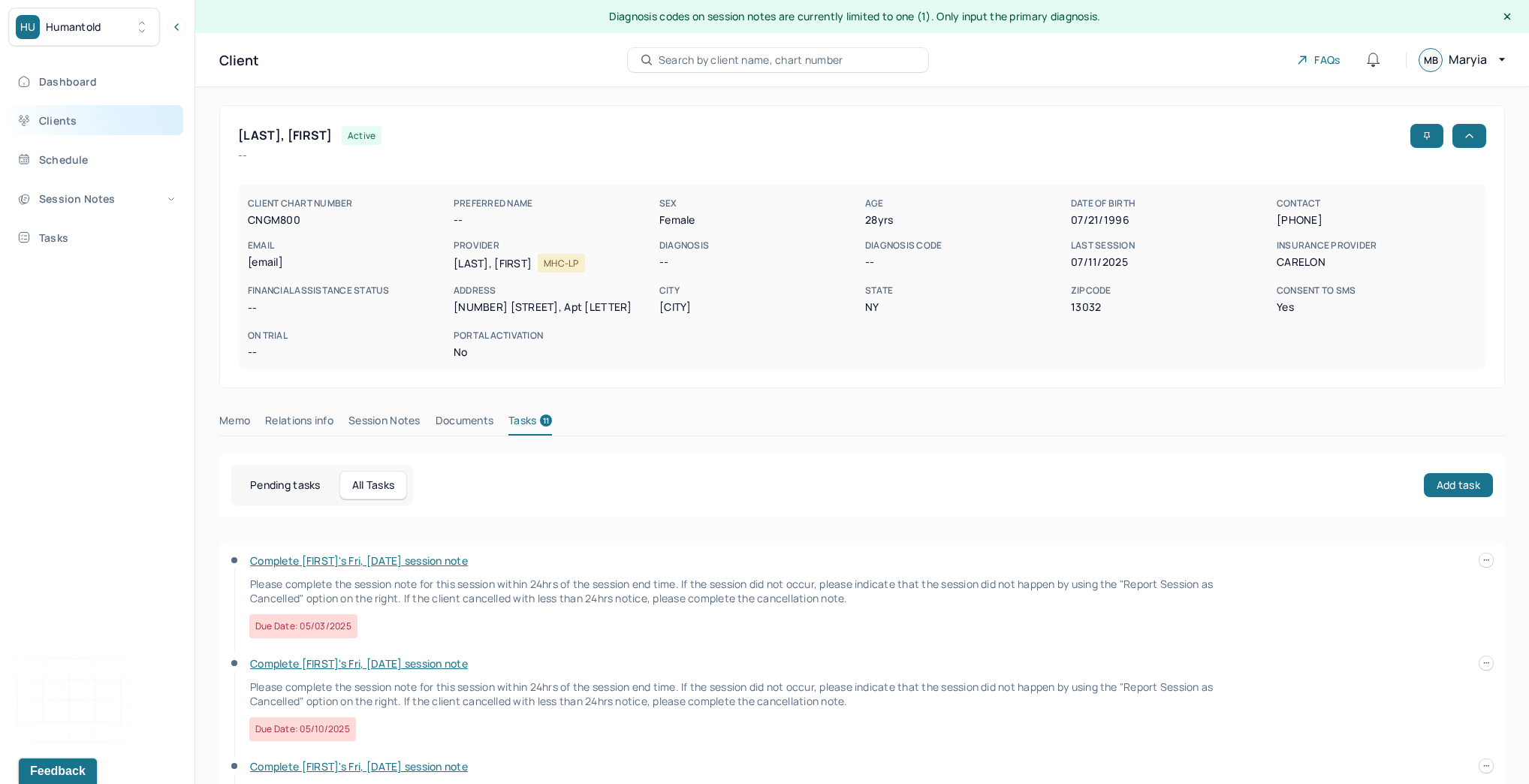 click on "Clients" at bounding box center (96, 120) 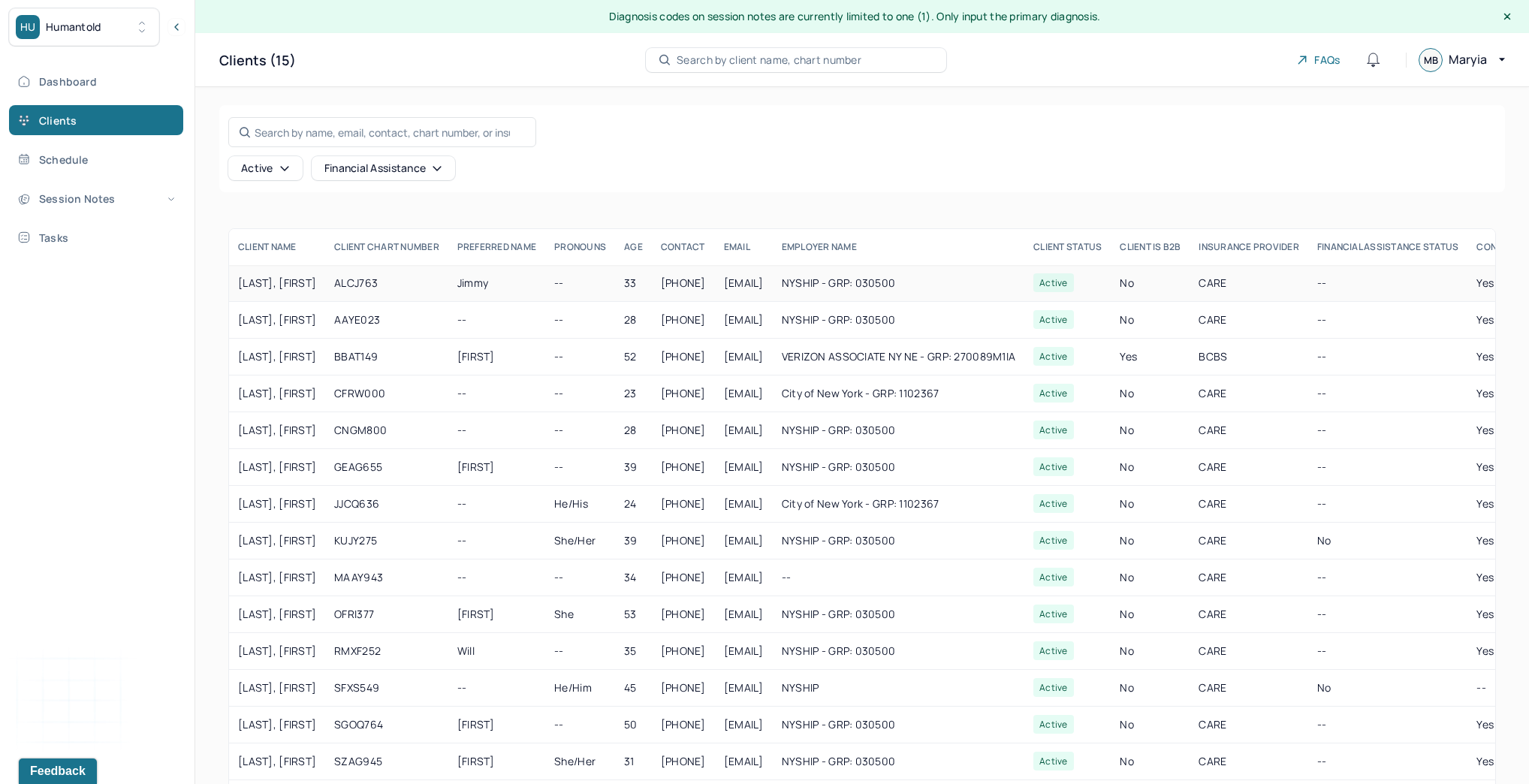 click on "ALCJ763" at bounding box center [387, 283] 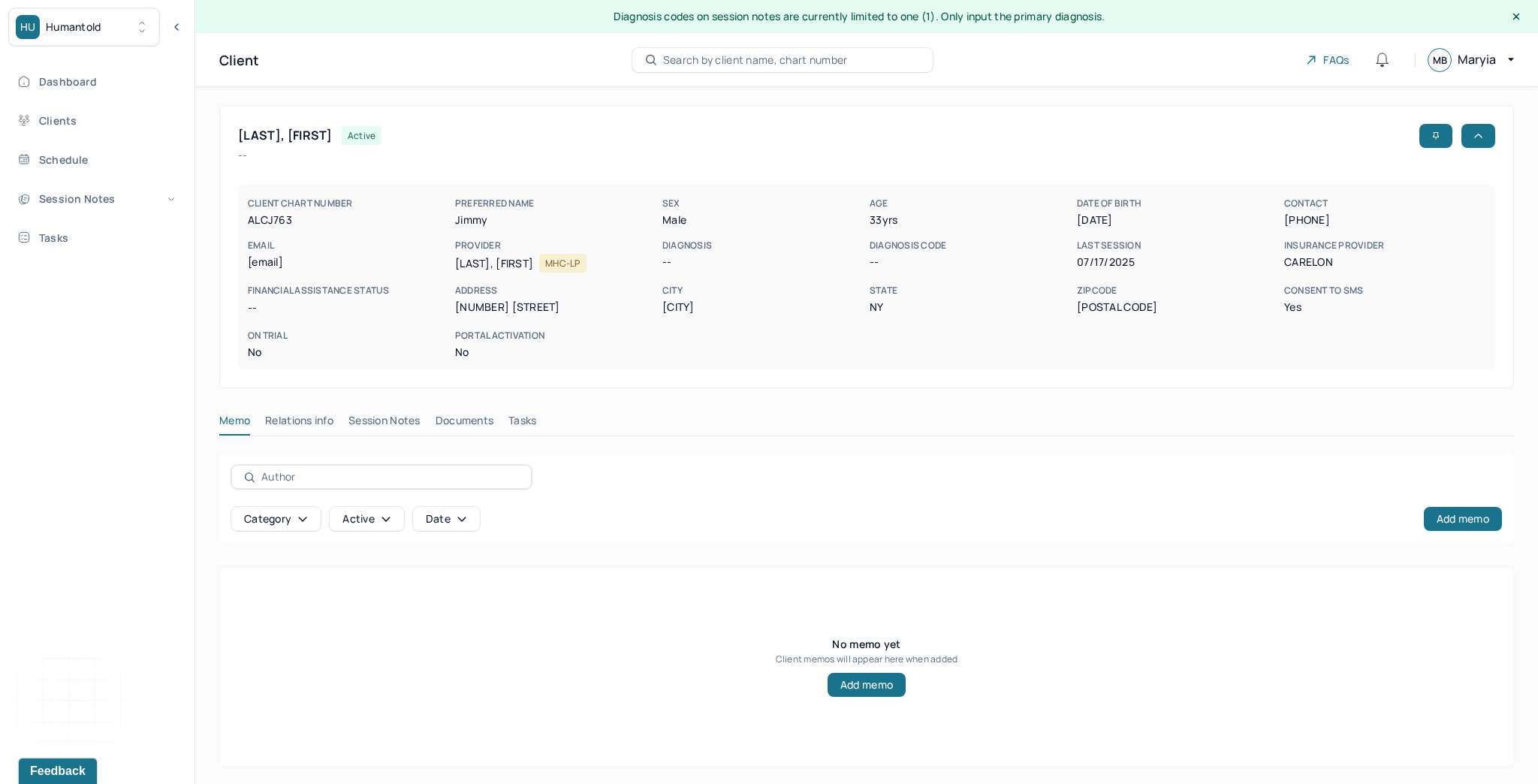 click on "Tasks" at bounding box center [522, 424] 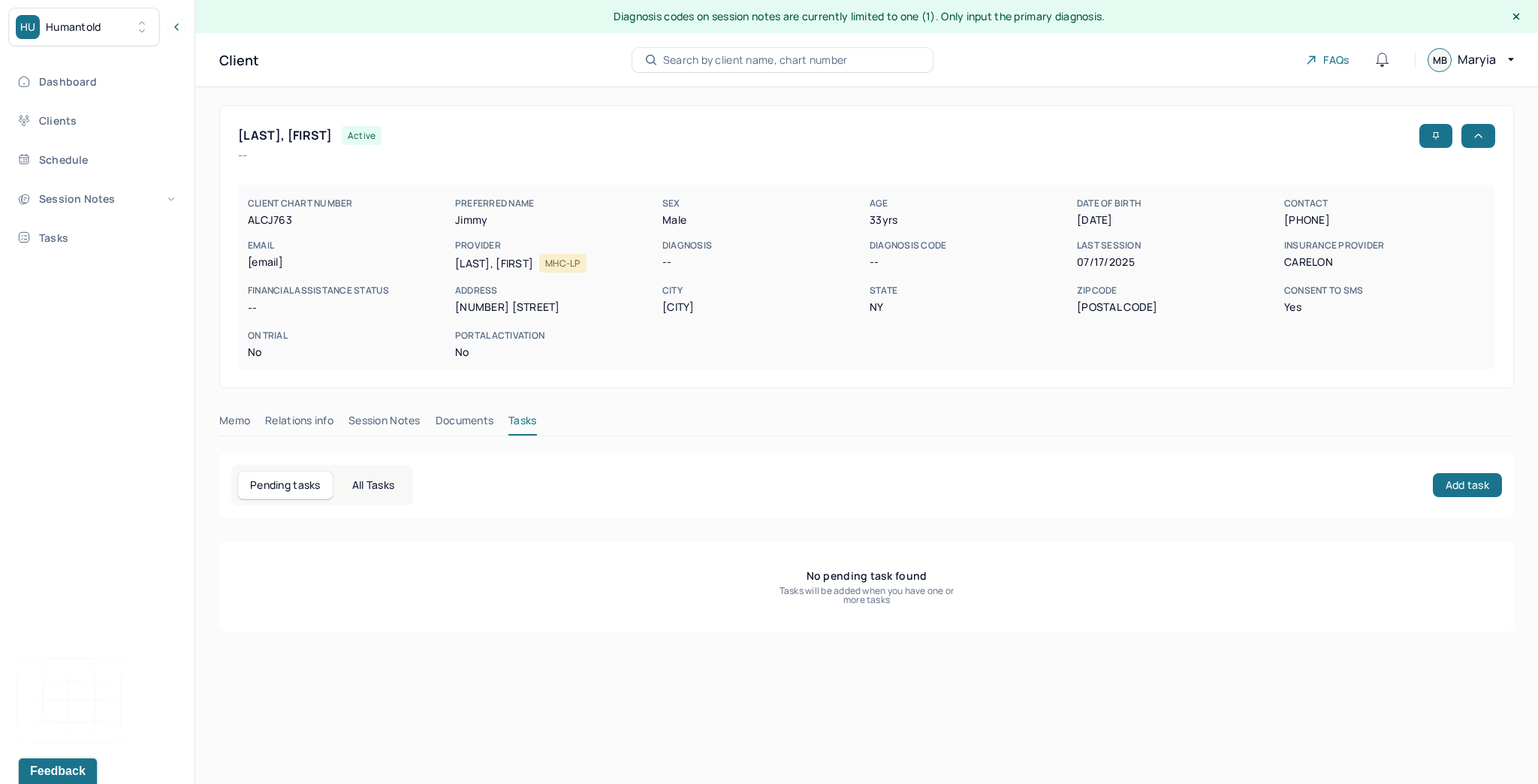 click on "All Tasks" at bounding box center (373, 485) 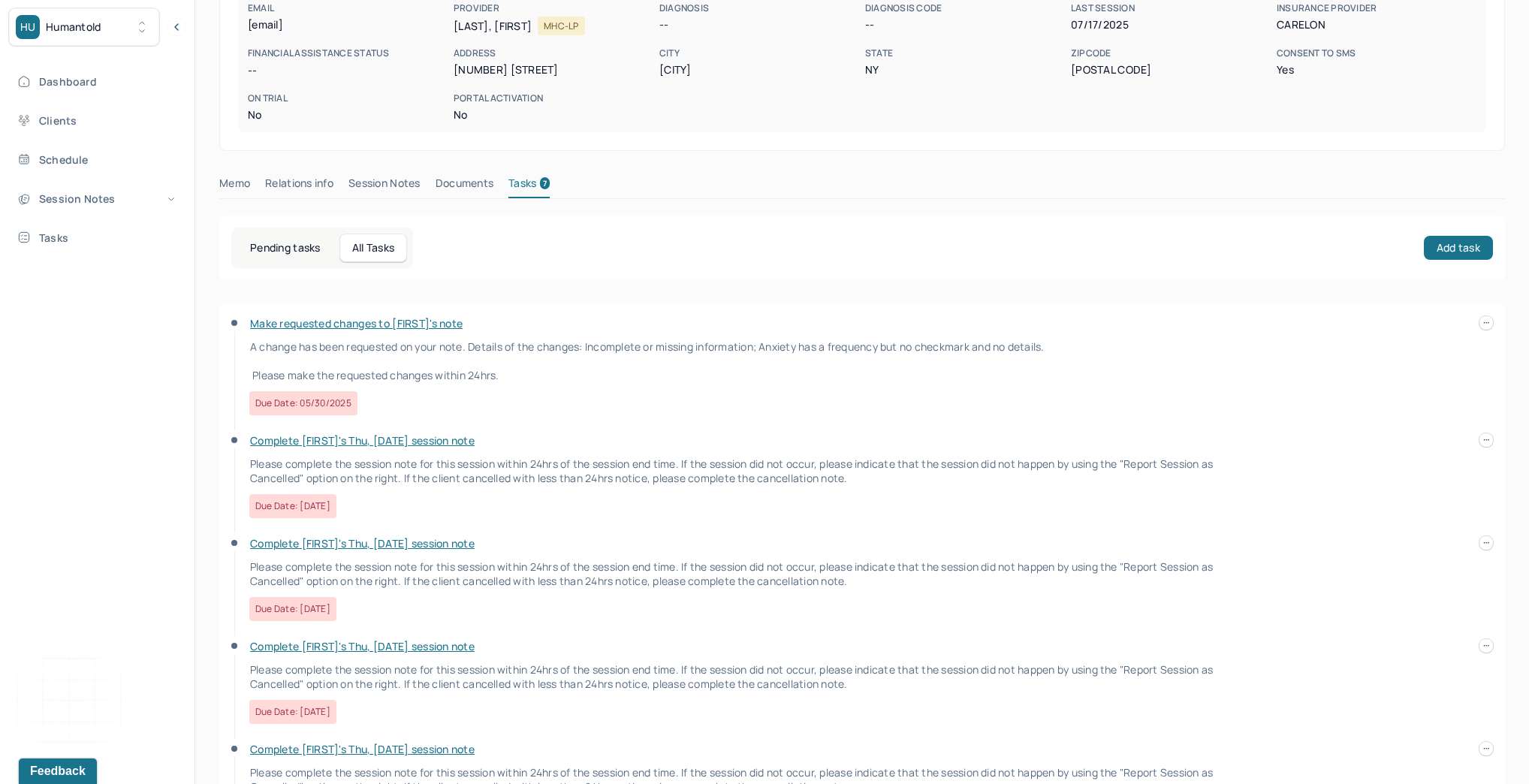 scroll, scrollTop: 0, scrollLeft: 0, axis: both 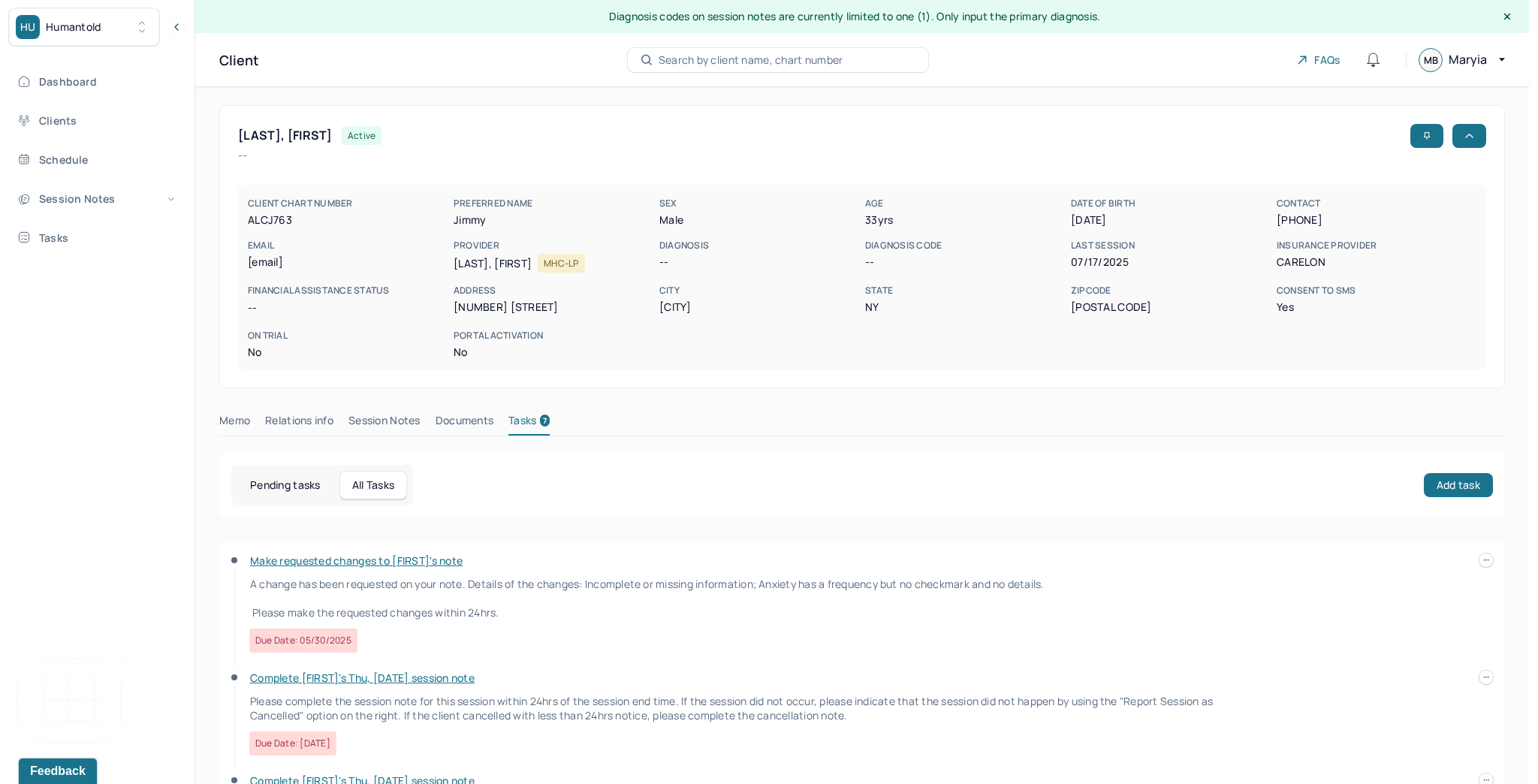 click at bounding box center [1486, 560] 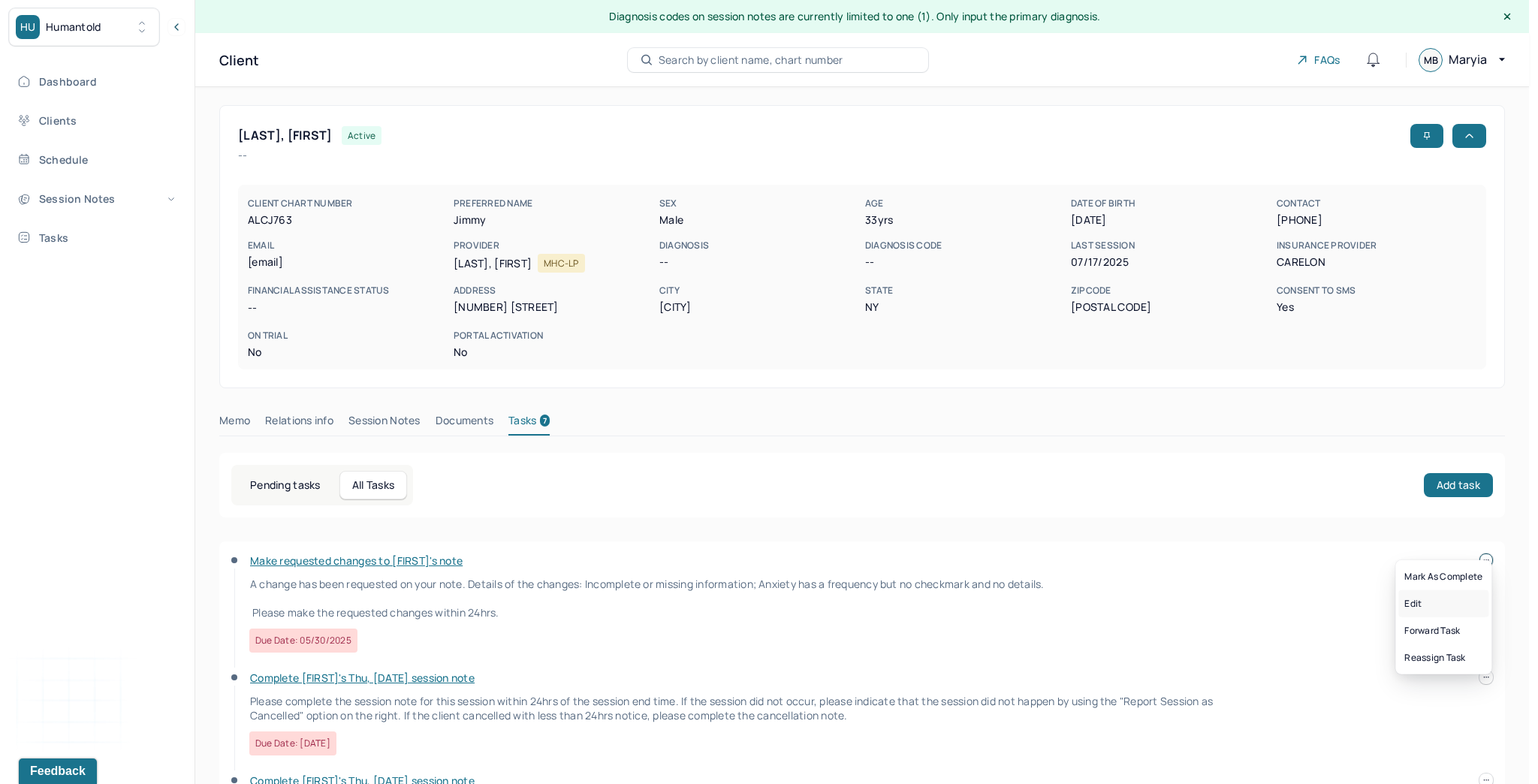 click on "Edit" at bounding box center [1443, 604] 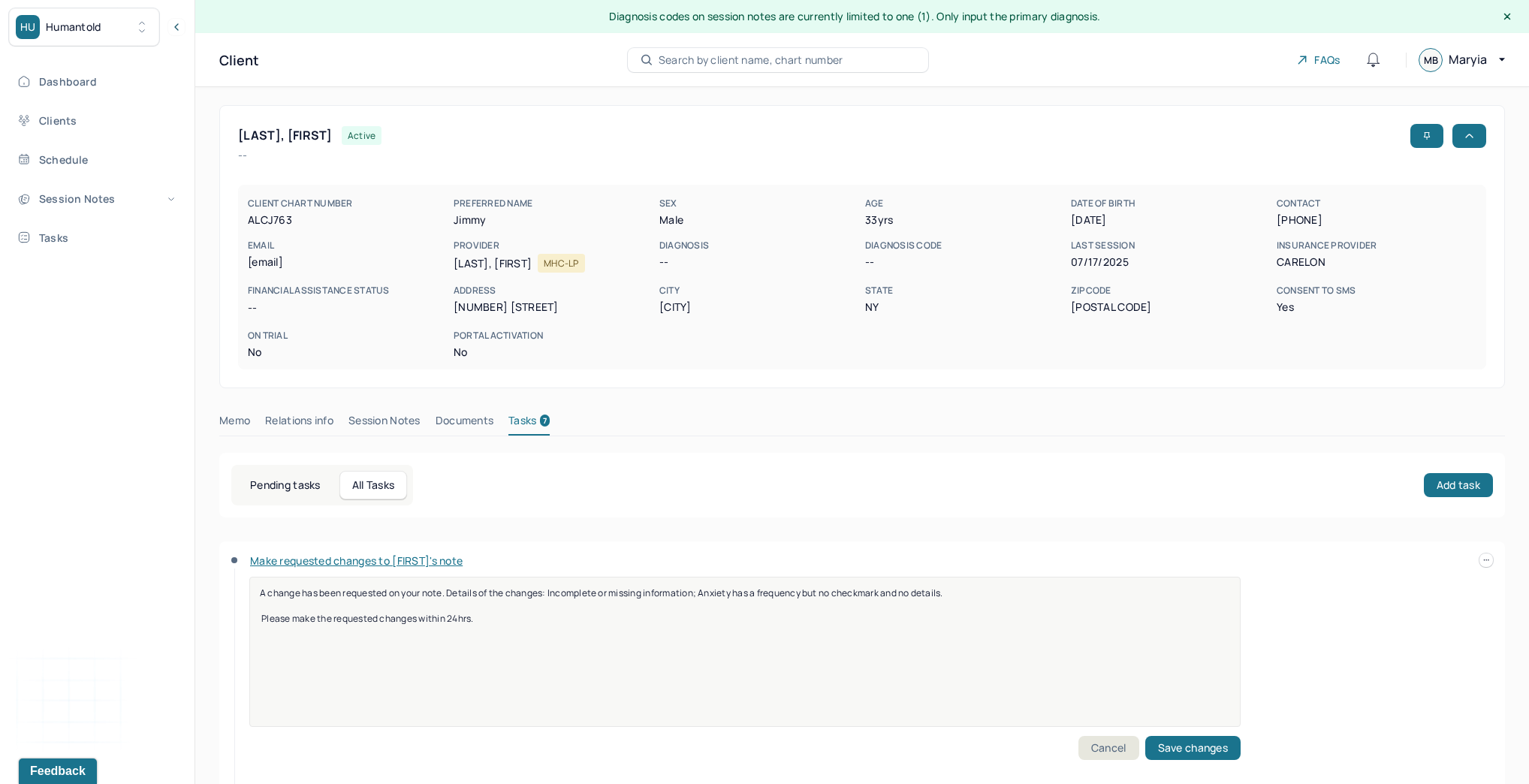 click on "Make requested changes to James's note" at bounding box center (356, 560) 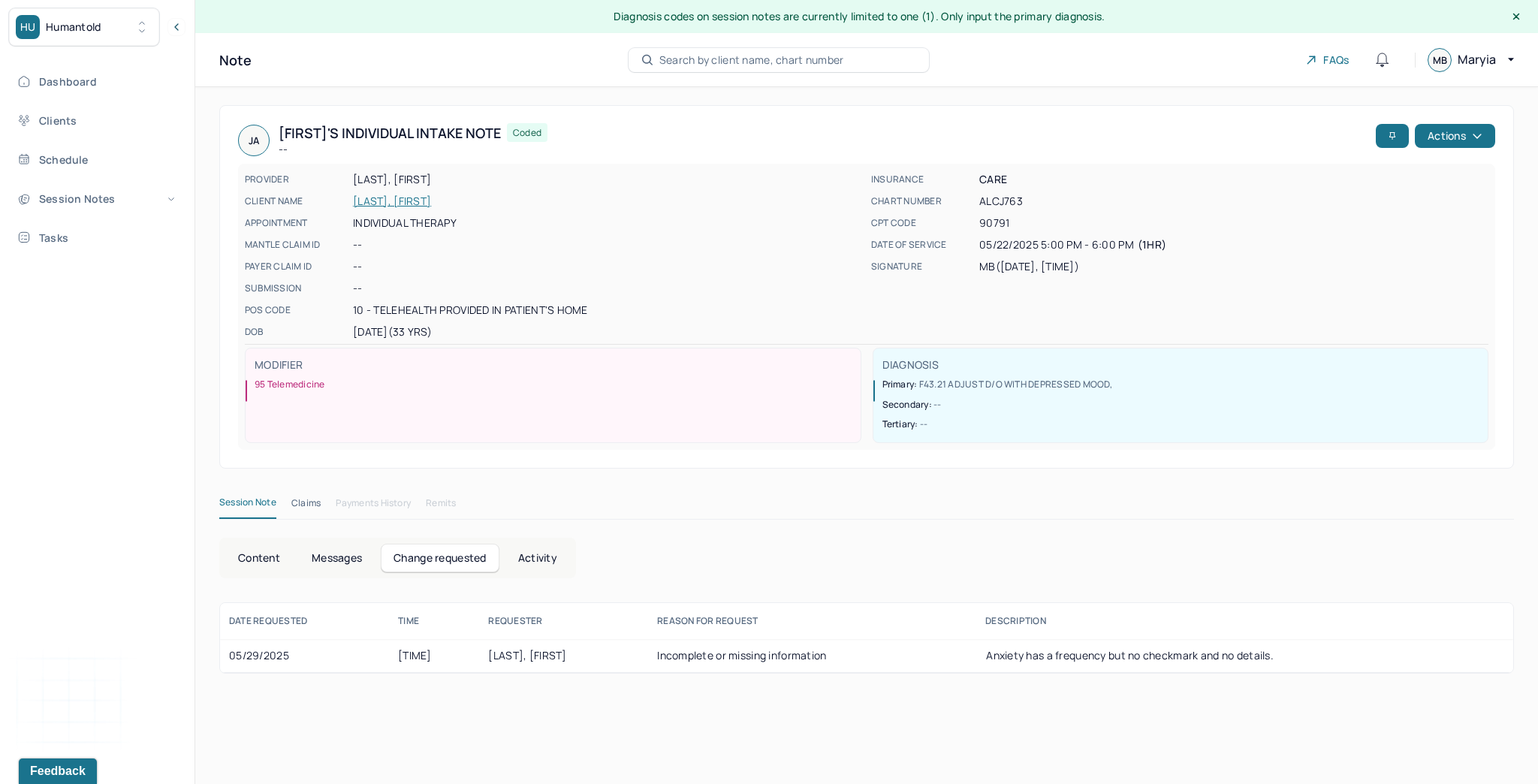 click on "Incomplete or missing information" at bounding box center (812, 656) 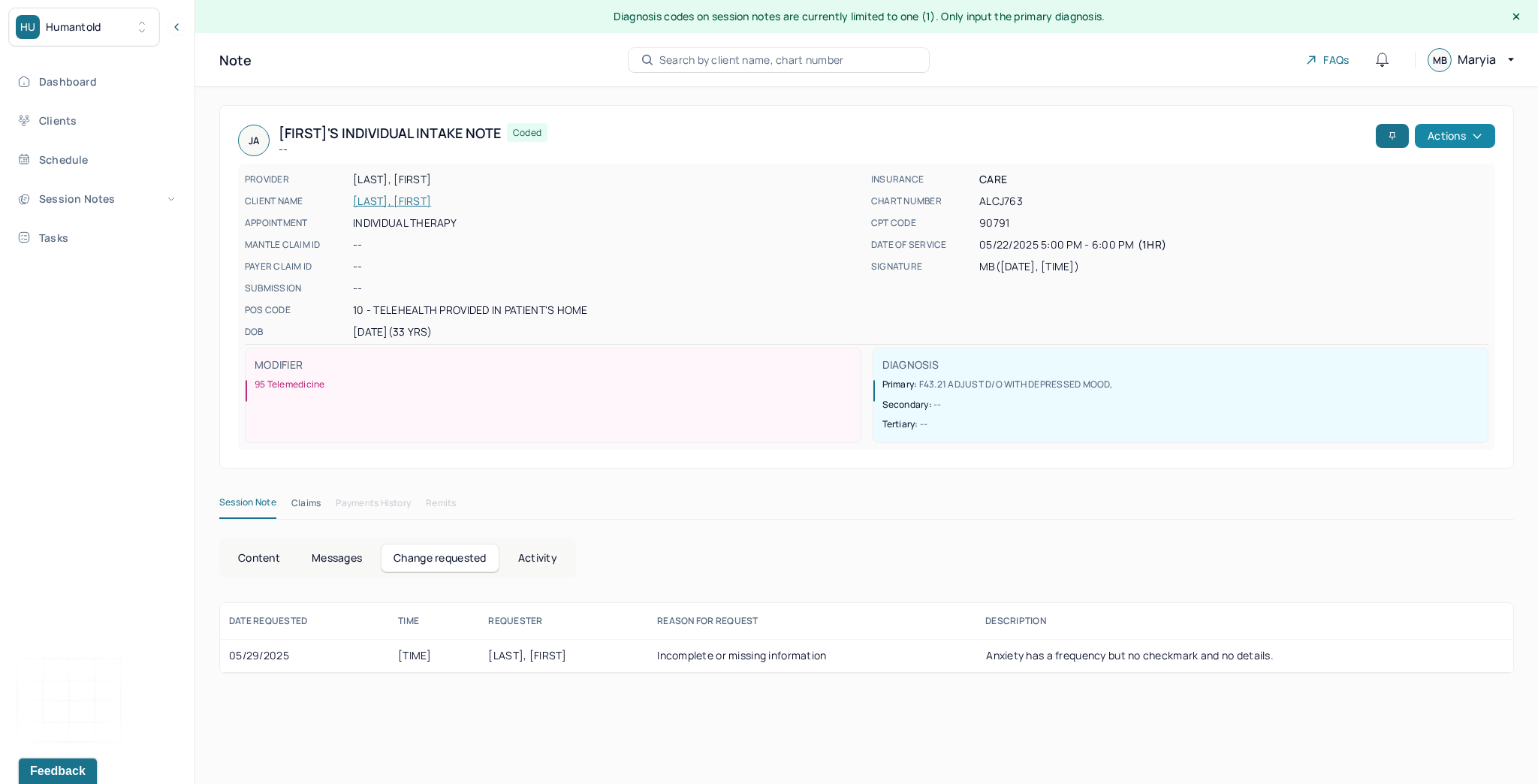 click 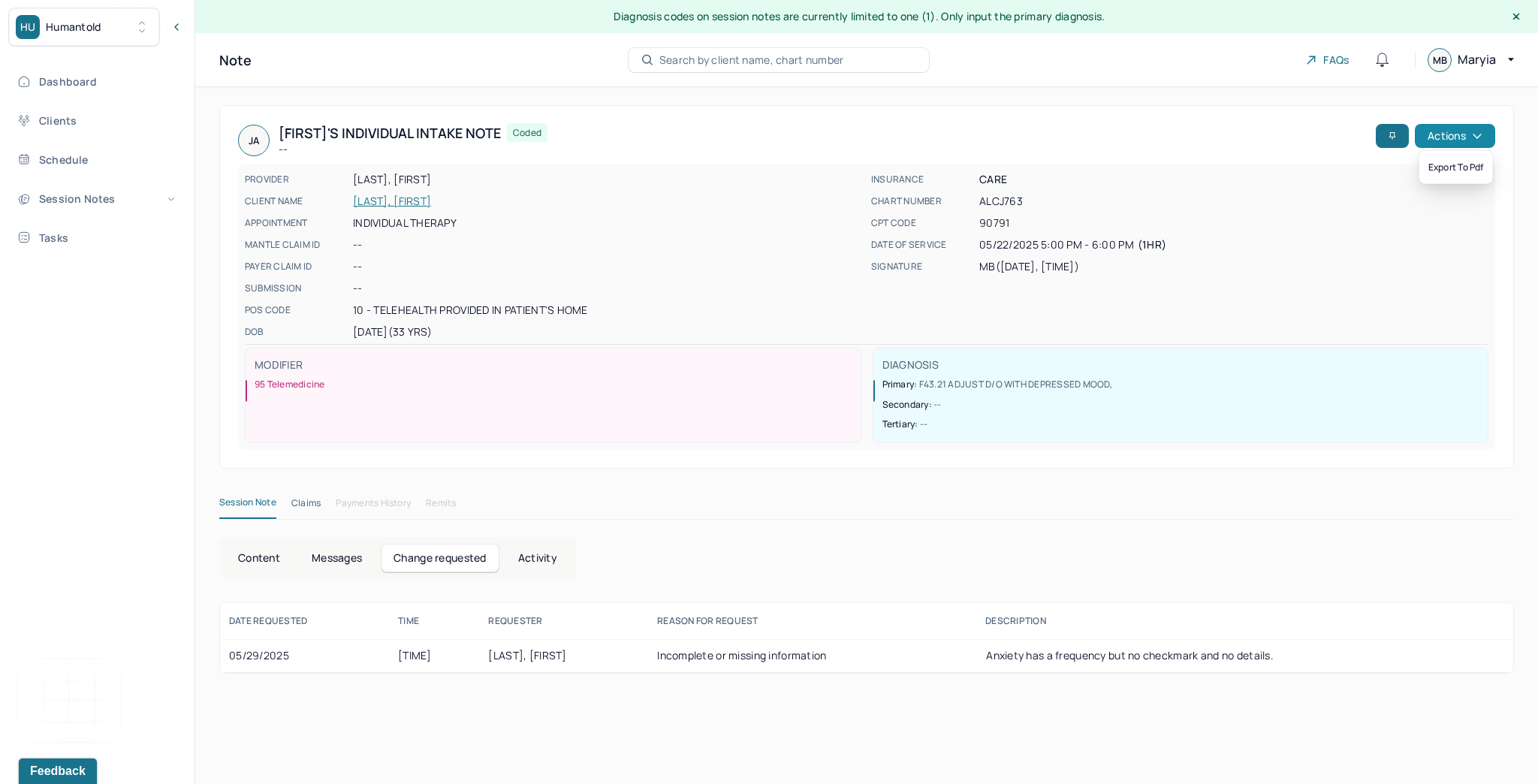 click on "Actions" at bounding box center [1455, 136] 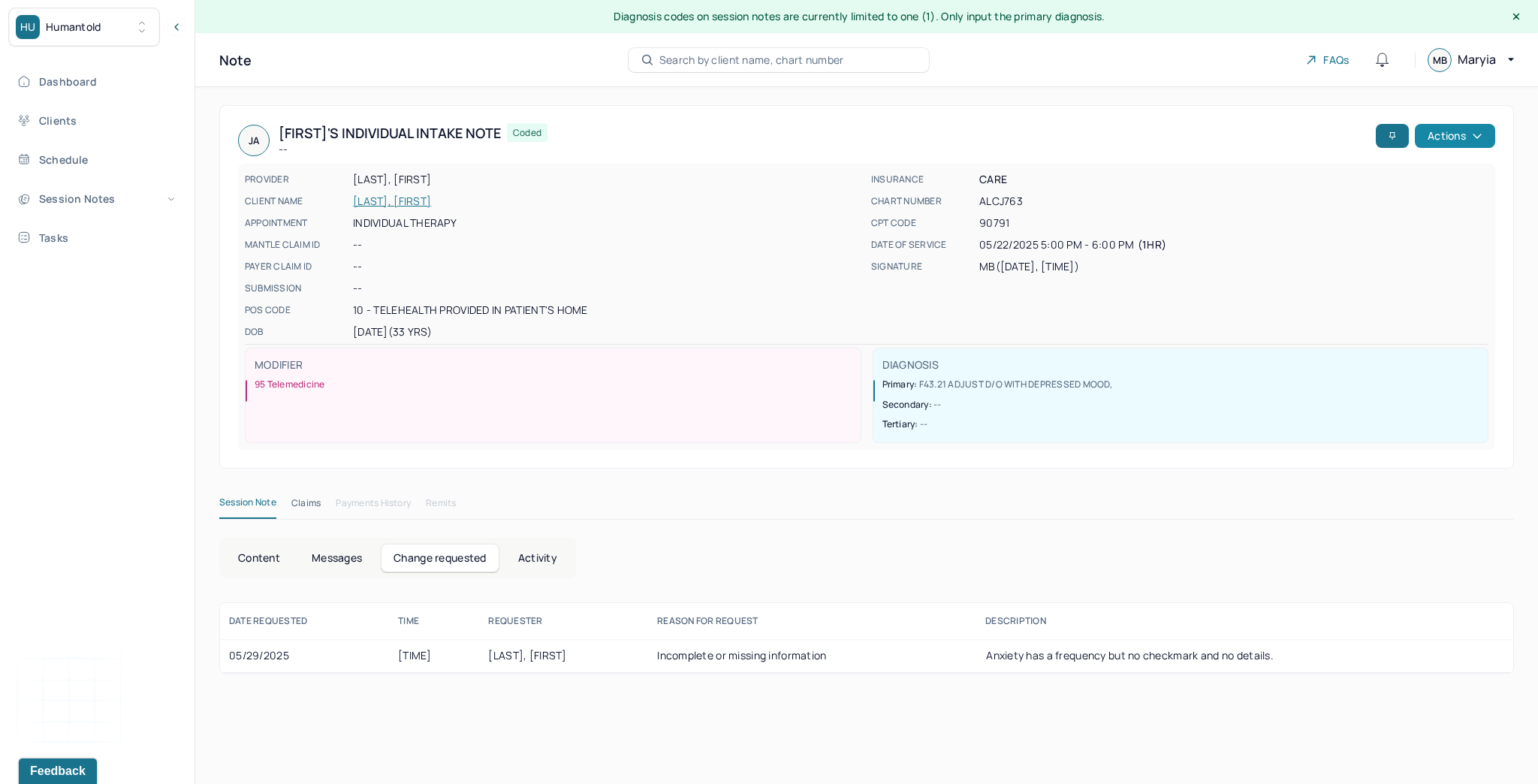 click on "Actions" at bounding box center (1455, 136) 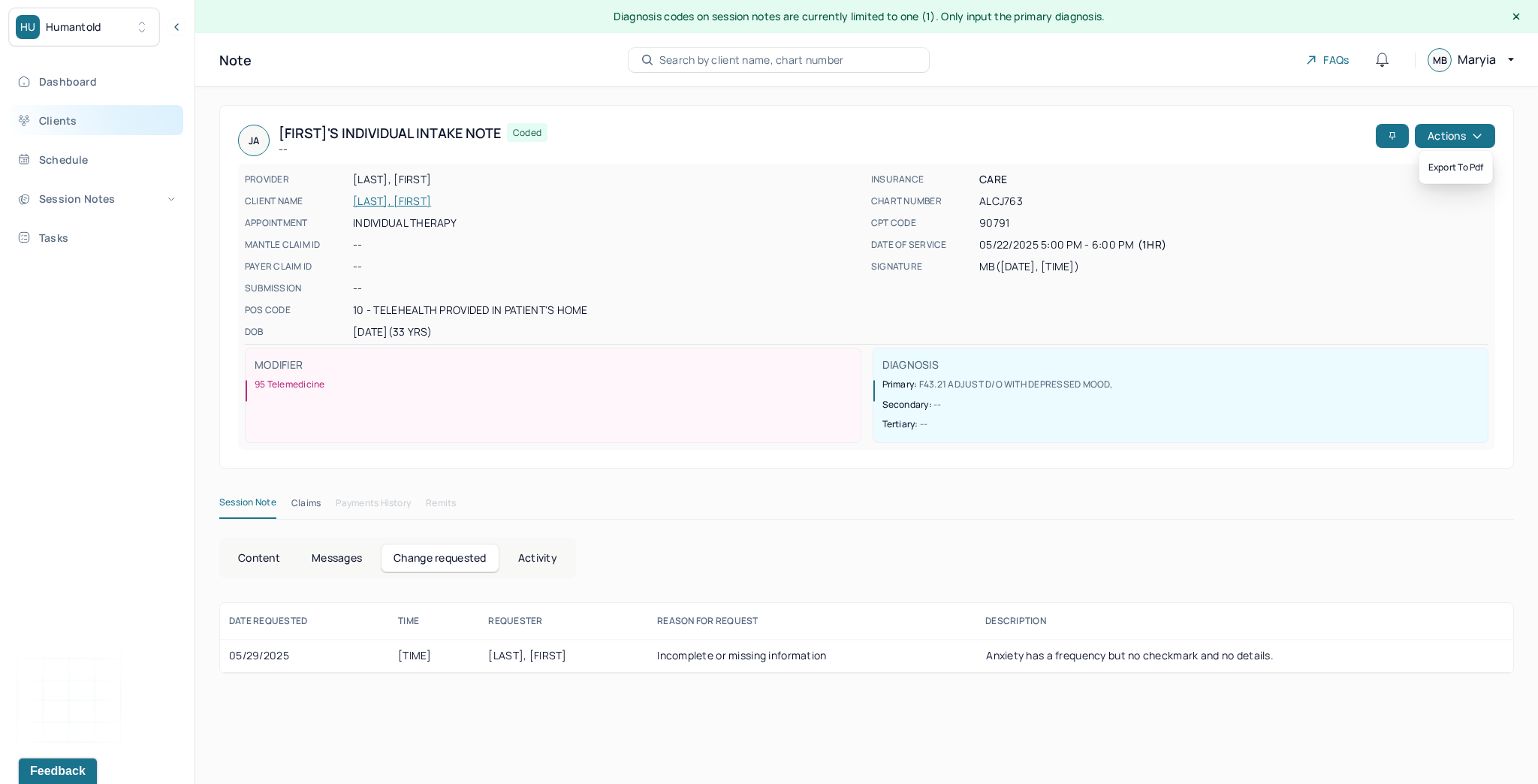 click on "Clients" at bounding box center (96, 120) 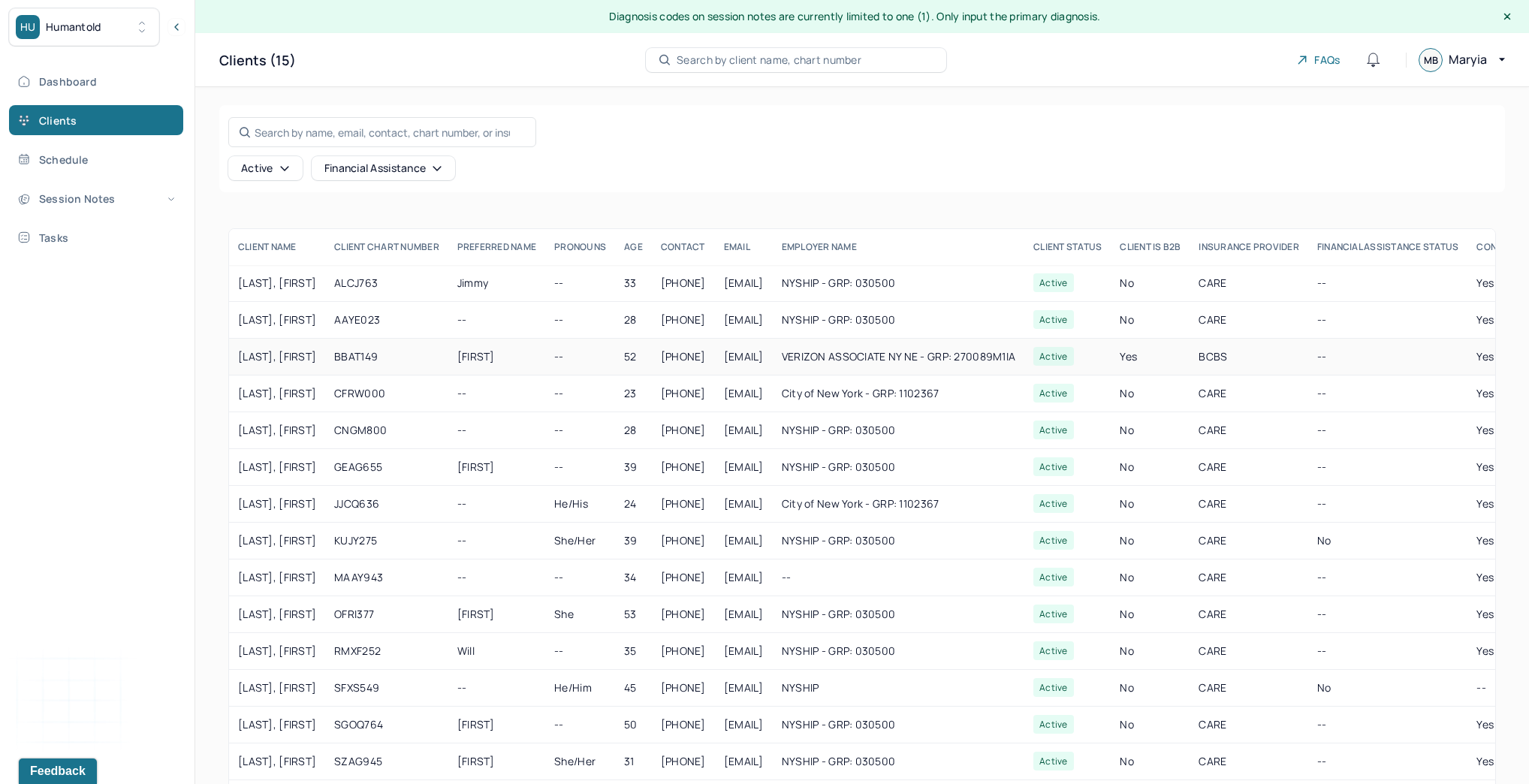 click on "BBAT149" at bounding box center (387, 357) 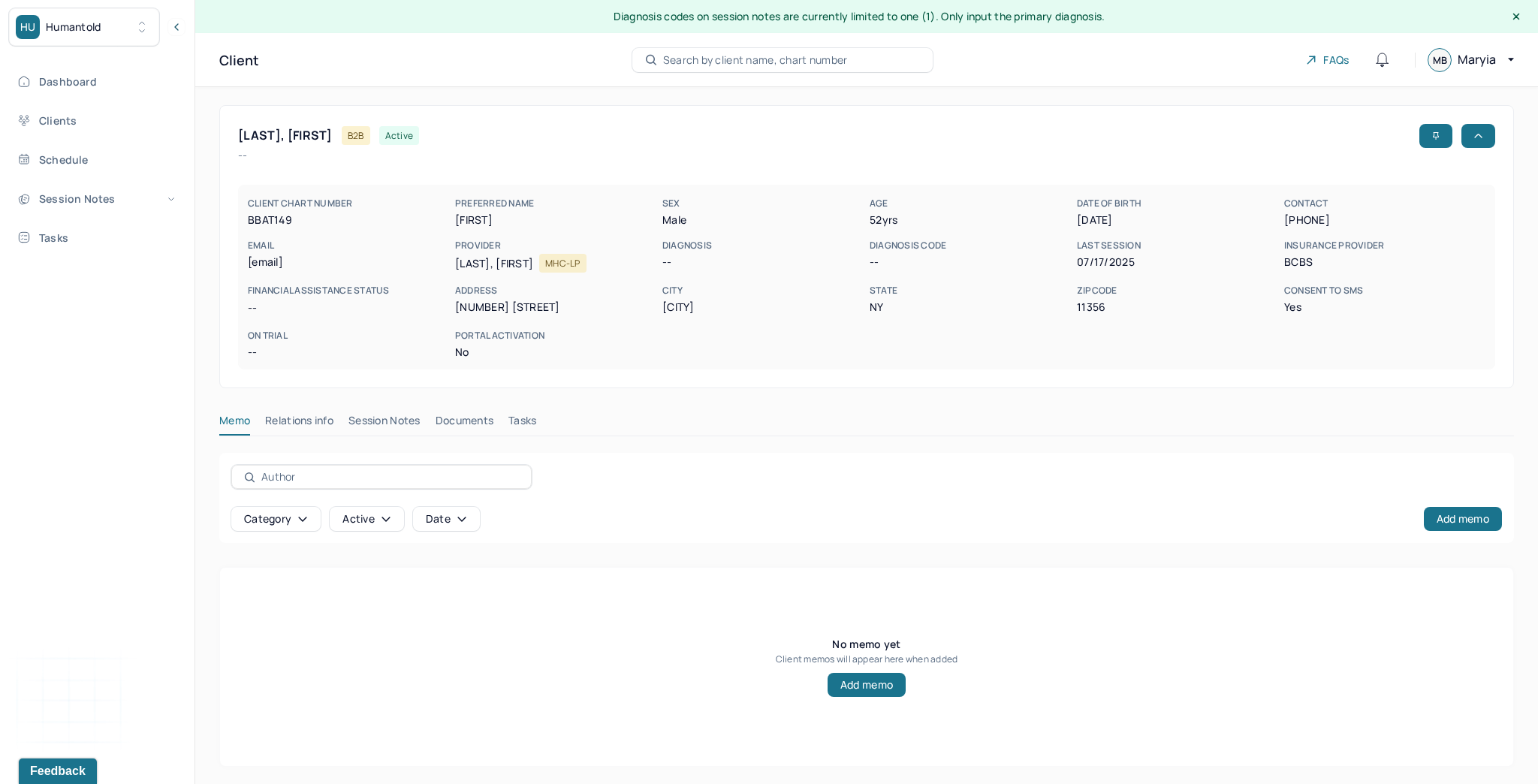 click on "Tasks" at bounding box center [522, 424] 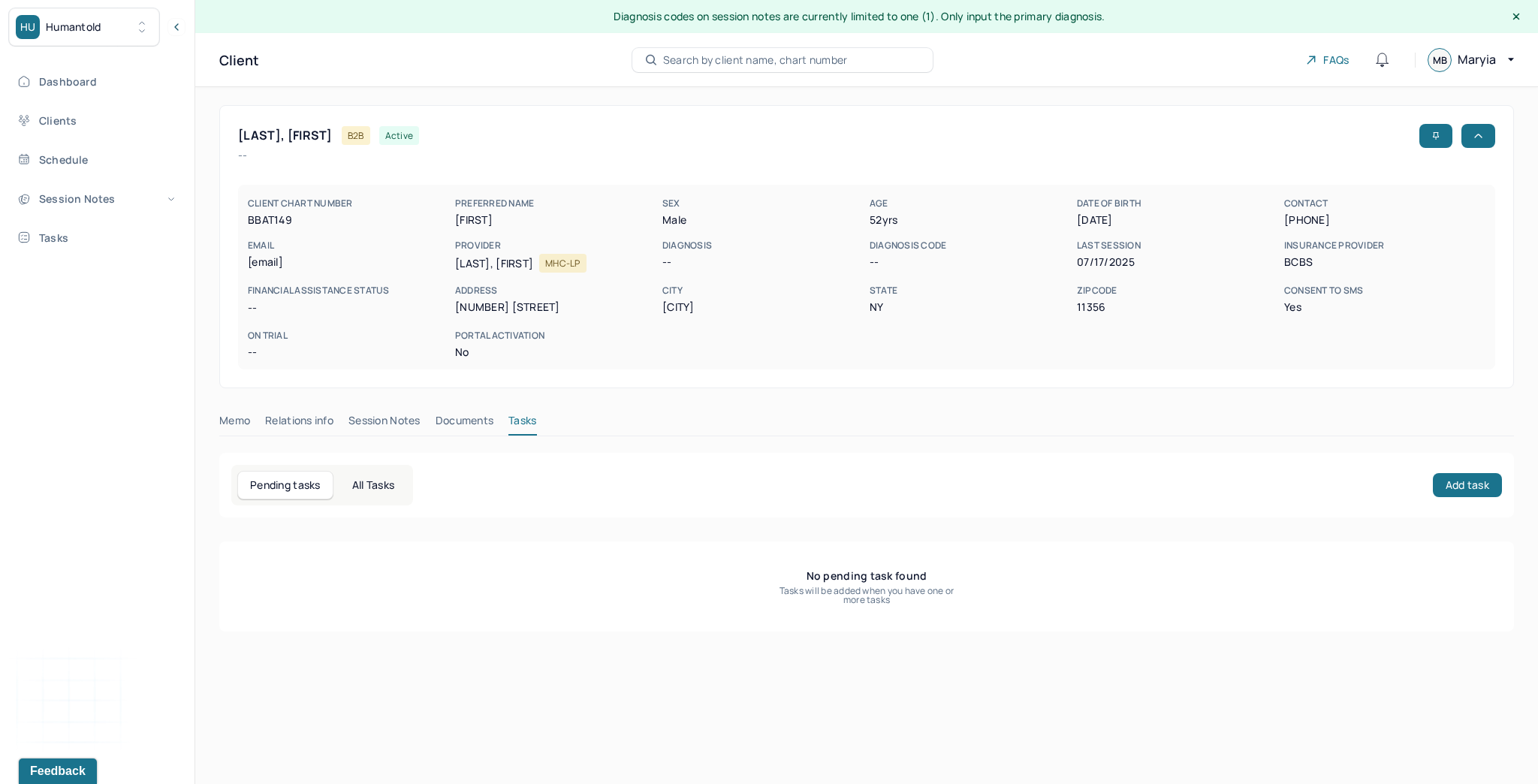 click on "All Tasks" at bounding box center [373, 485] 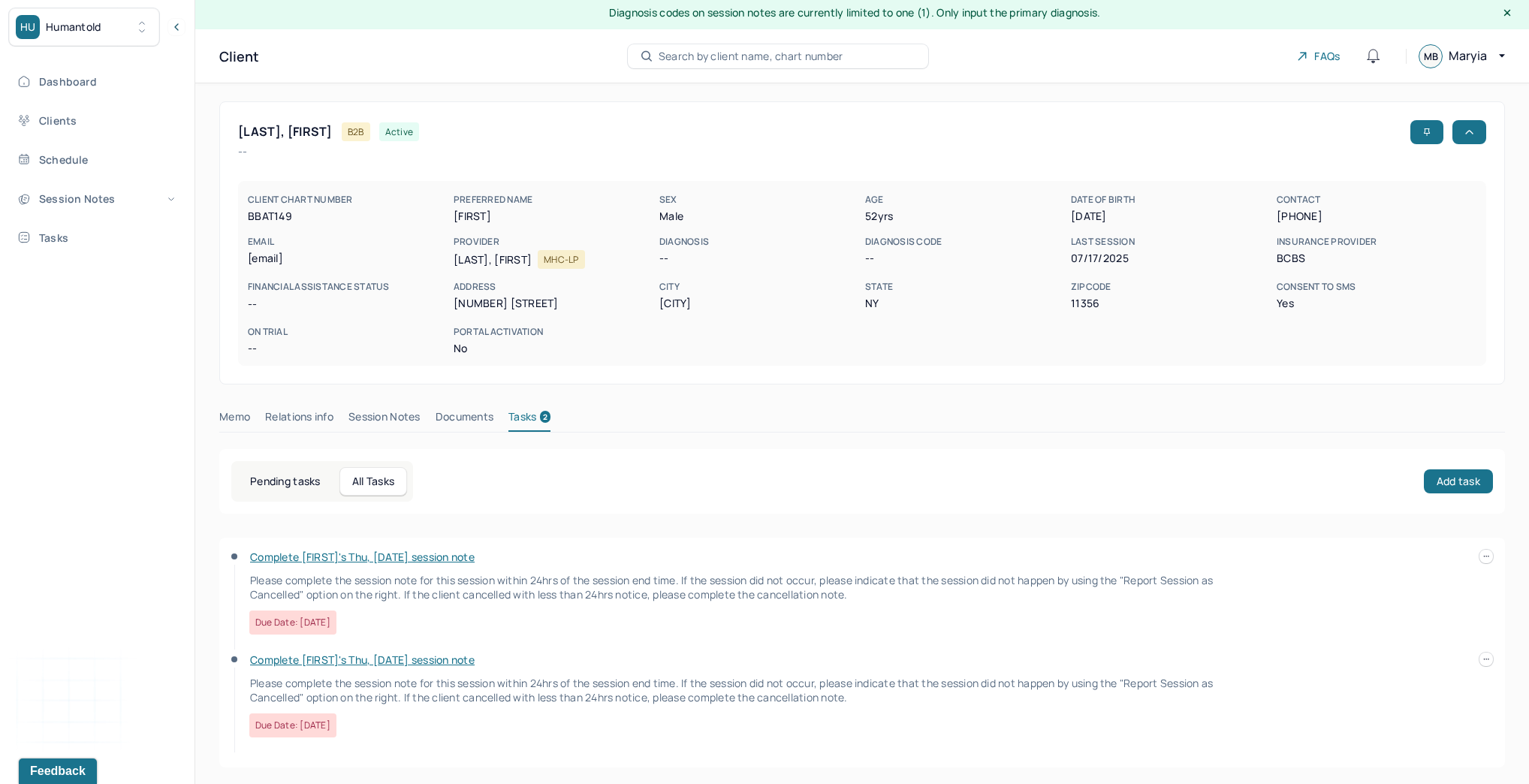 scroll, scrollTop: 5, scrollLeft: 0, axis: vertical 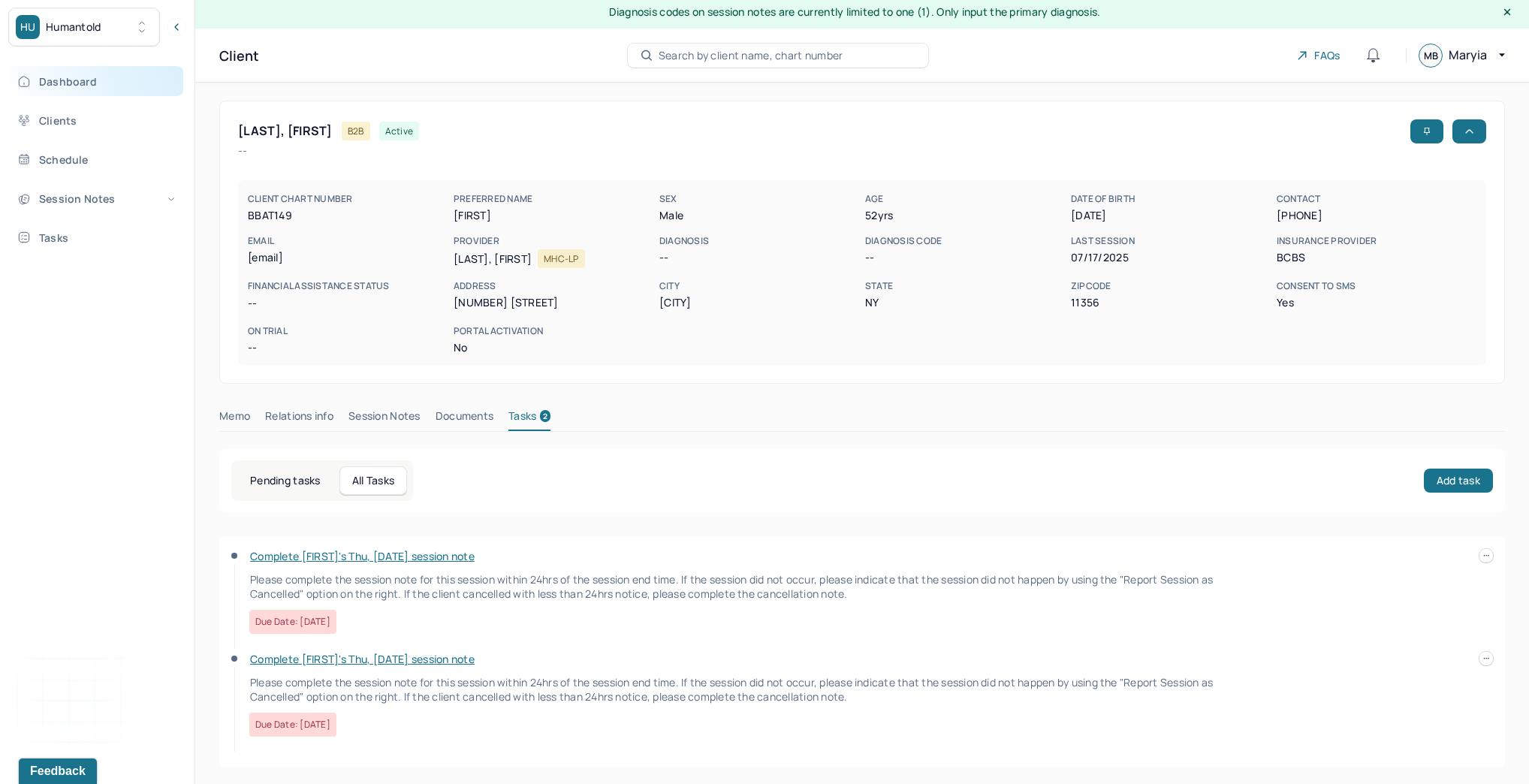 click on "Dashboard" at bounding box center [96, 81] 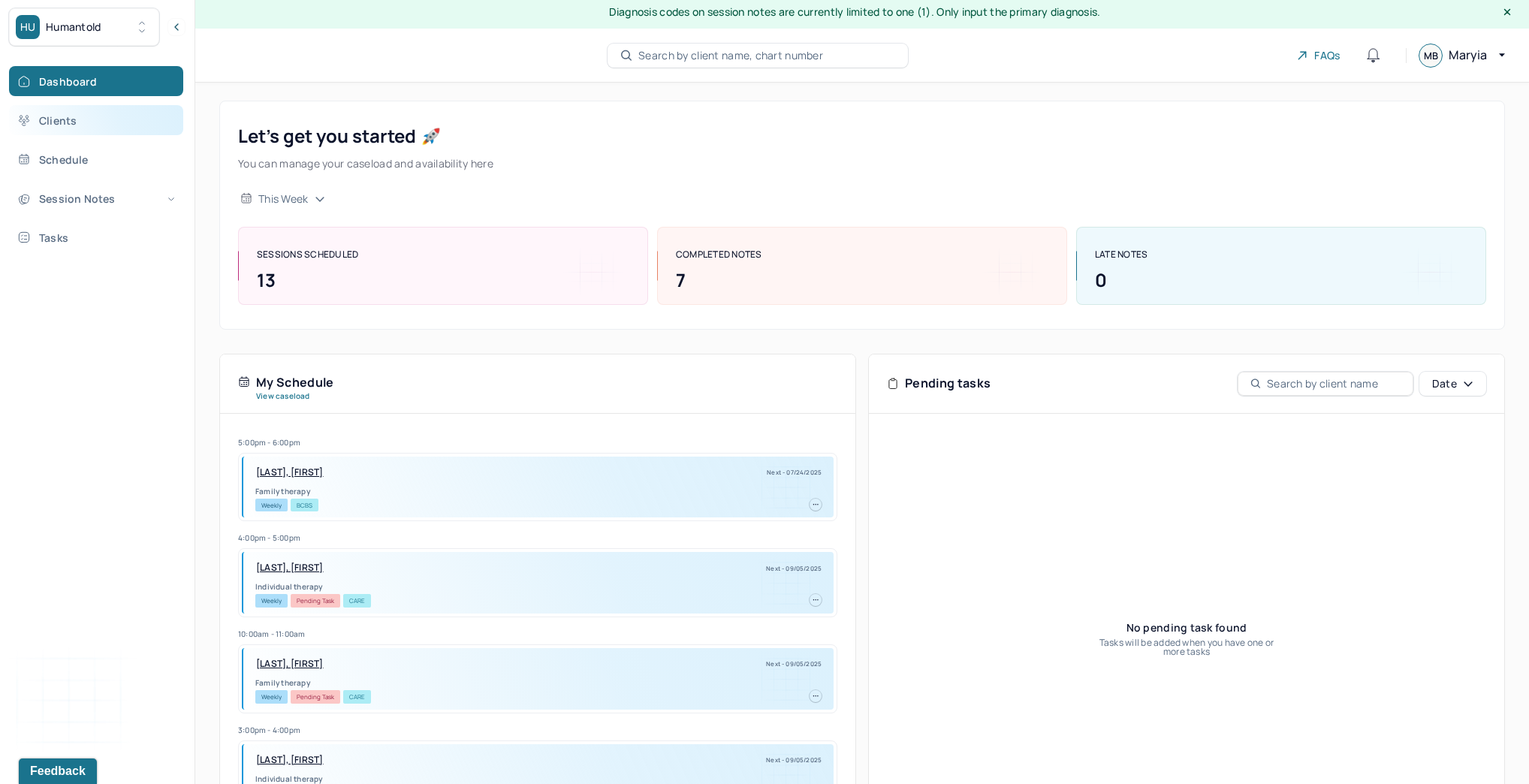 click on "Clients" at bounding box center (96, 120) 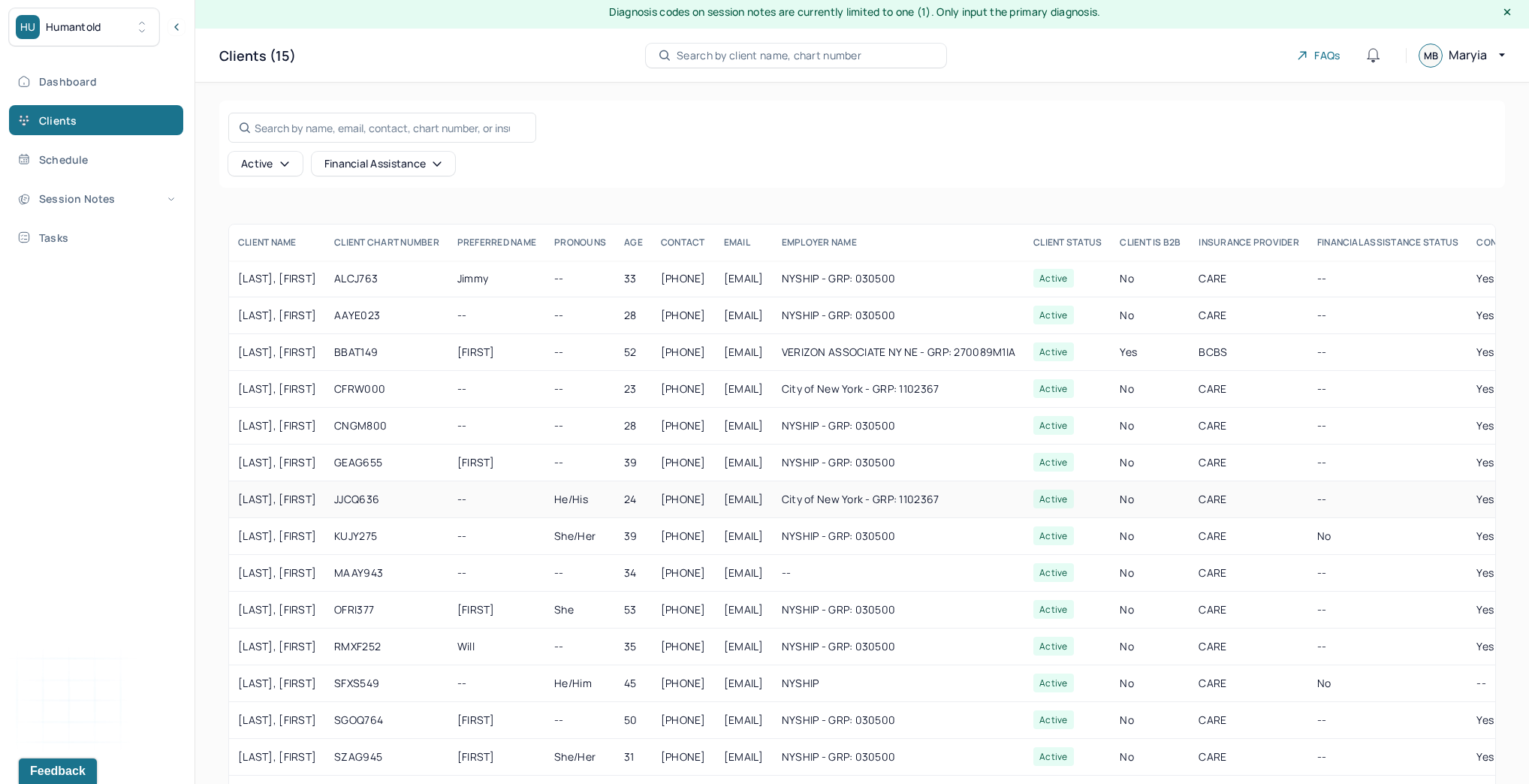 click on "JAMISON, JUSTIN" at bounding box center (277, 499) 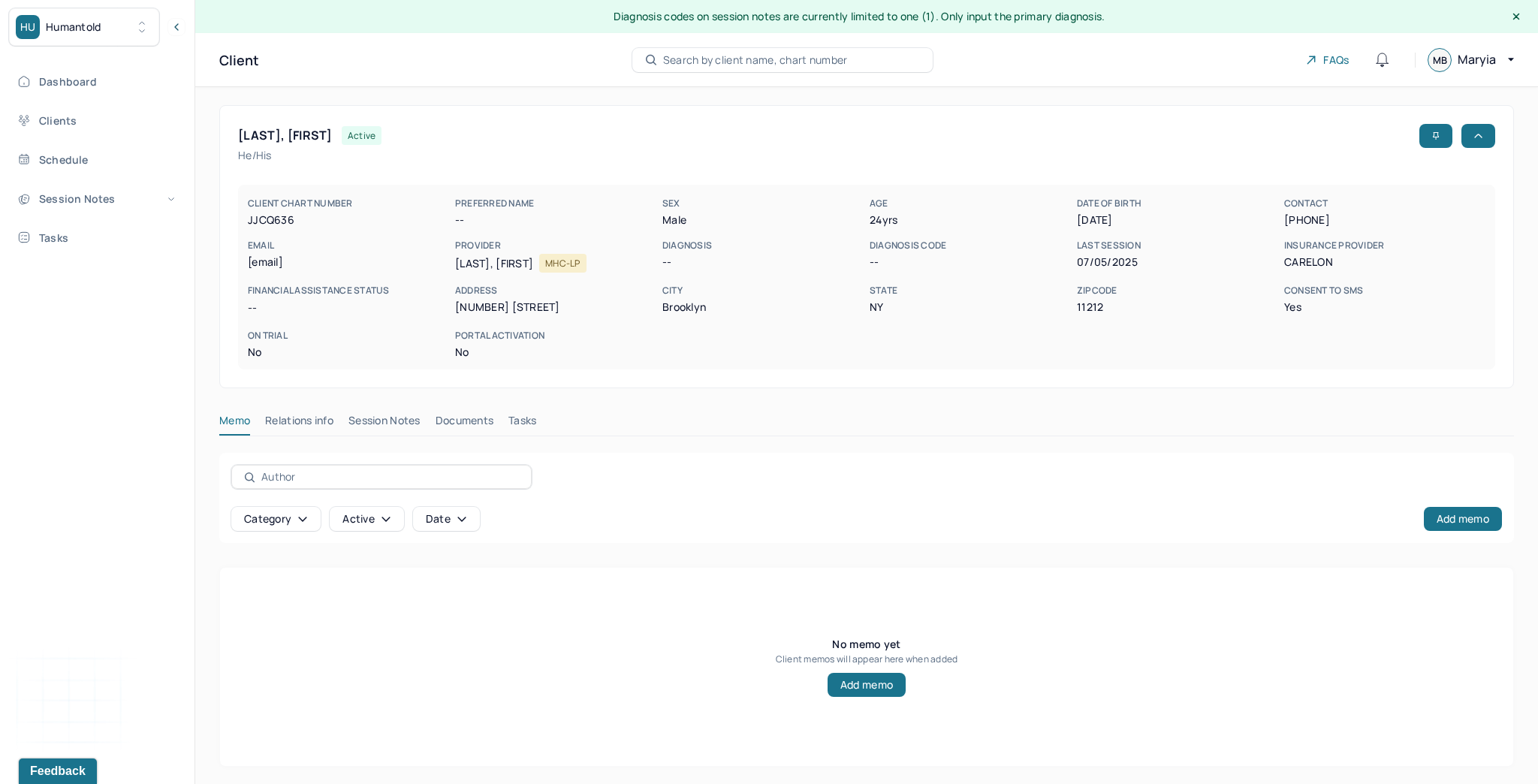click on "Tasks" at bounding box center (522, 424) 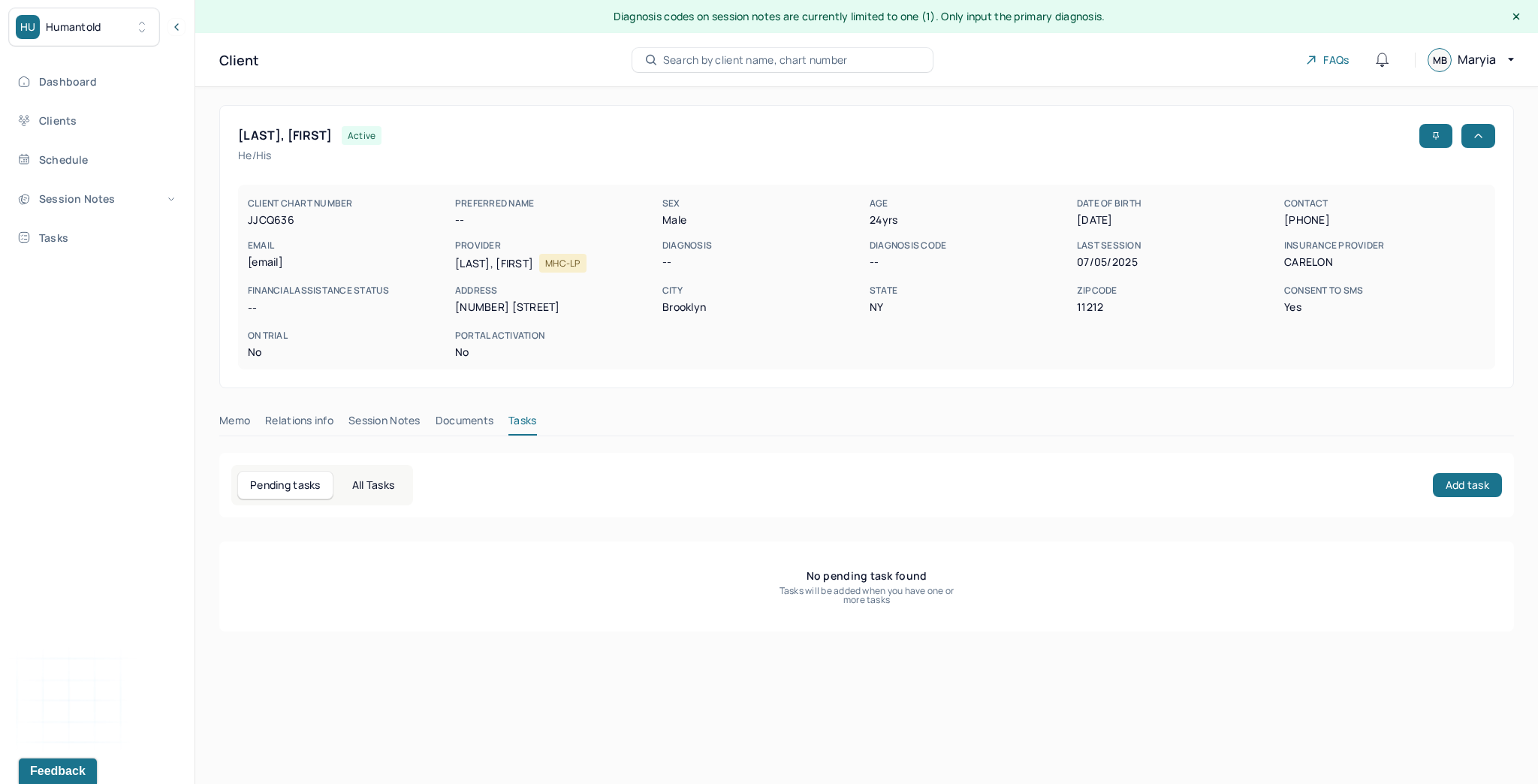 click on "Documents" at bounding box center (465, 424) 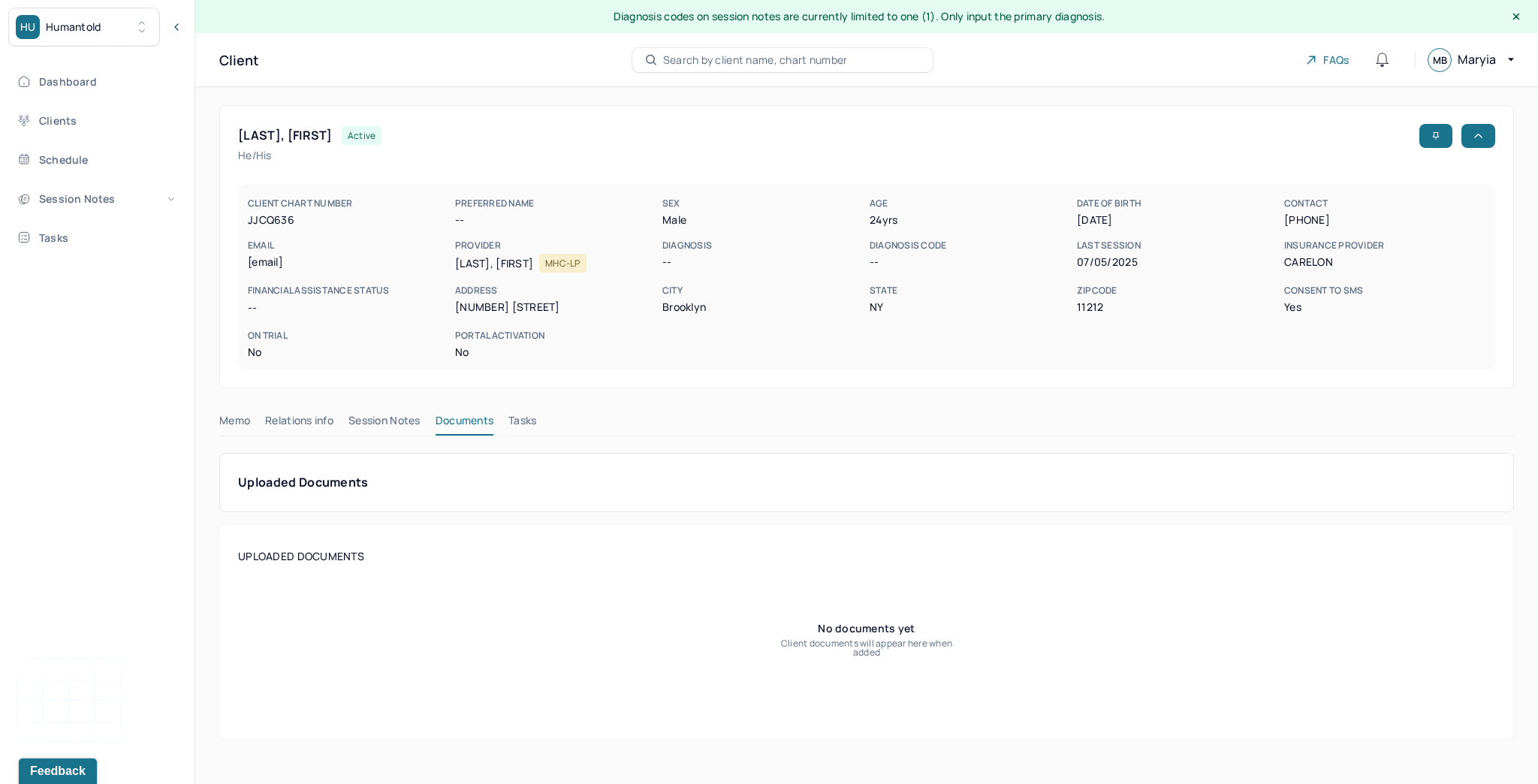 click on "Tasks" at bounding box center [522, 424] 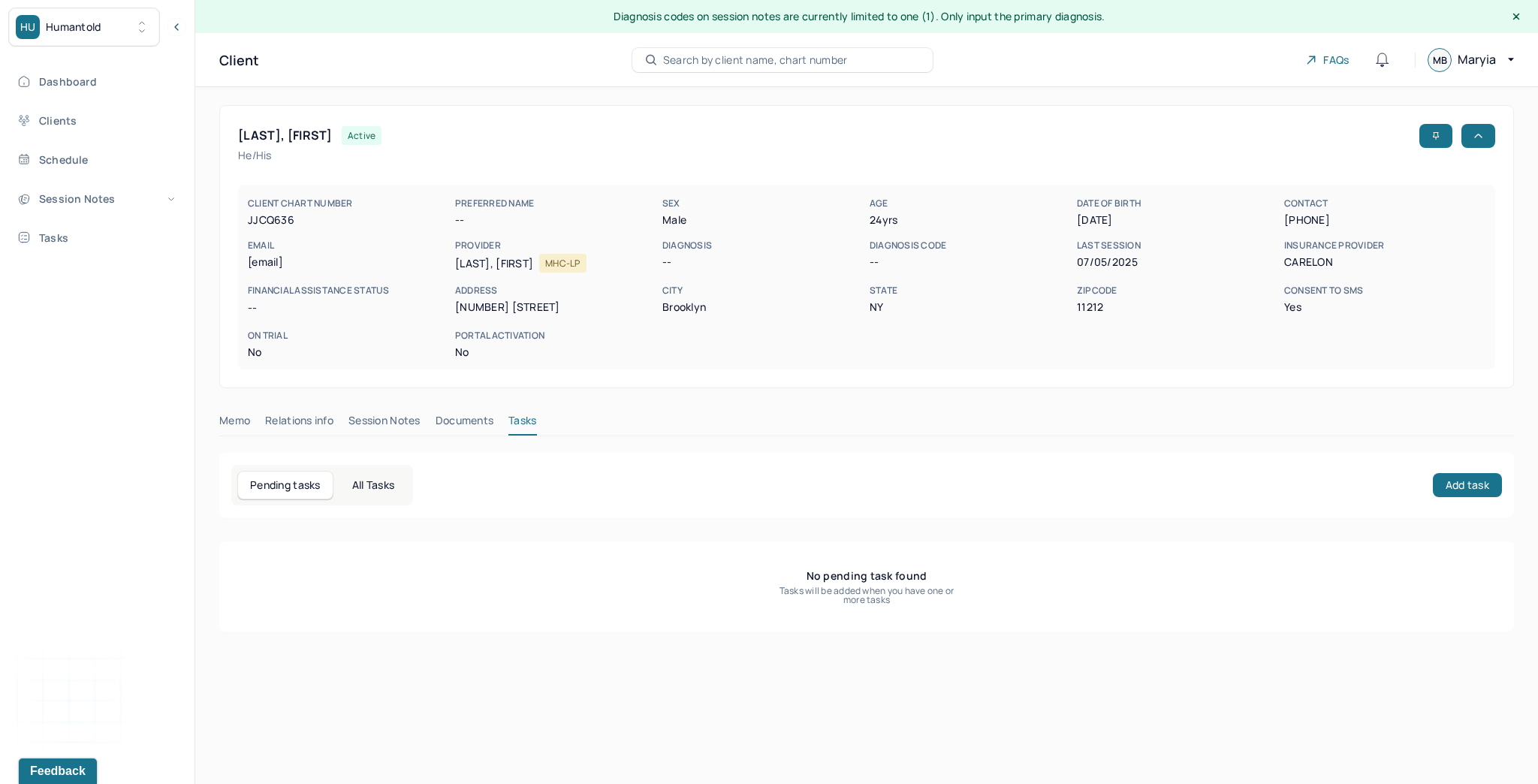 click on "All Tasks" at bounding box center [373, 485] 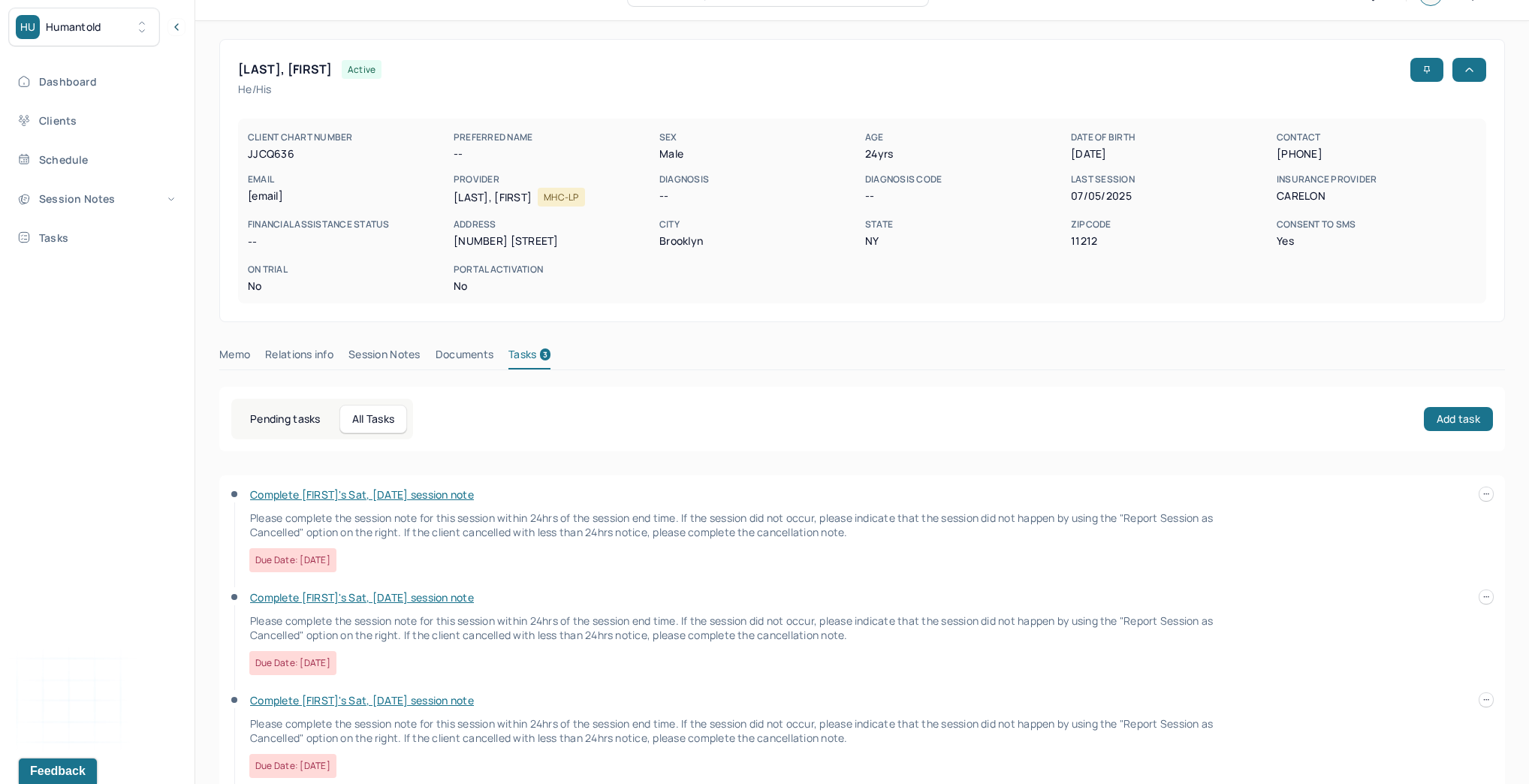 scroll, scrollTop: 108, scrollLeft: 0, axis: vertical 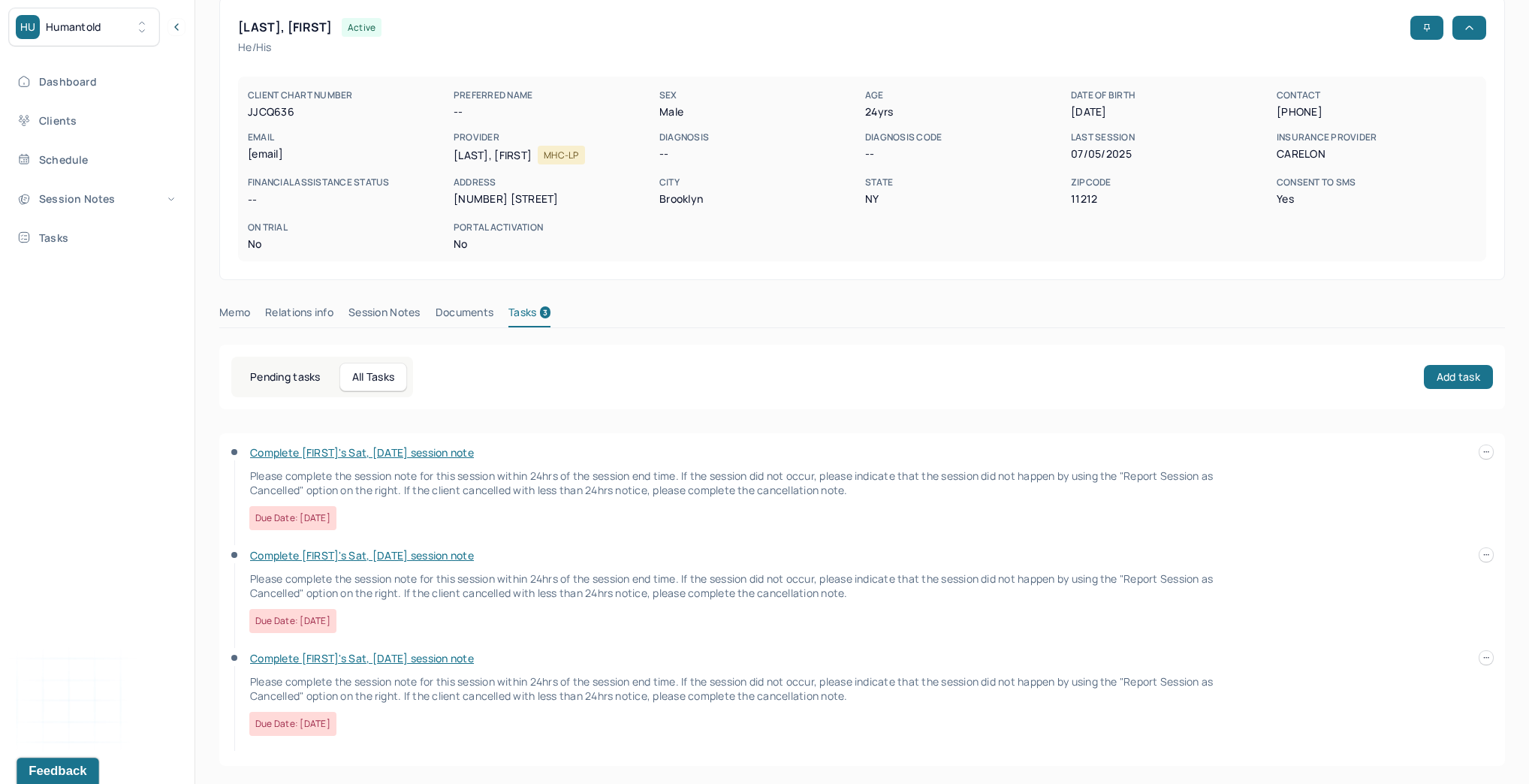 click on "Feedback" at bounding box center [57, 771] 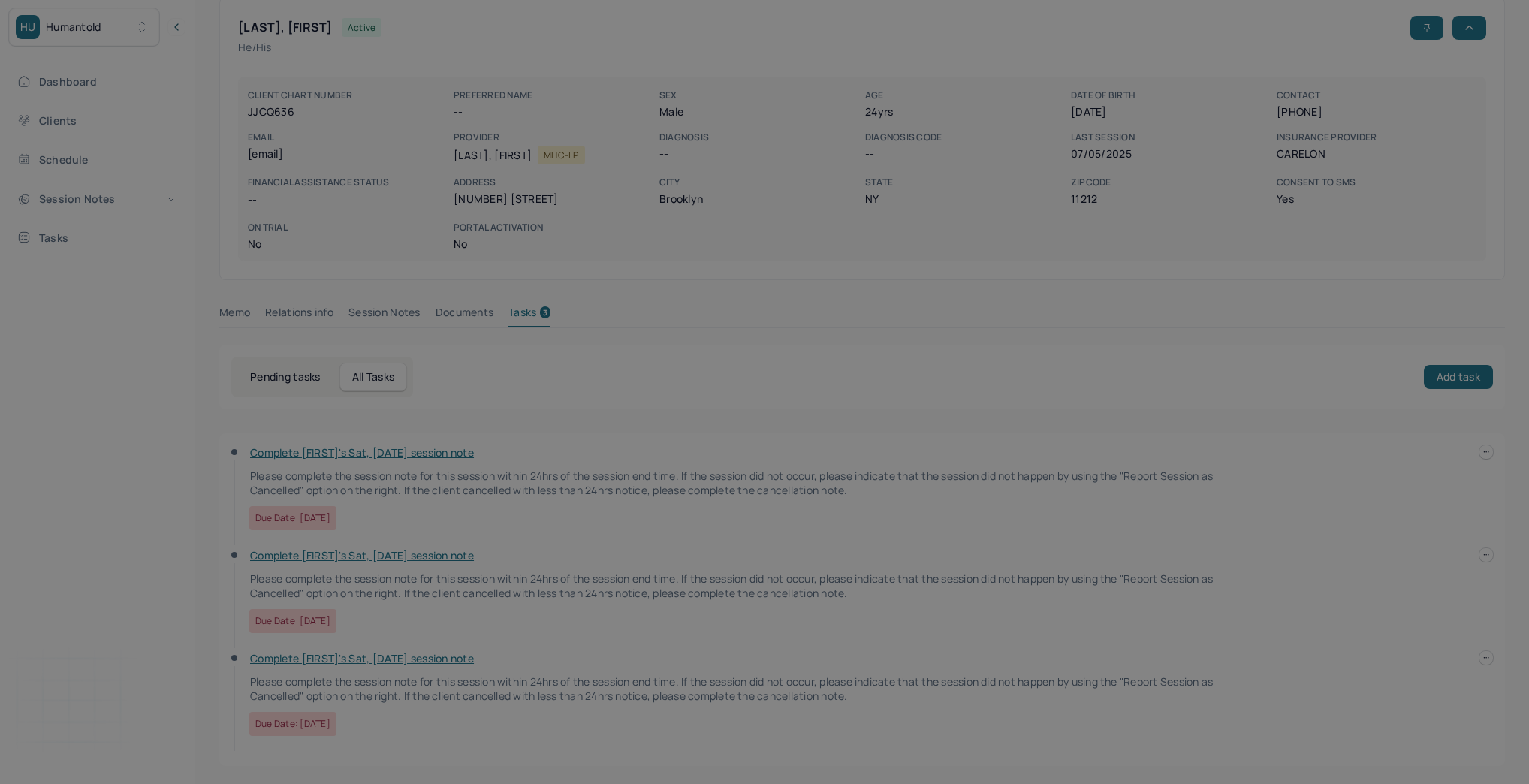 scroll, scrollTop: 0, scrollLeft: 0, axis: both 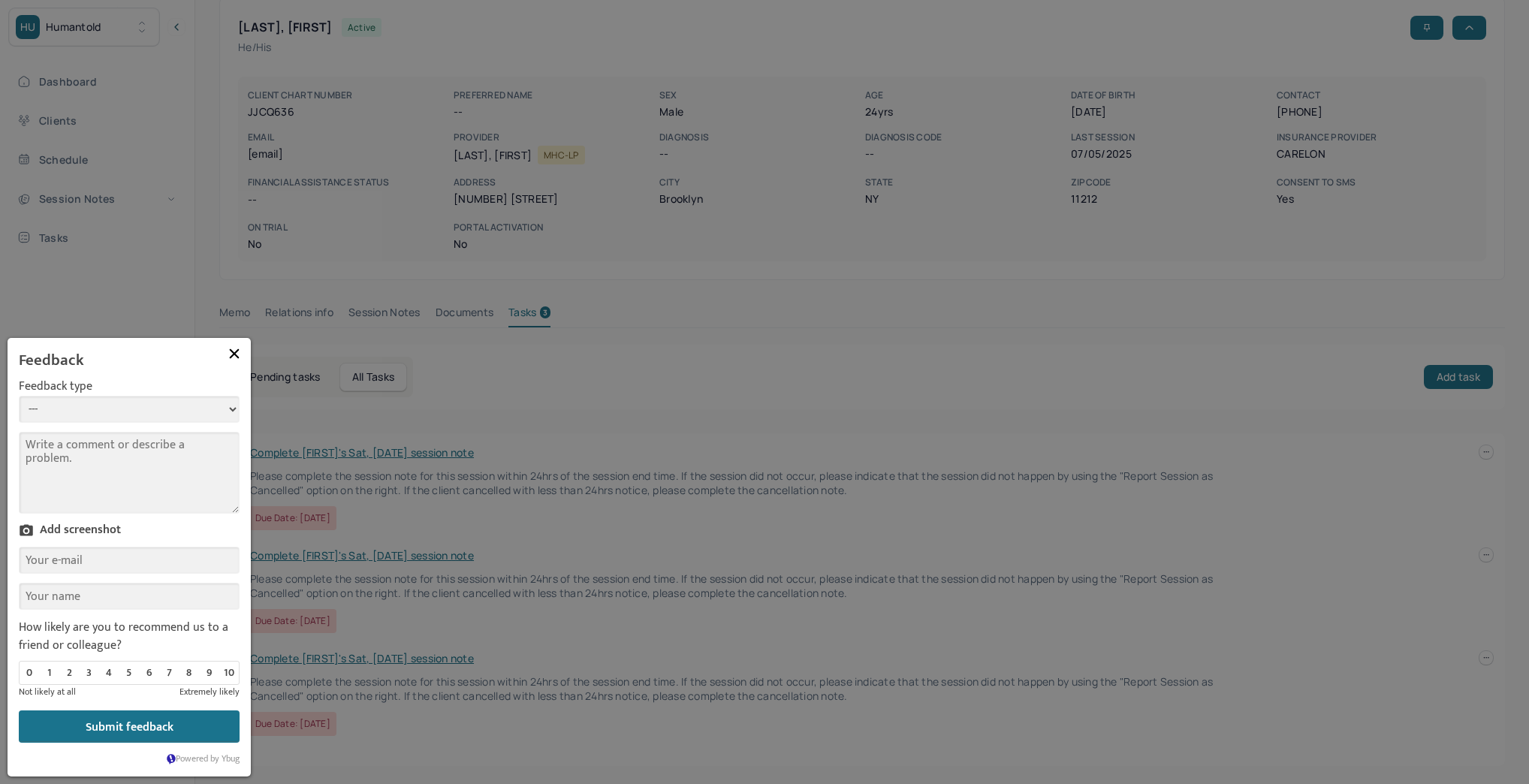 click on "--- Bug Improvement Question Feedback" at bounding box center [129, 409] 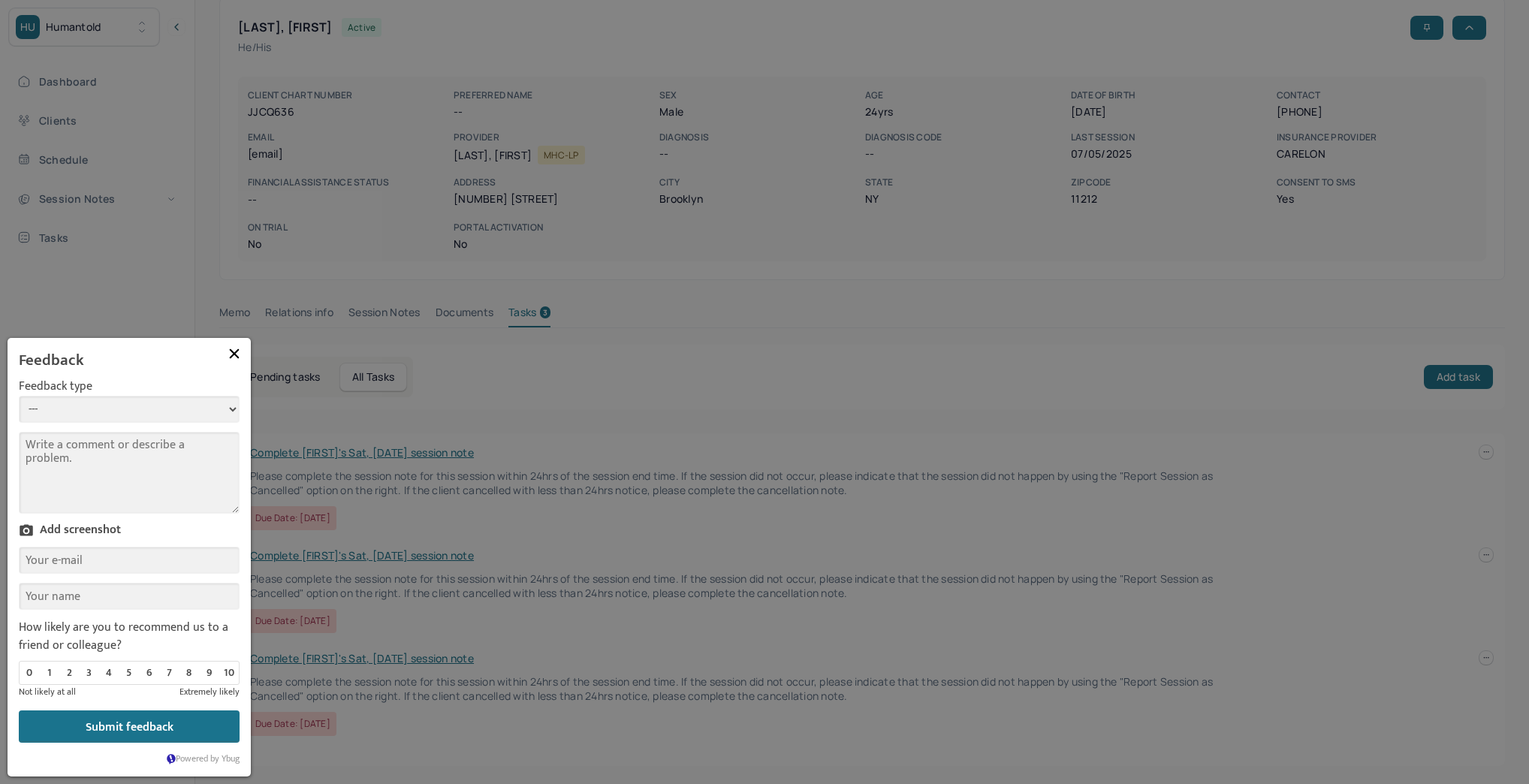 select on "2" 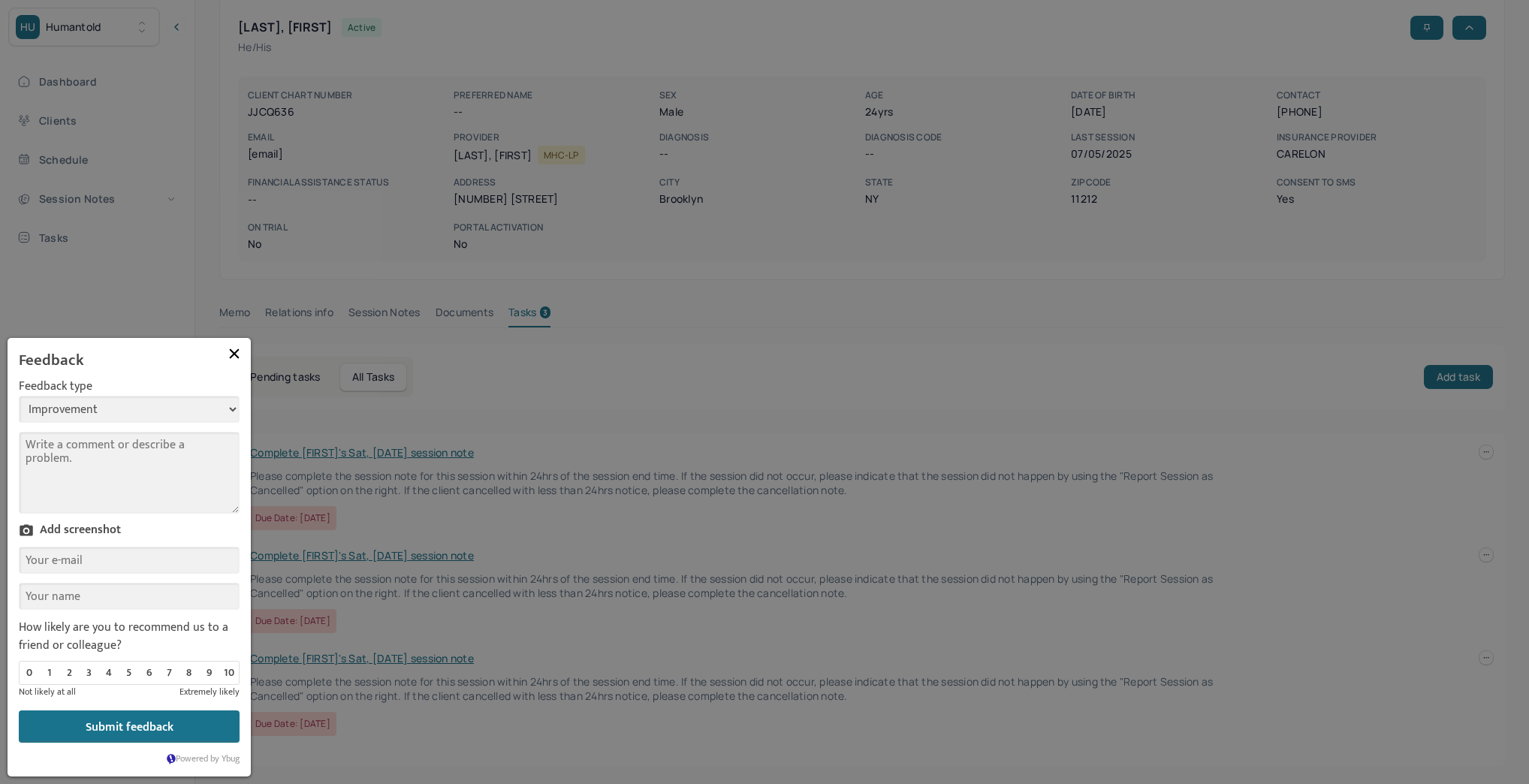 click on "--- Bug Improvement Question Feedback" at bounding box center (129, 409) 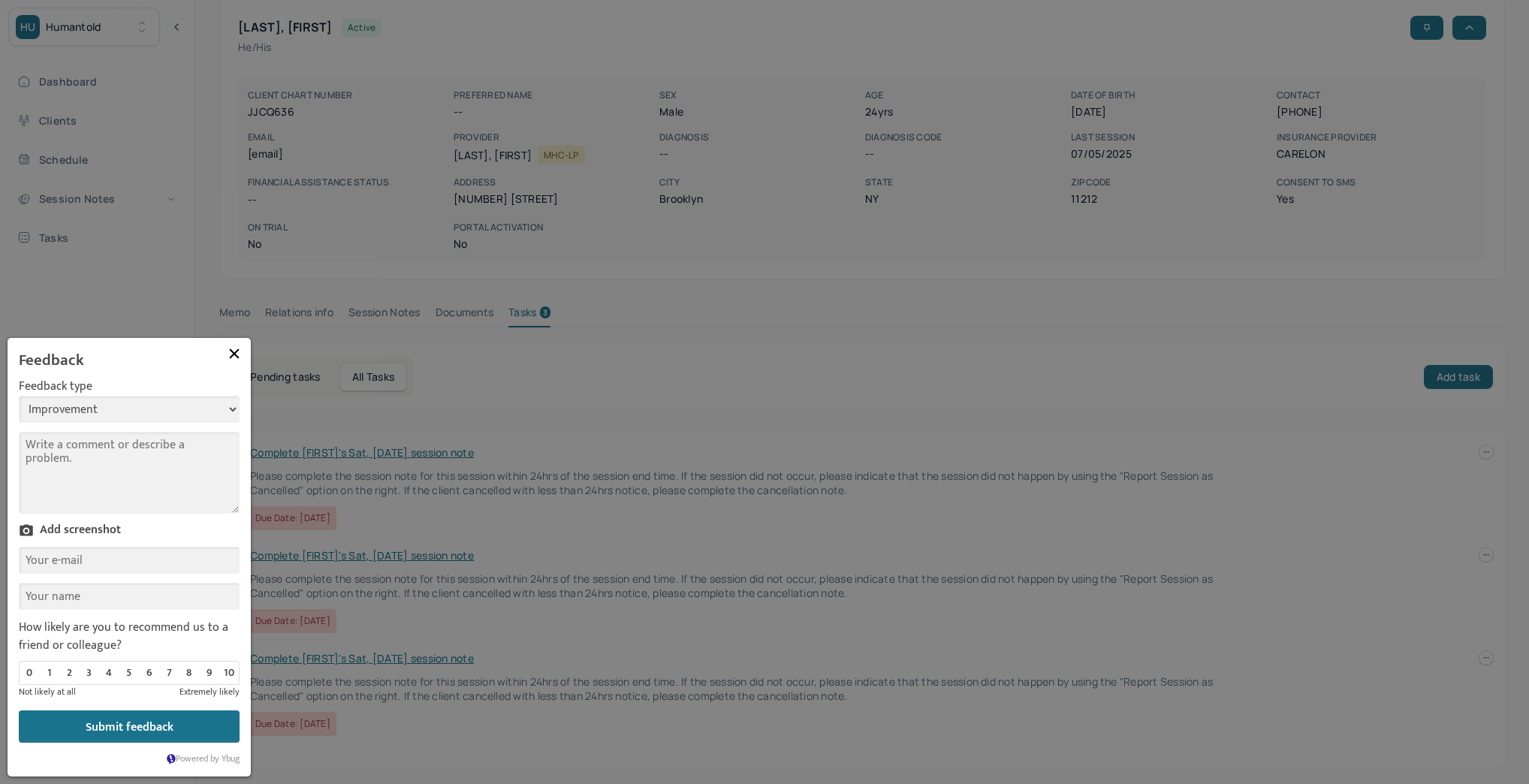 click on "Comment" at bounding box center (129, 472) 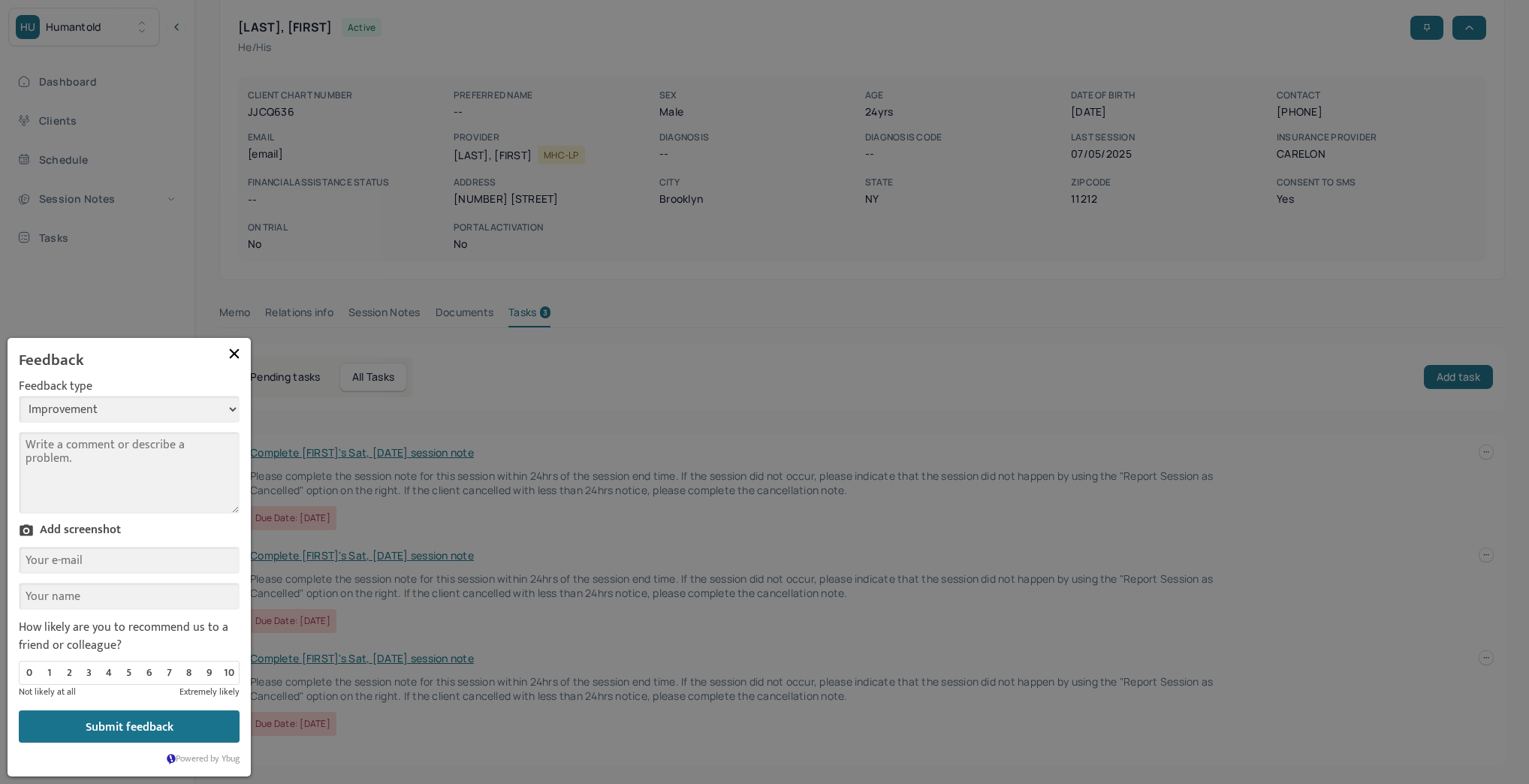 paste on "I just wanted to inform you that when I go into the Tasks section and click on Incomplete Tasks, then select All, I see that many of my progress notes are still marked as “not written” for nearly all of my clients. However, these notes have been completed and approved by my supervisor.
Additionally, several sessions that were cancelled and marked as such in the system are still showing as incomplete.
Could you please help me understand what might be causing this and how to resolve it?" 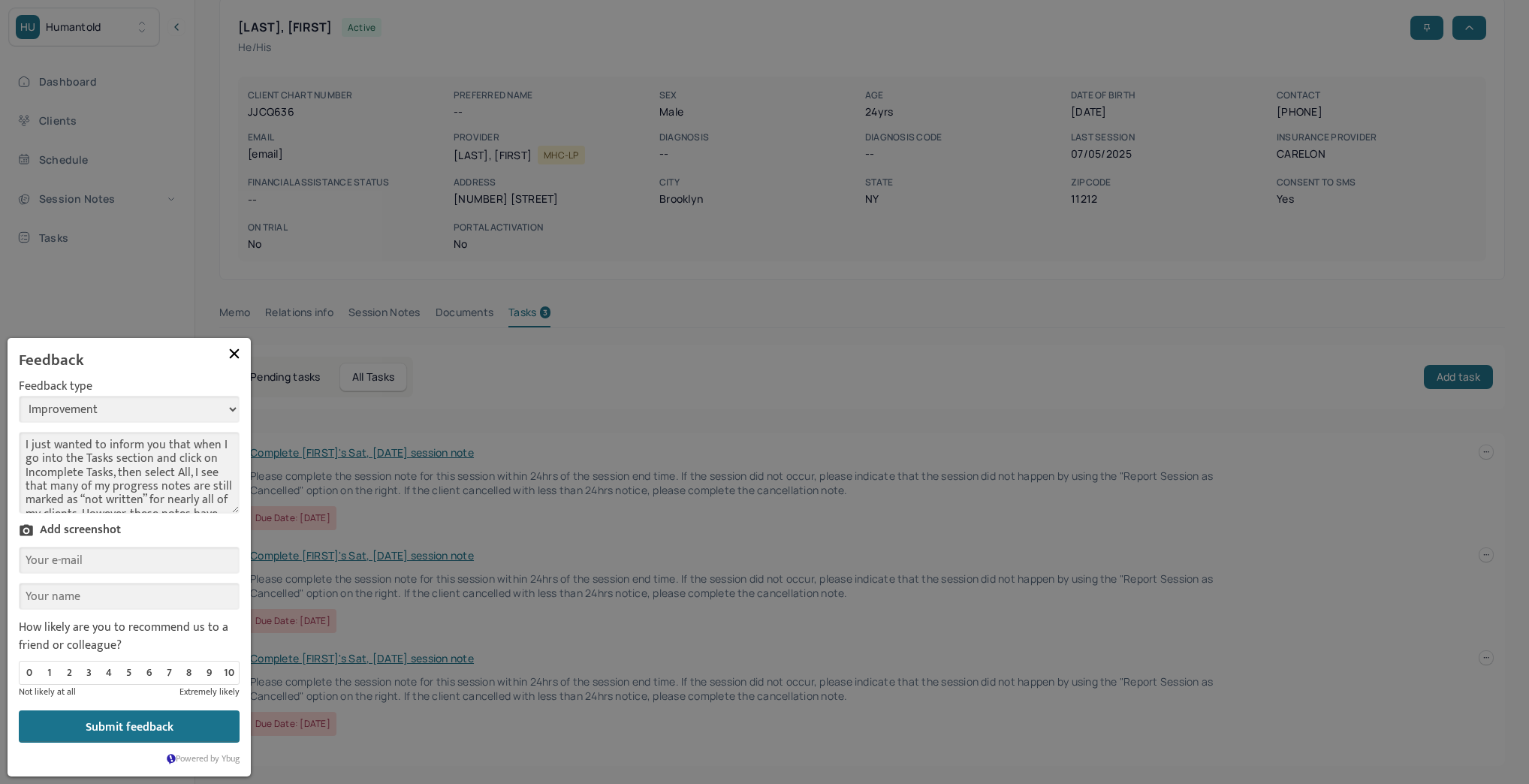 scroll, scrollTop: 136, scrollLeft: 0, axis: vertical 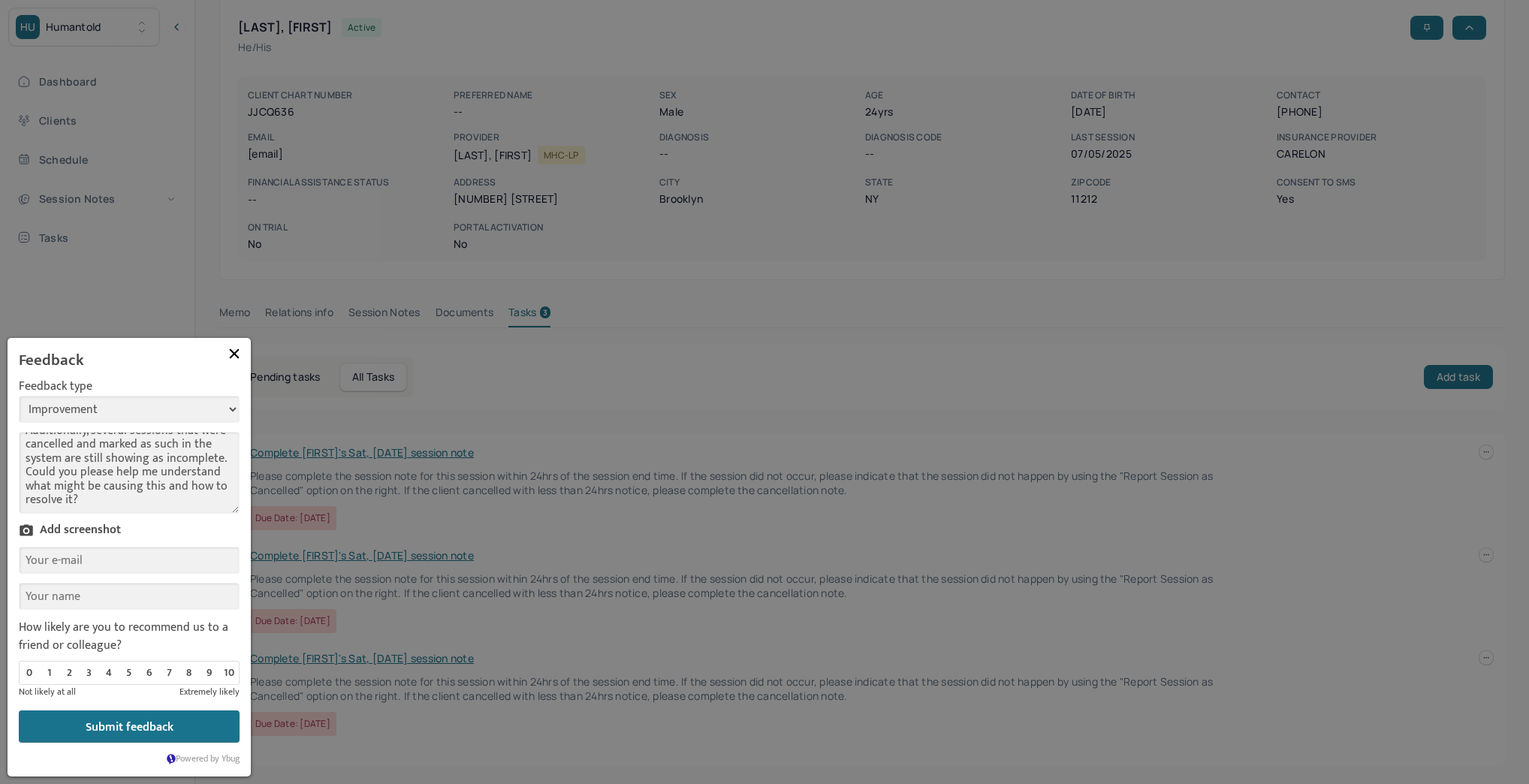 type on "I just wanted to inform you that when I go into the Tasks section and click on Incomplete Tasks, then select All, I see that many of my progress notes are still marked as “not written” for nearly all of my clients. However, these notes have been completed and approved by my supervisor.
Additionally, several sessions that were cancelled and marked as such in the system are still showing as incomplete.
Could you please help me understand what might be causing this and how to resolve it?" 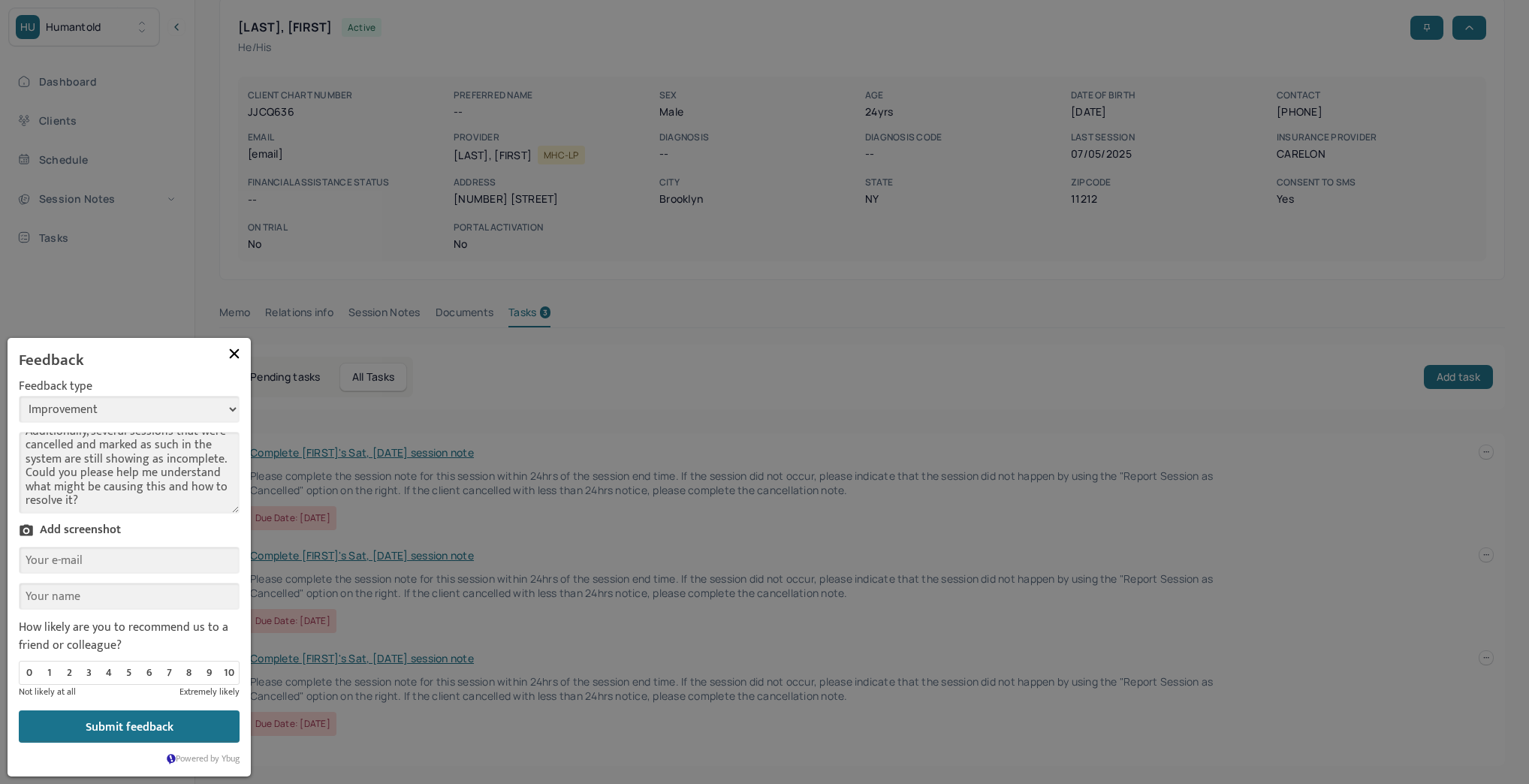type on "m.bokhan@humantold.com" 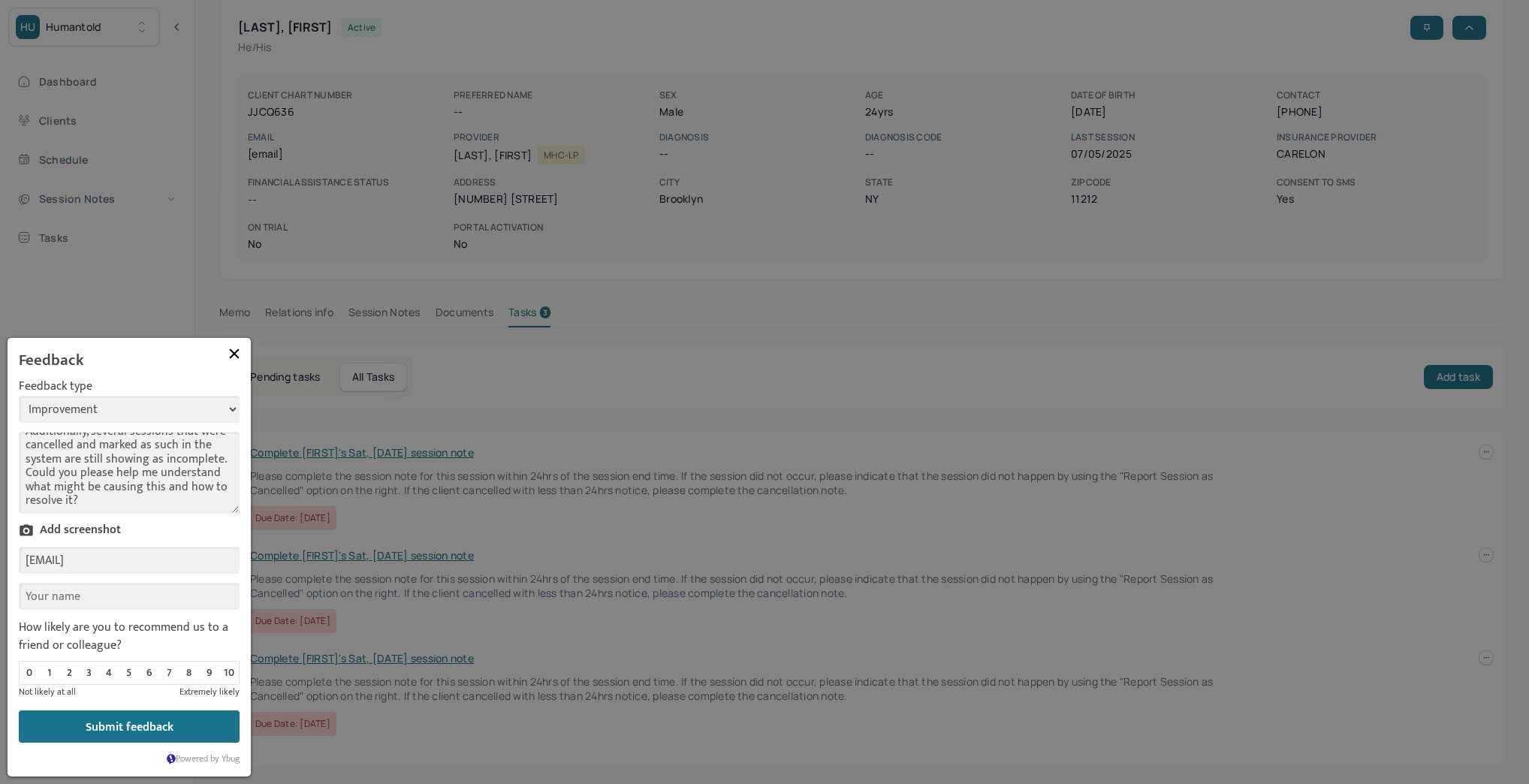 click on "Your name" at bounding box center (129, 596) 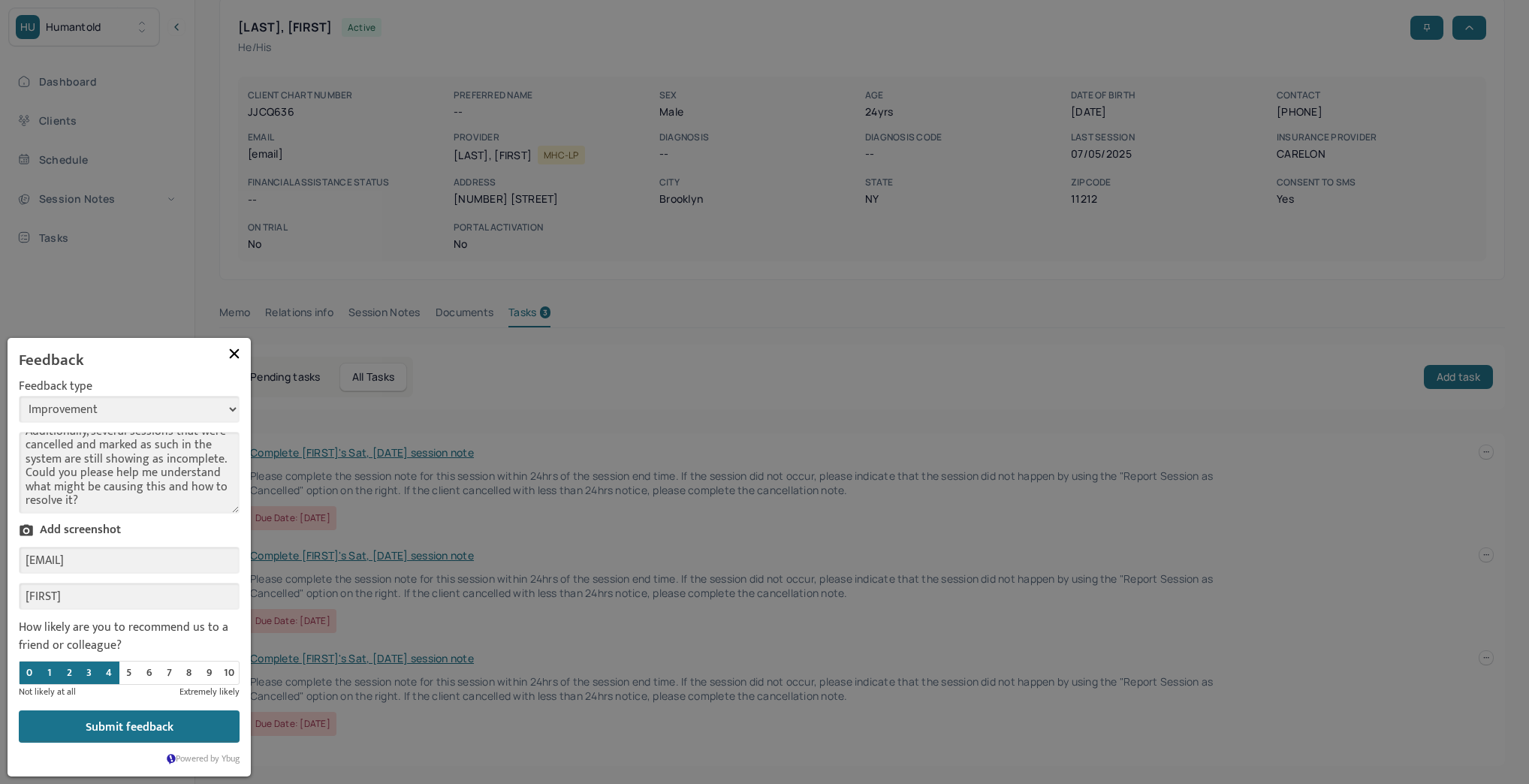click on "4" at bounding box center (109, 673) 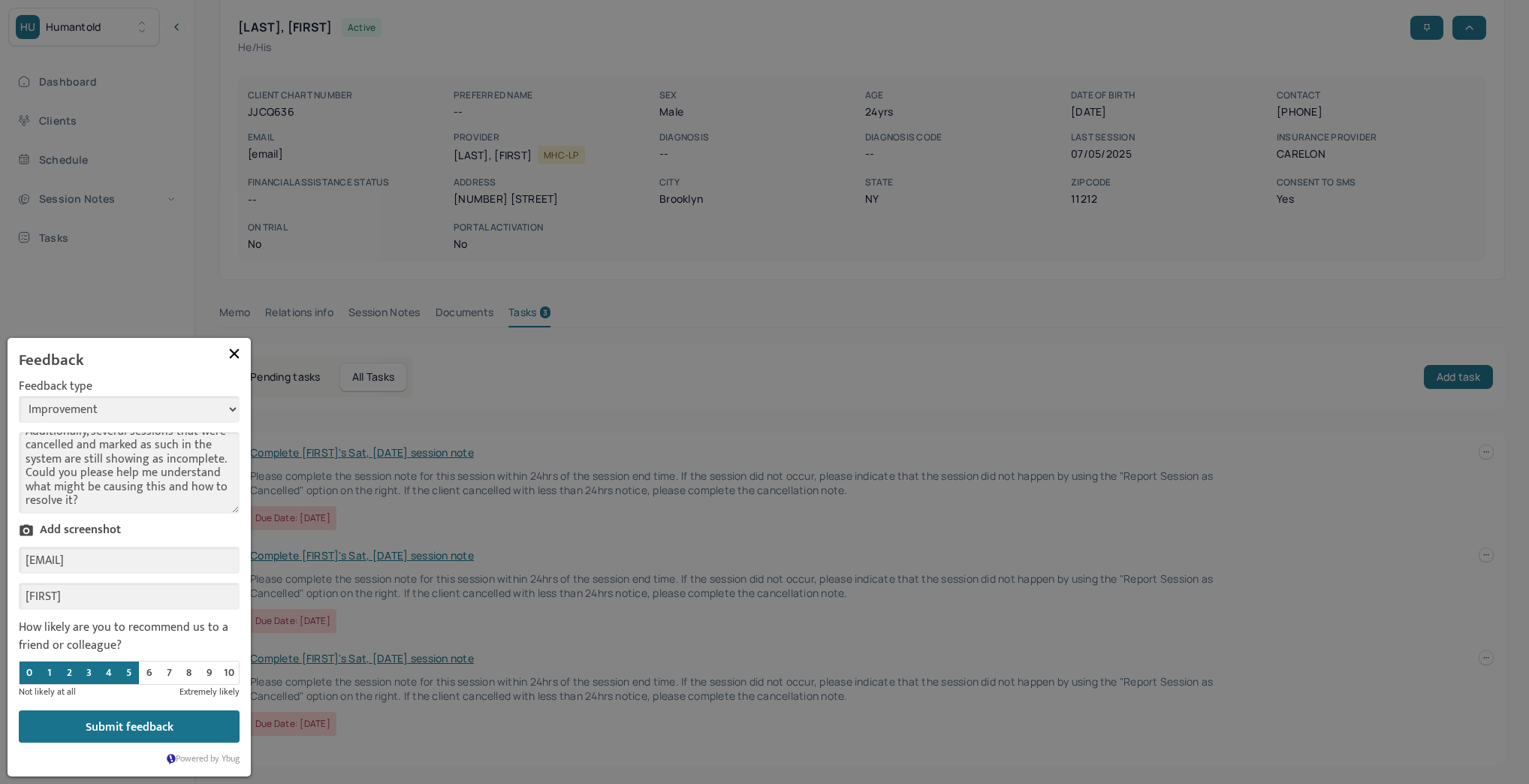 click on "5" at bounding box center [129, 673] 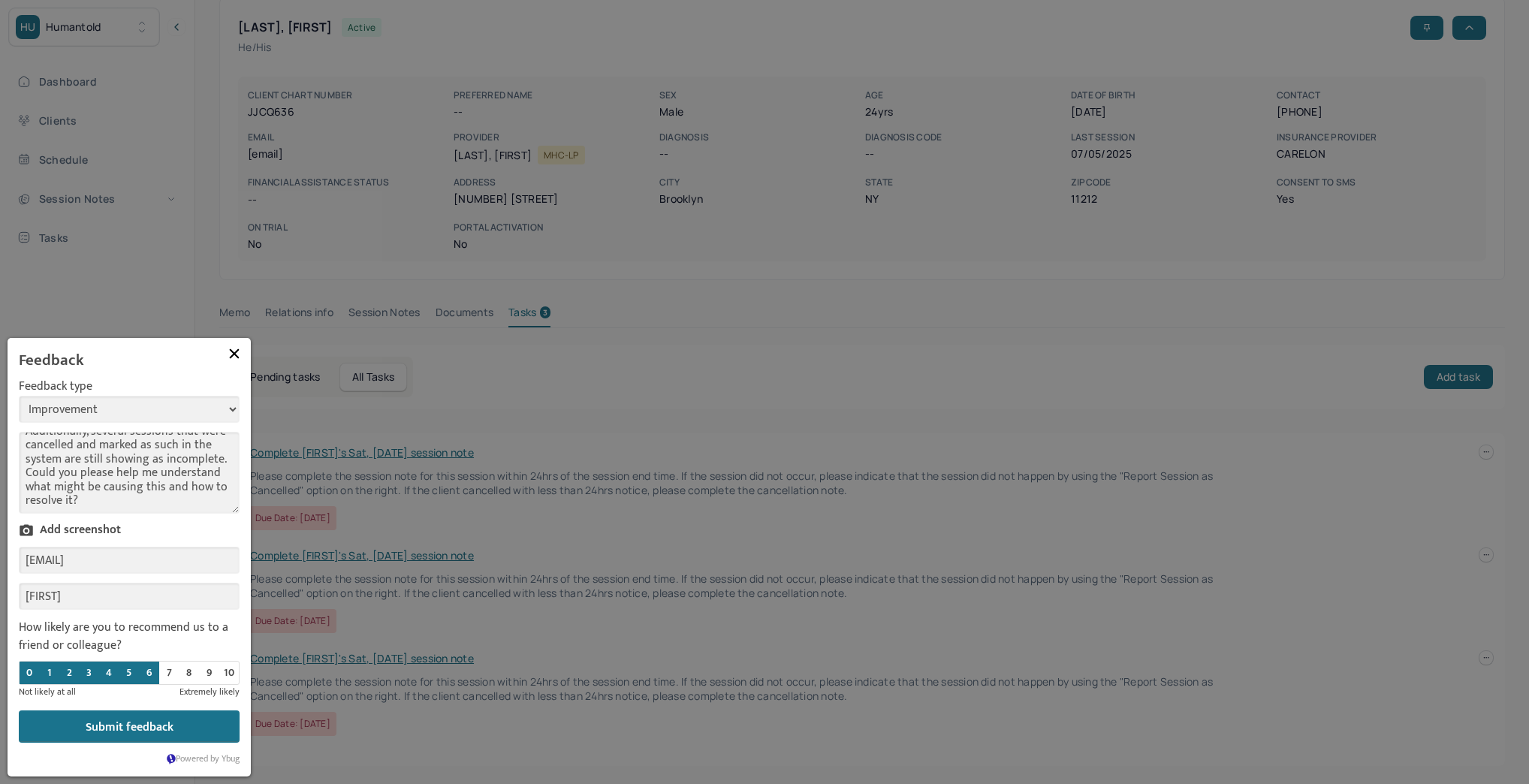 click on "6" at bounding box center [149, 673] 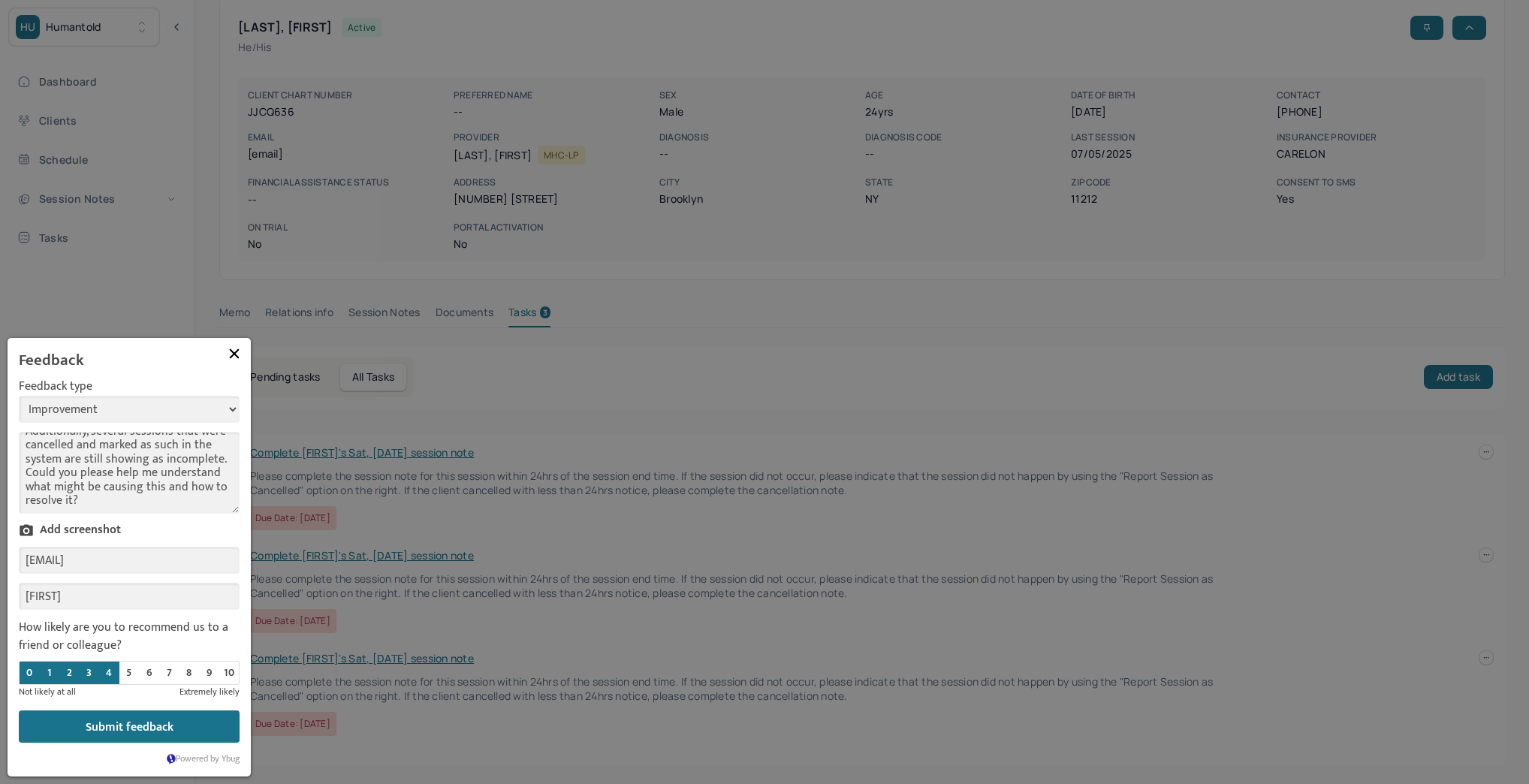 click on "4" at bounding box center (109, 673) 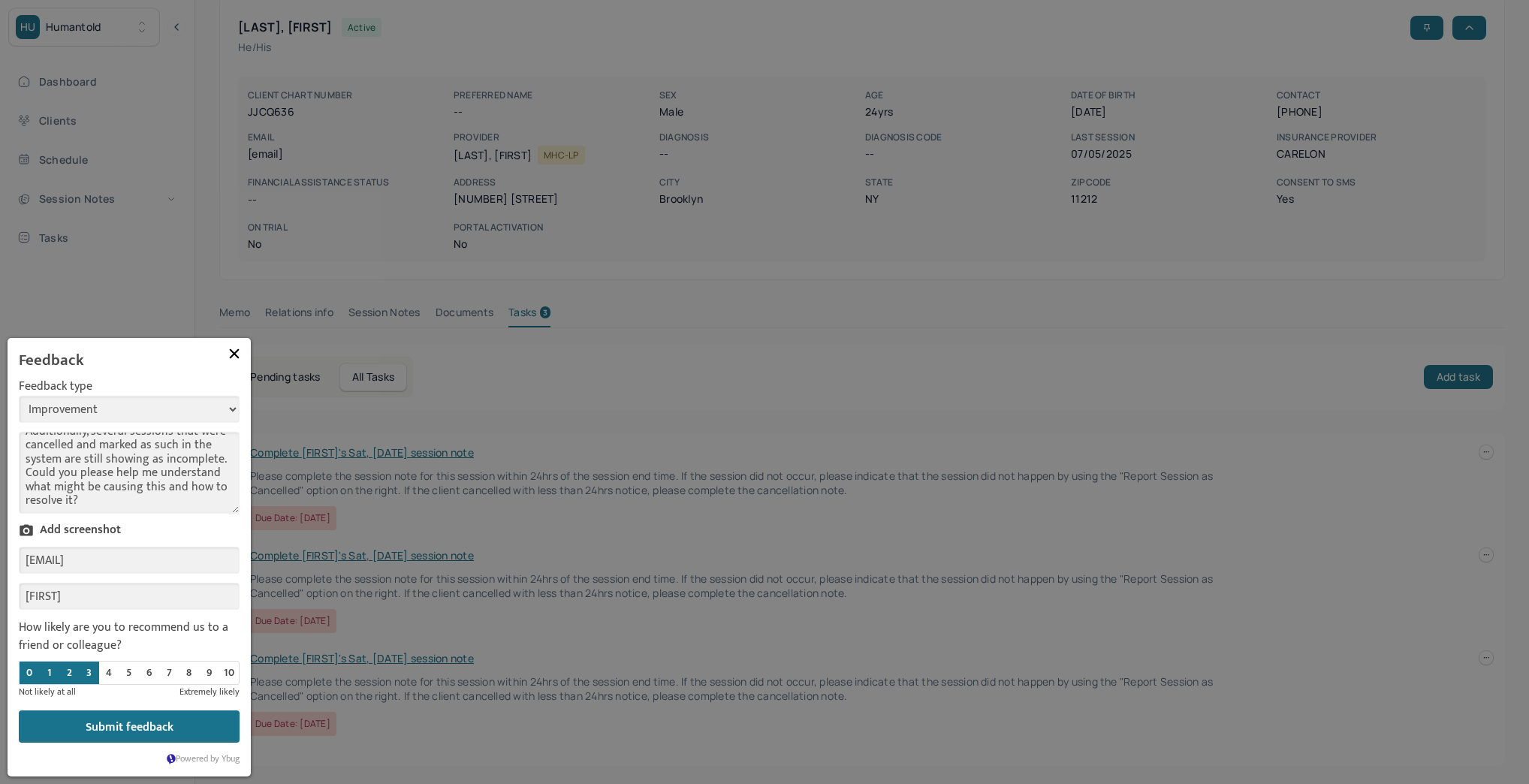 click on "3" at bounding box center [89, 673] 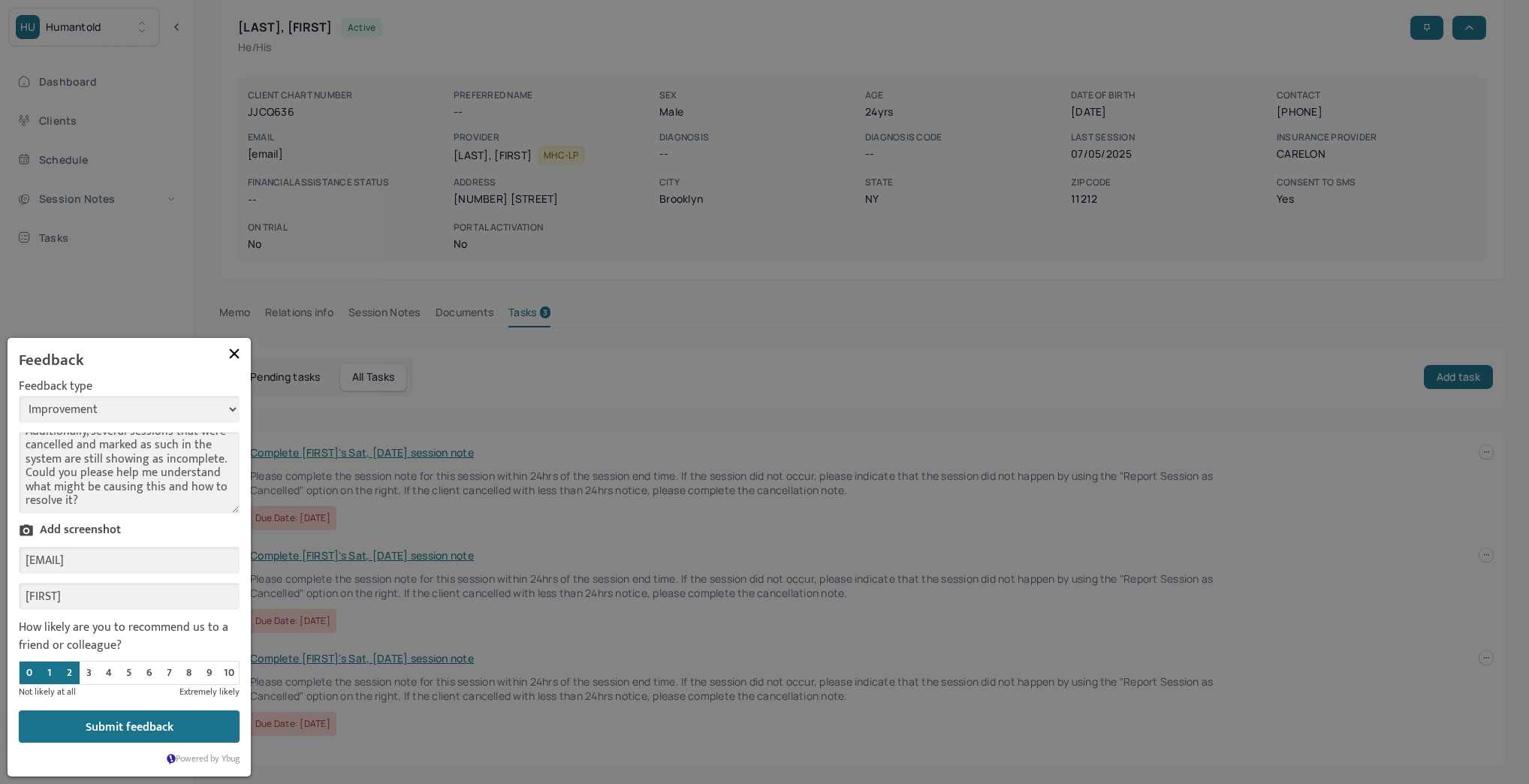 click on "2" at bounding box center [69, 673] 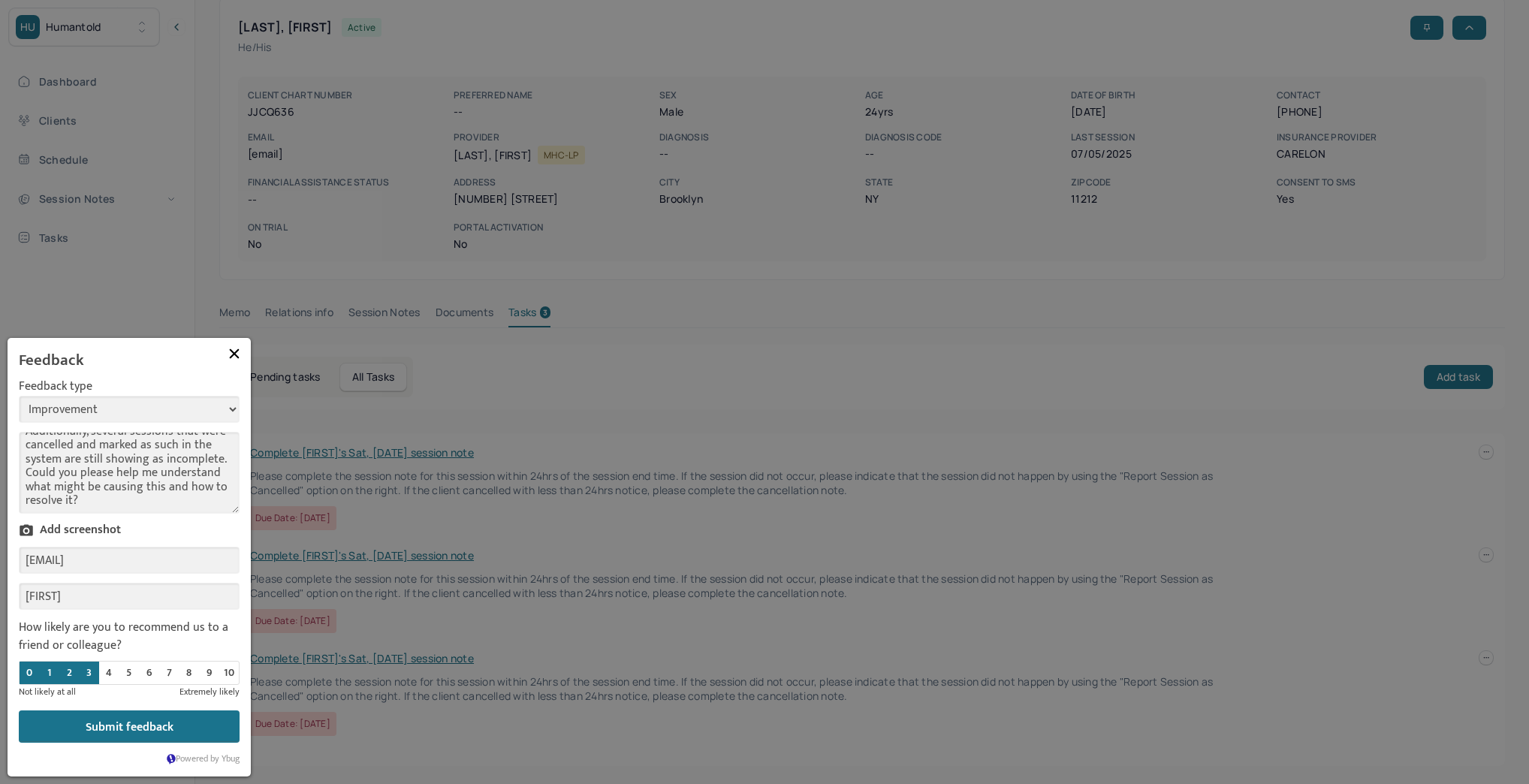 click on "3" at bounding box center (89, 673) 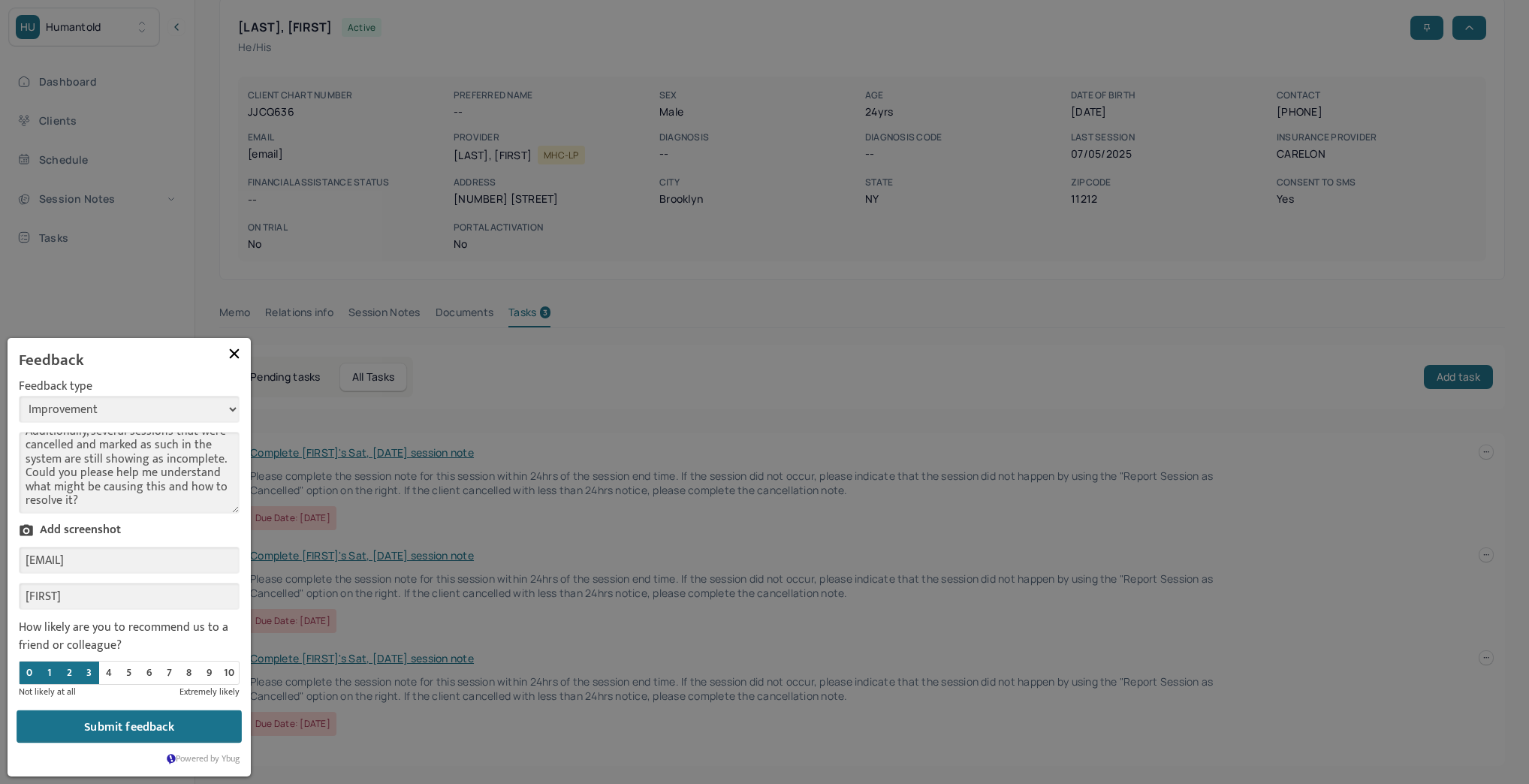 click on "Submit feedback" at bounding box center (129, 727) 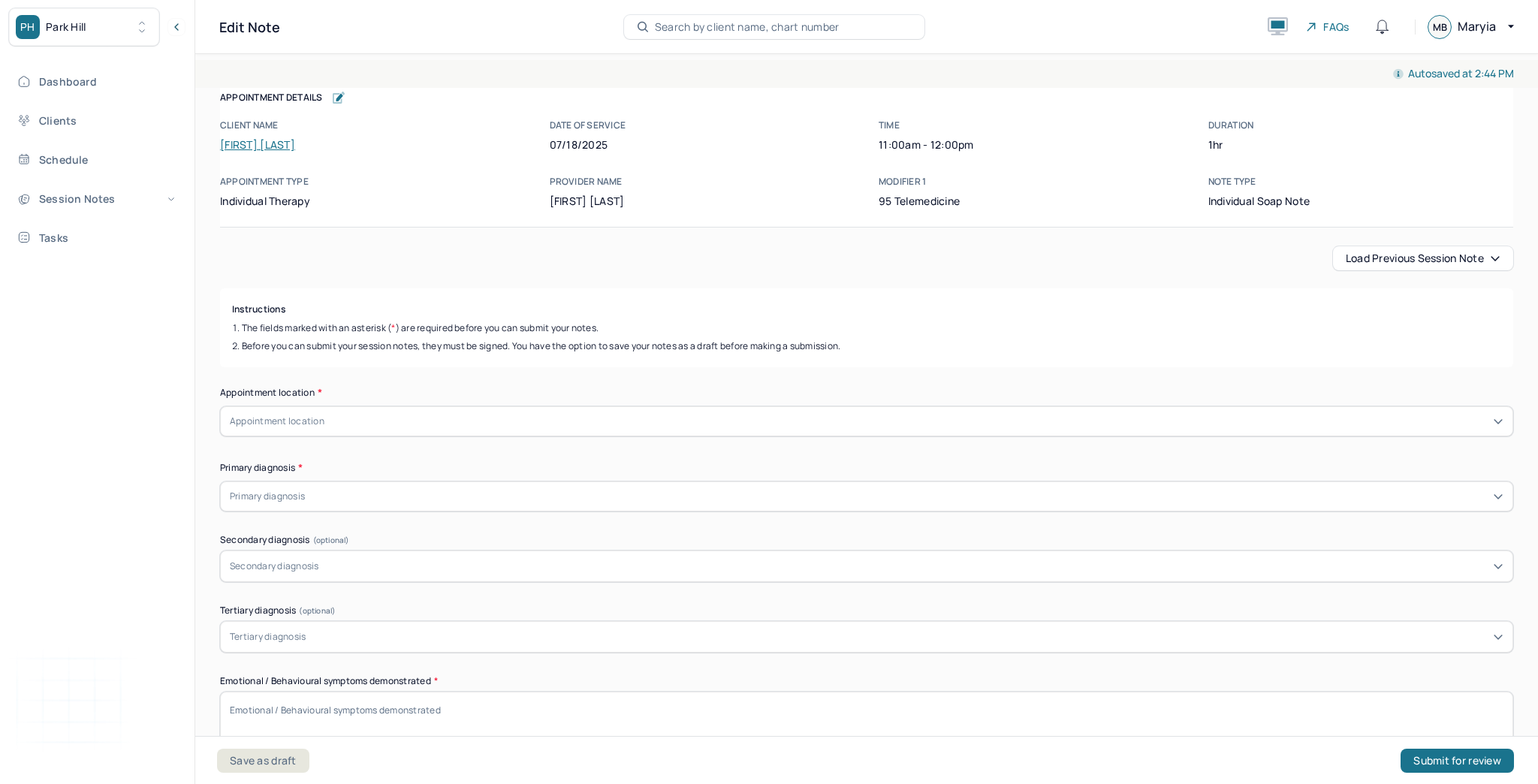 scroll, scrollTop: 0, scrollLeft: 0, axis: both 